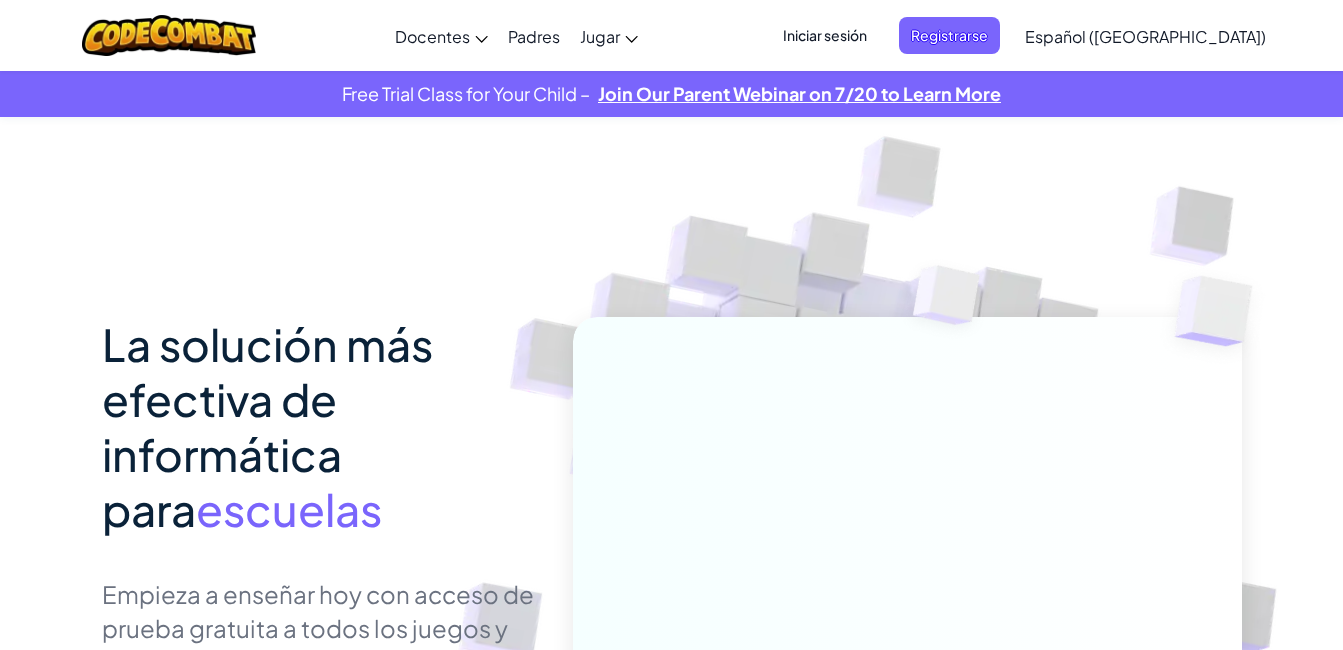 scroll, scrollTop: 0, scrollLeft: 0, axis: both 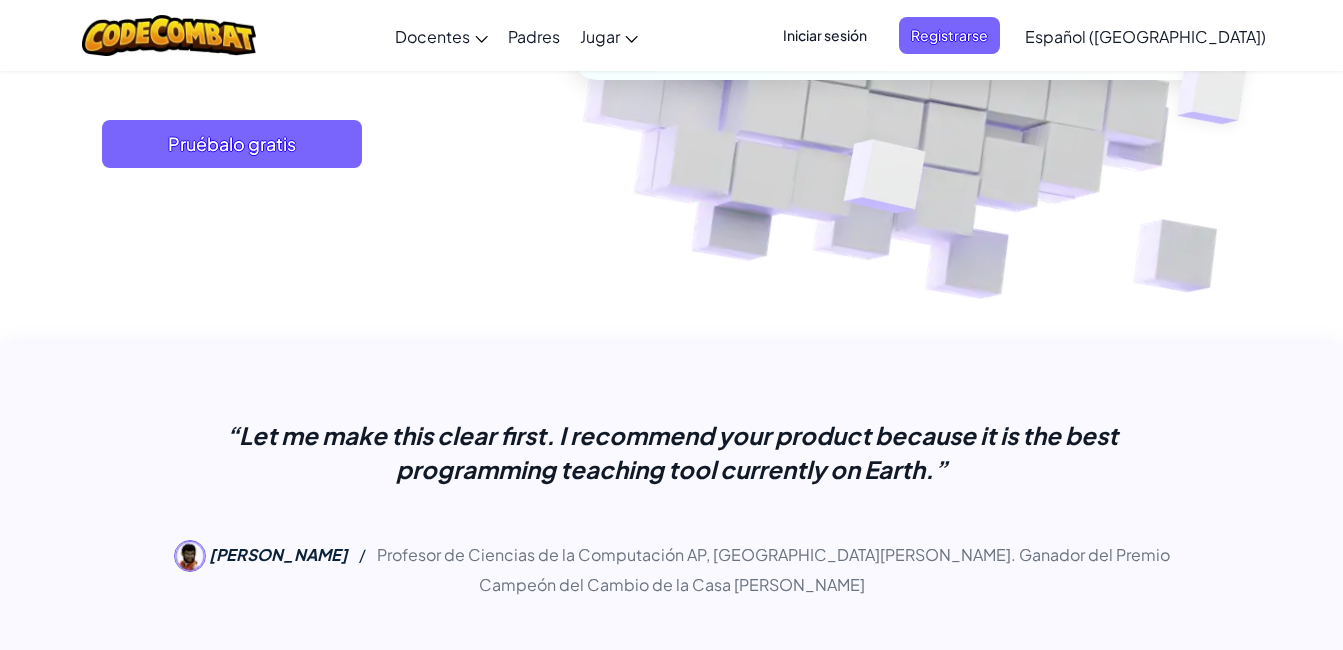 click on "Iniciar sesión   Registrarse   Español (América Latina) English (US) English (UK) 简体中文 繁體中文 русский español (ES) Español (América Latina) français Português (Portugal) Português (Brasil) العربية azərbaycan dili български език Català čeština dansk Deutsch (Deutschland) Deutsch (Österreich) Deutsch (Schweiz) Eesti Ελληνικά Esperanto Filipino فارسی Galego 한국어 ʻŌlelo Hawaiʻi עברית hrvatski jezik magyar Bahasa Indonesia Italiano қазақ тілі lietuvių kalba latviešu te reo Māori Македонски मानक हिन्दी Монгол хэл Bahasa Melayu မြန်မာစကား Nederlands (België) Nederlands (Nederland) 日本語 Norsk Bokmål Norsk Nynorsk O'zbekcha Polski limba română српски slovenčina slovenščina suomi Svenska ไทย Türkçe українська اُردُو Tiếng Việt 吴语 吳語" at bounding box center (1018, 36) 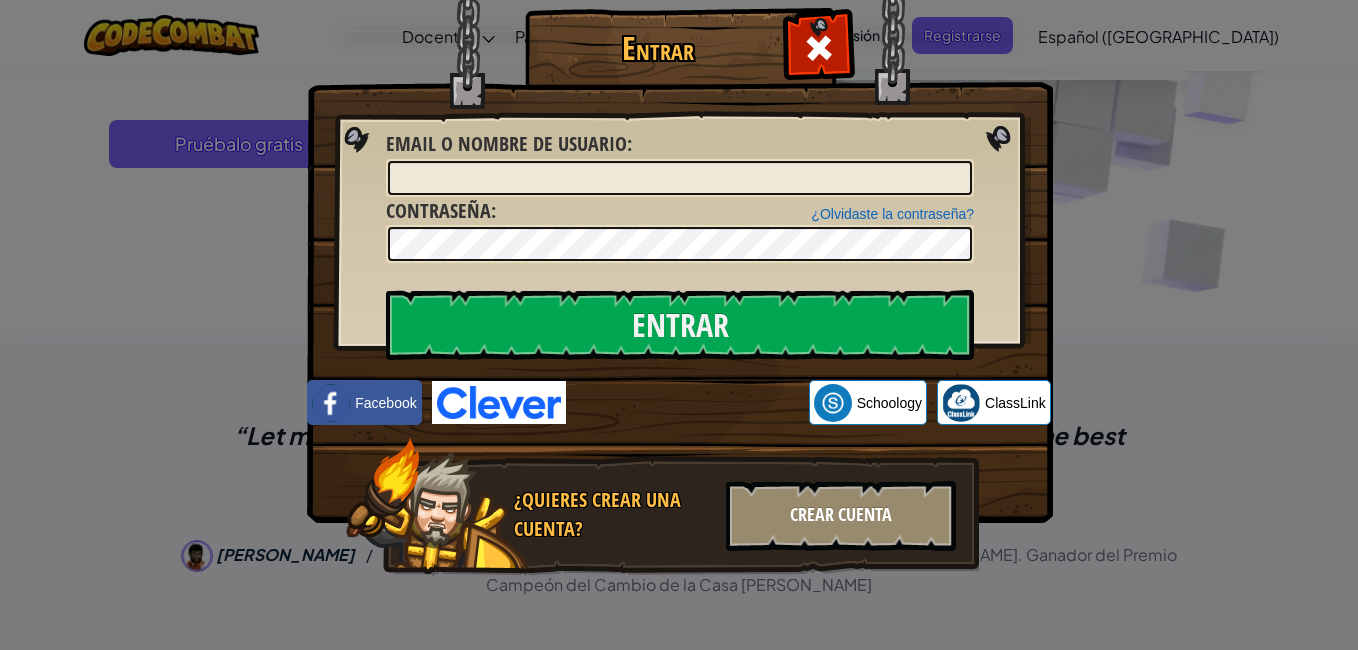 click on "Crear Cuenta" at bounding box center (841, 516) 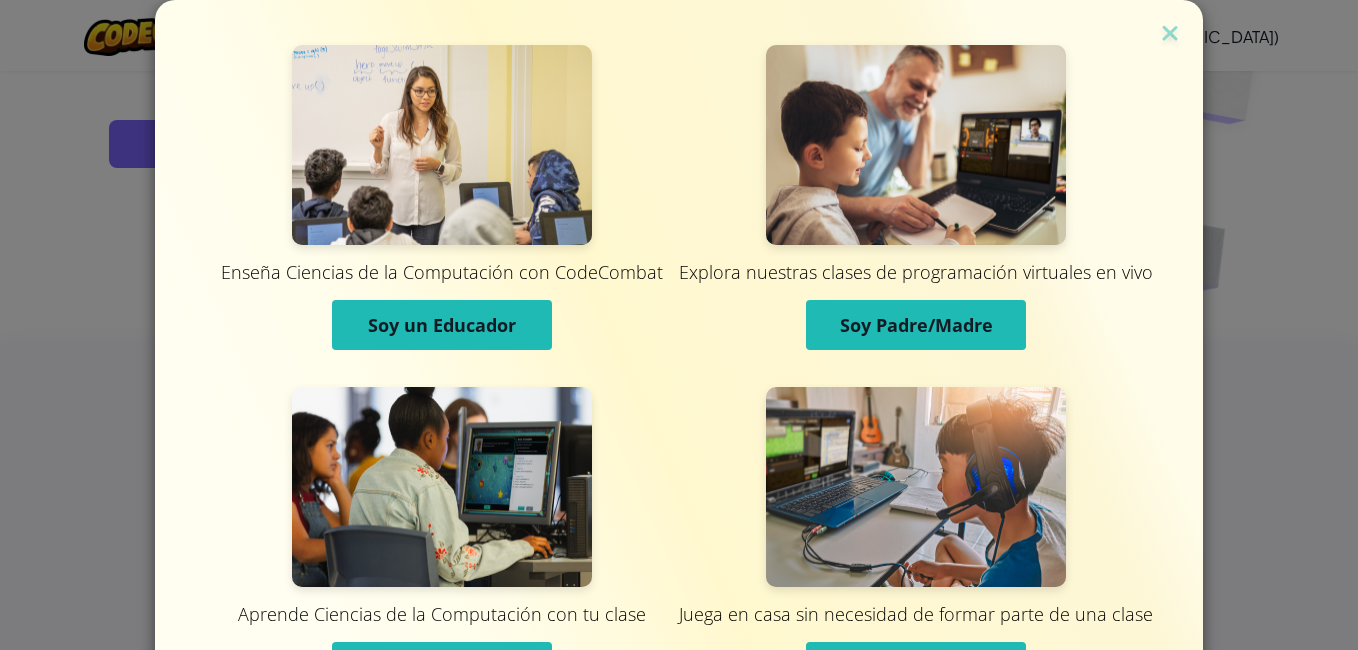 click on "Soy un Estudiante" at bounding box center (442, 667) 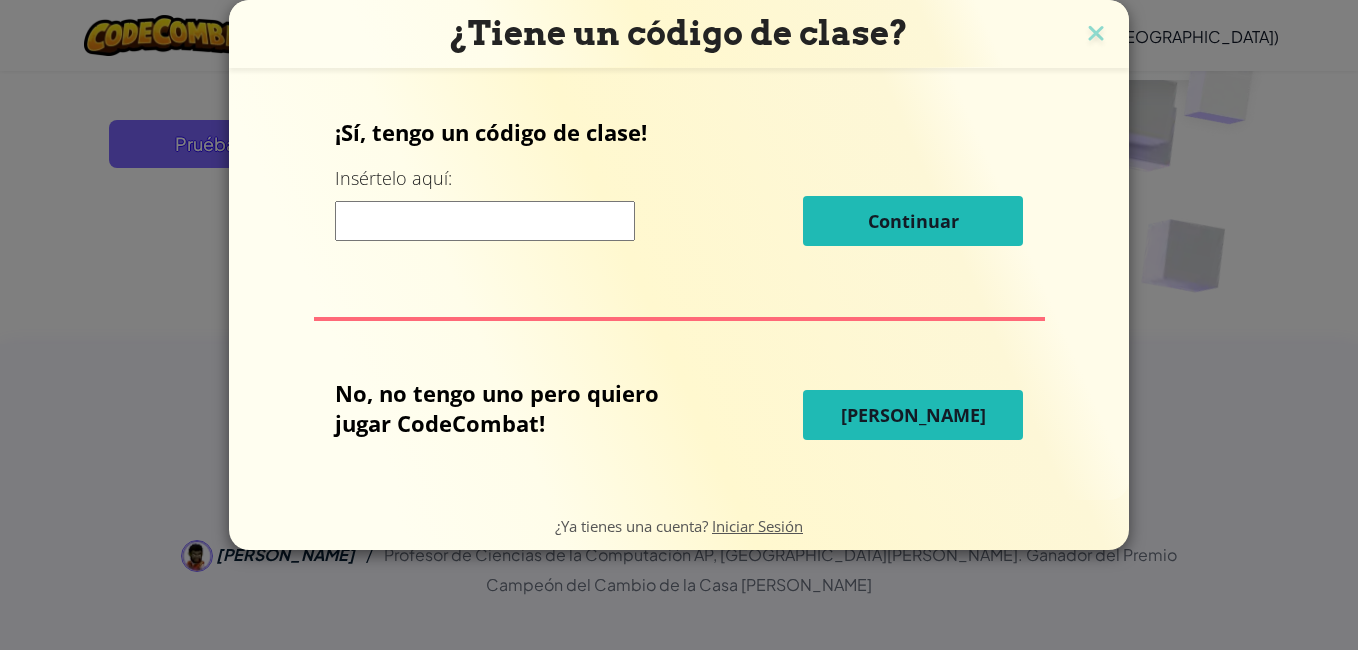 click on "Jugar Ahora" at bounding box center [913, 415] 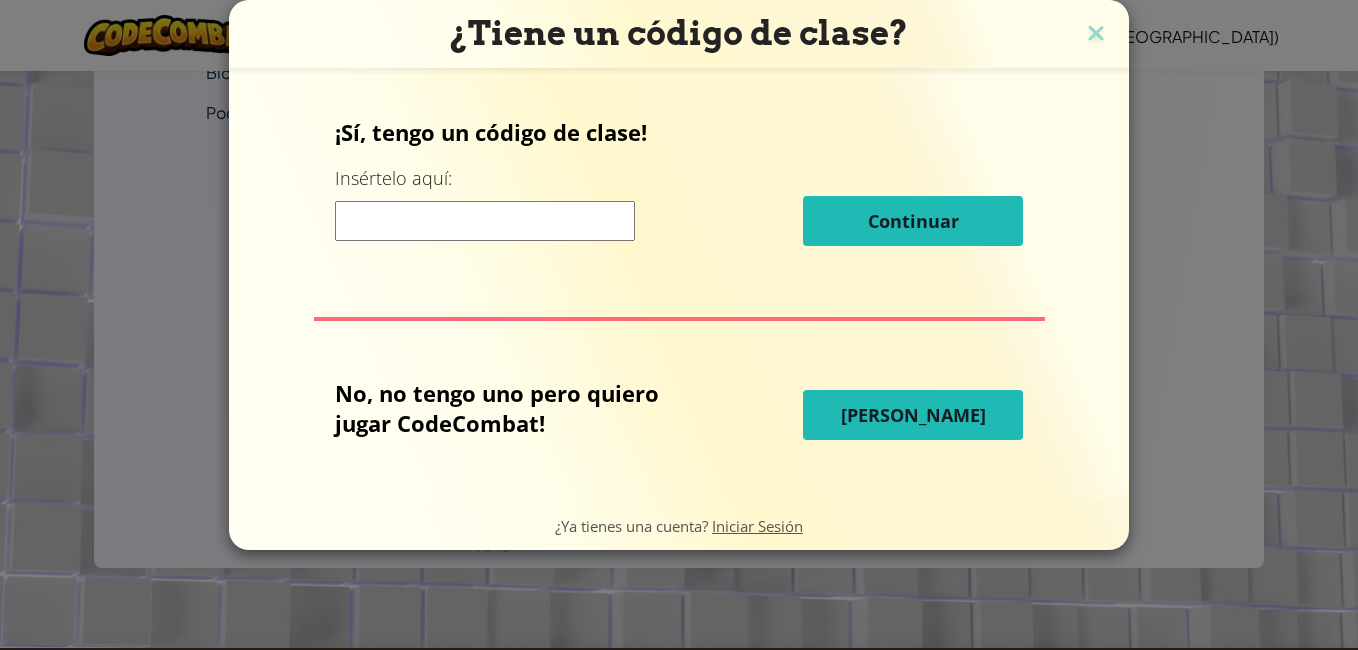 scroll, scrollTop: 0, scrollLeft: 0, axis: both 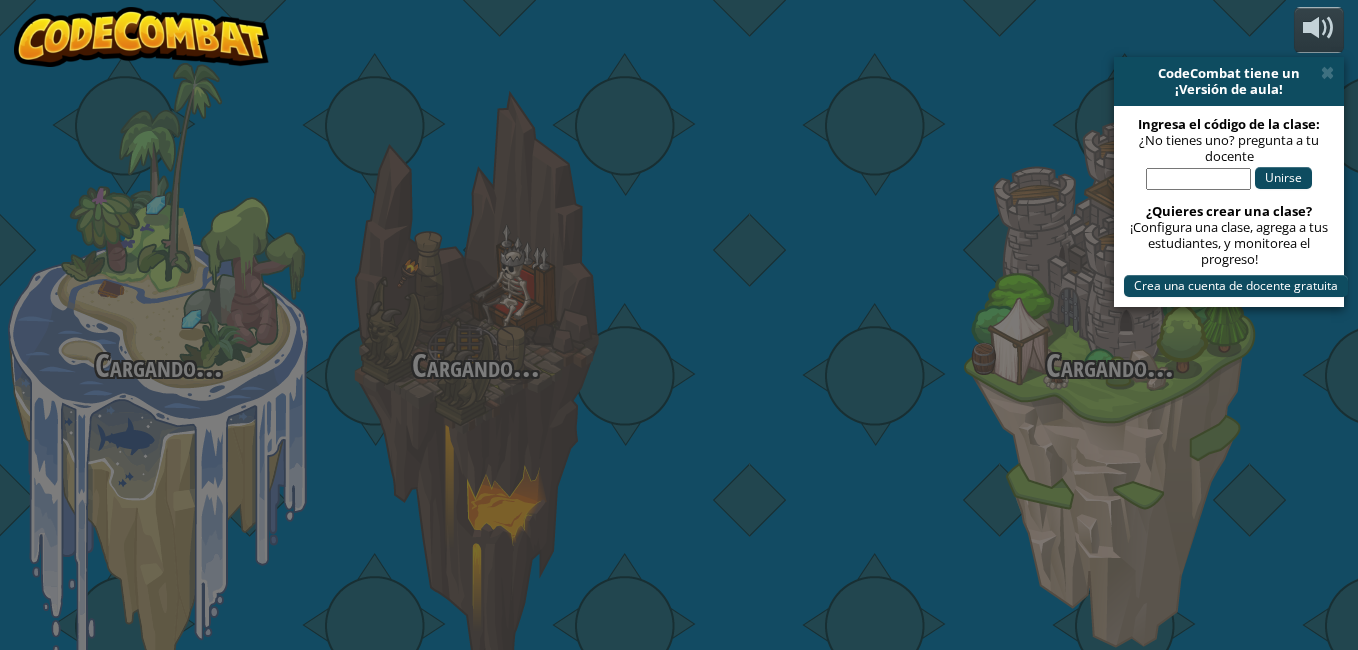 select on "es-419" 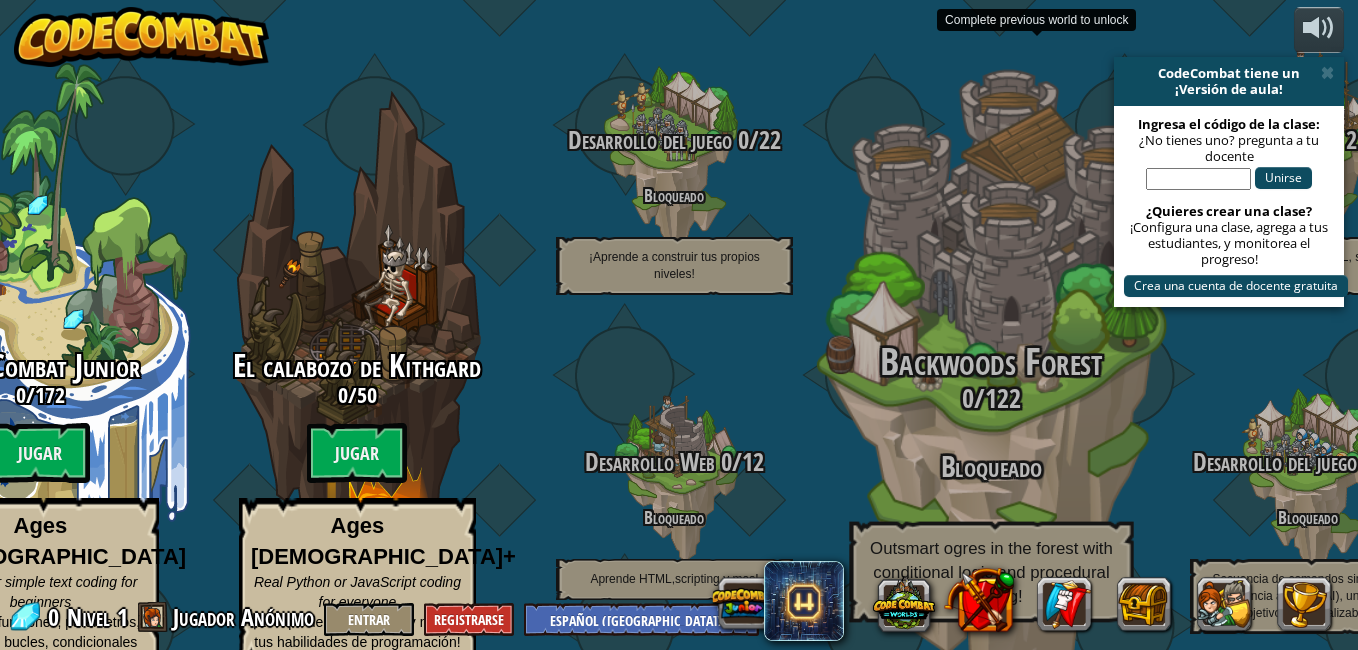 click on "Backwoods Forest 0 / 122 Bloqueado Outsmart ogres in the forest with conditional logic and procedural thinking!" at bounding box center [991, 380] 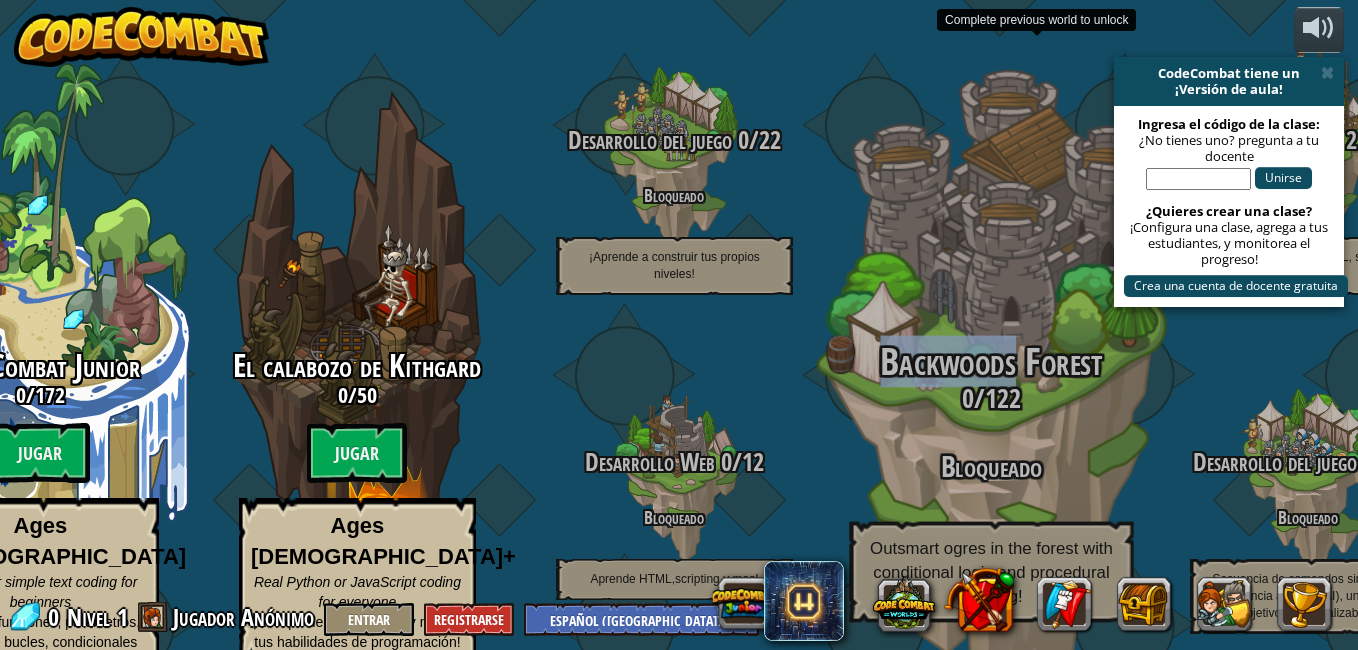 click on "Backwoods Forest 0 / 122 Bloqueado Outsmart ogres in the forest with conditional logic and procedural thinking!" at bounding box center [991, 380] 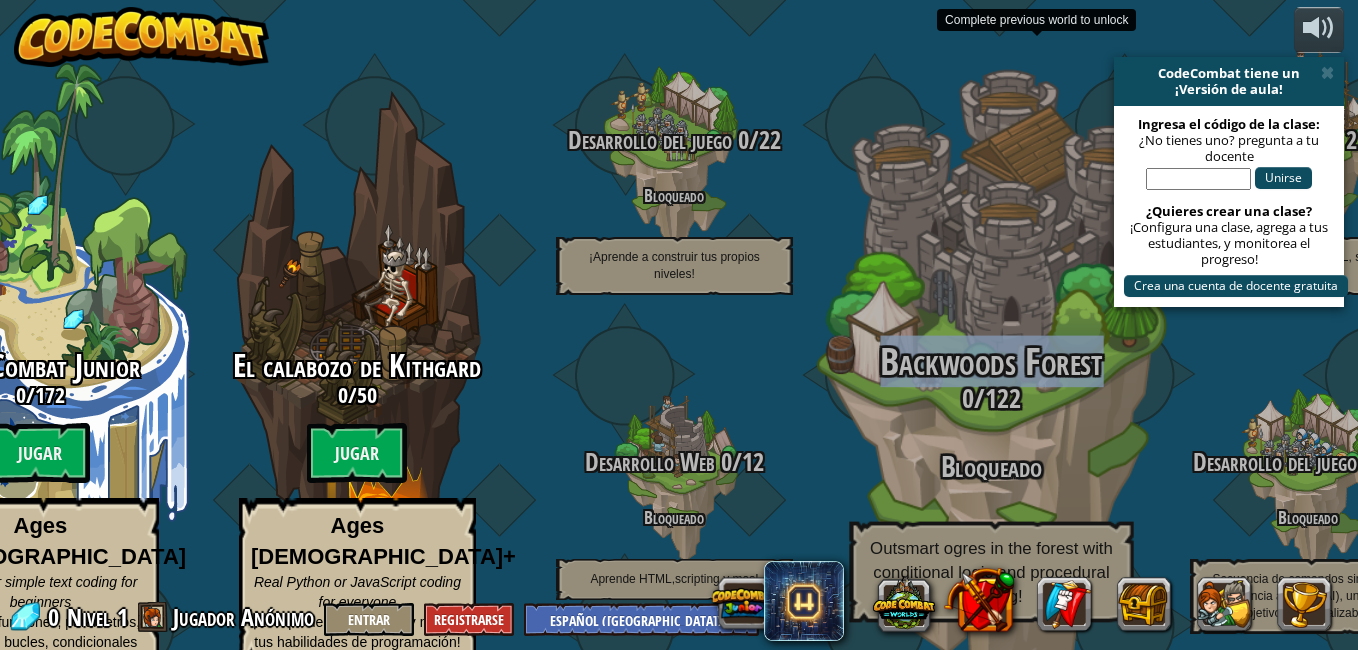 click on "Backwoods Forest 0 / 122 Bloqueado Outsmart ogres in the forest with conditional logic and procedural thinking!" at bounding box center [991, 380] 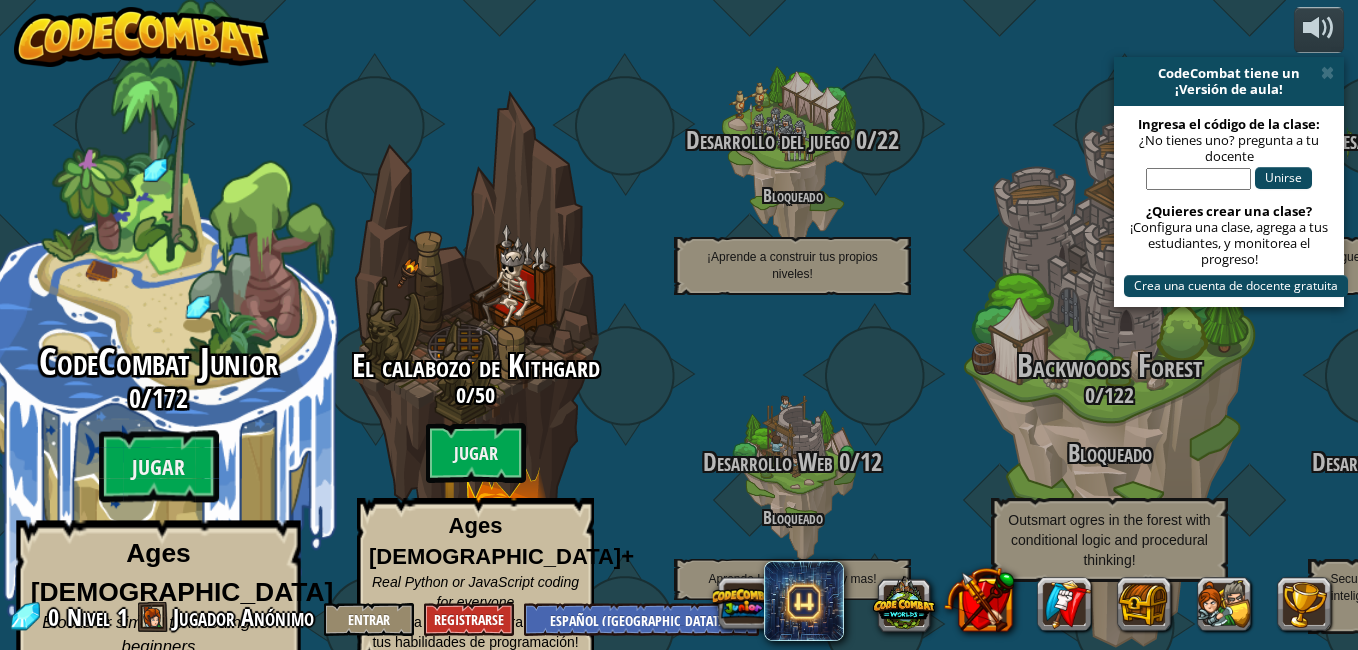 click on "CodeCombat Junior 0 / 172 Jugar Ages 5-8 Blocks or simple text coding for beginners Sintaxis, funciones, parámetros, cadenas, bucles, condicionales" at bounding box center [158, 380] 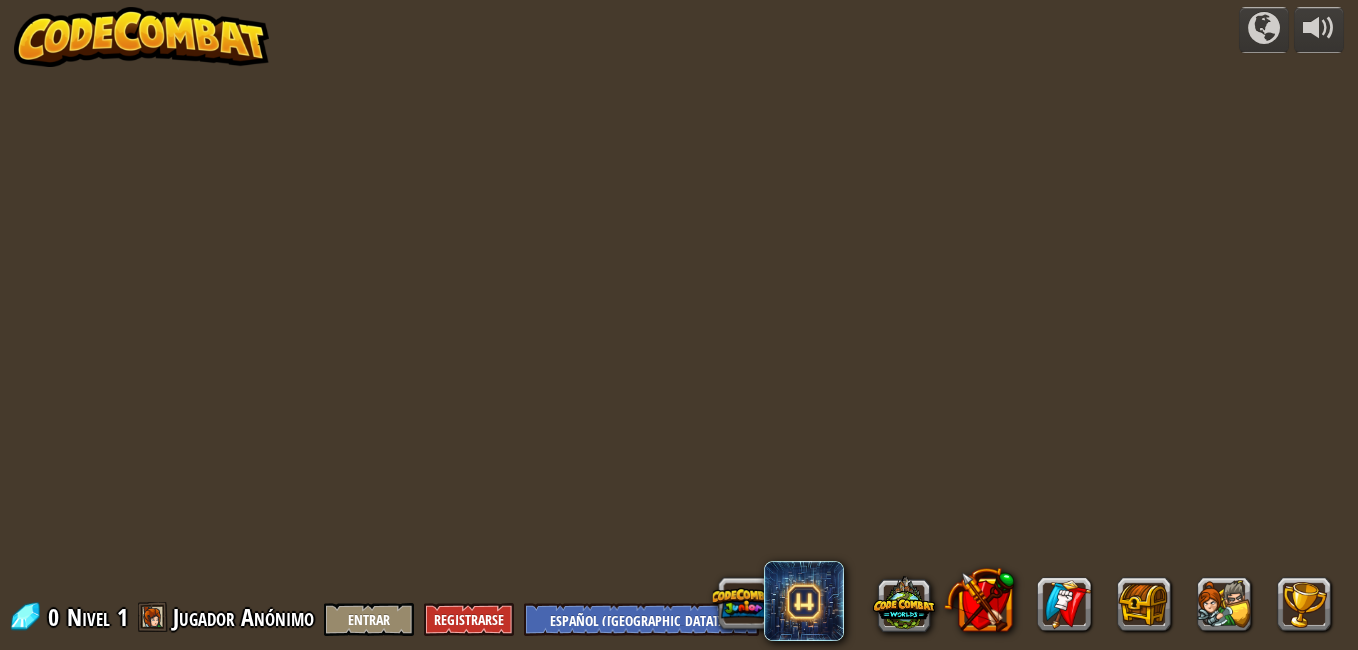 select on "es-419" 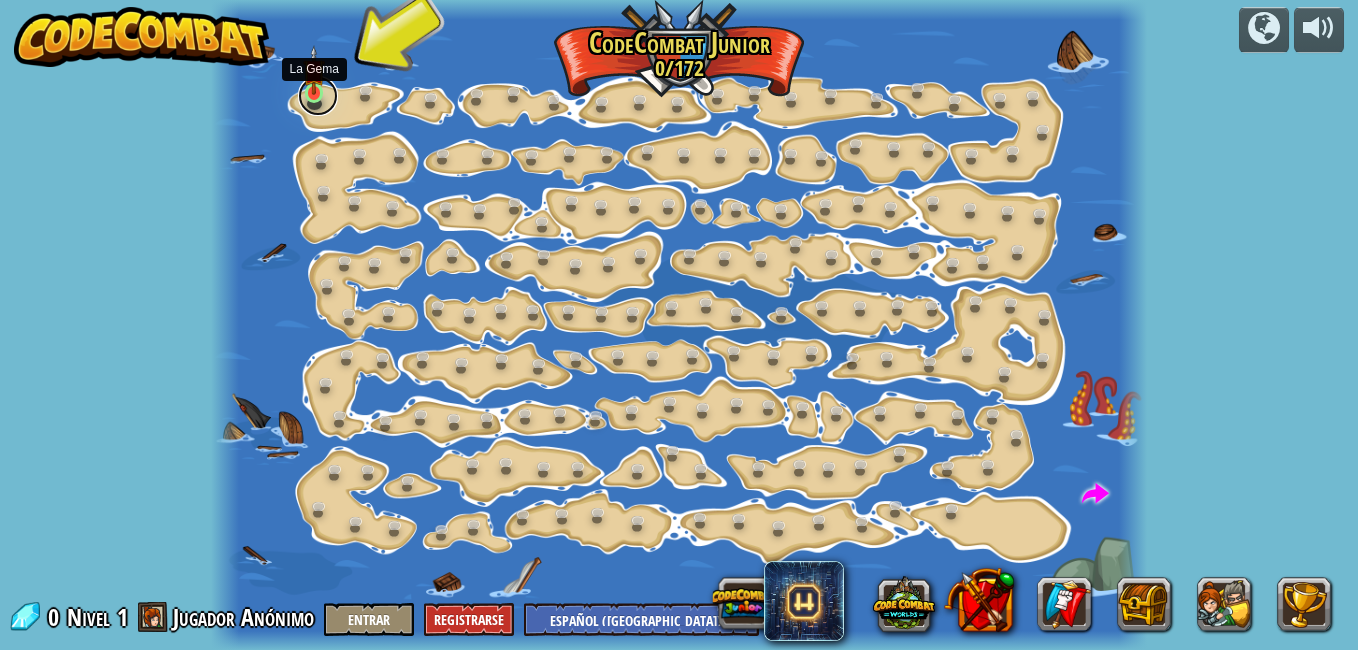 click at bounding box center (318, 96) 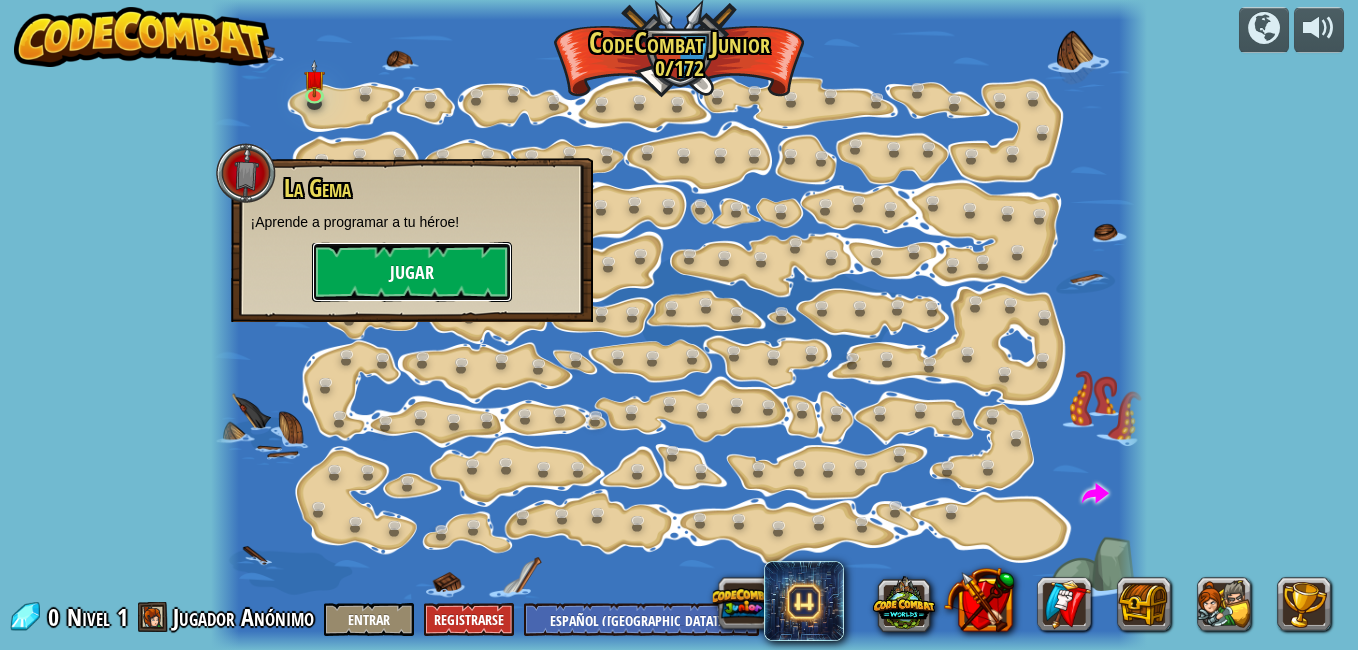 click on "Jugar" at bounding box center (412, 272) 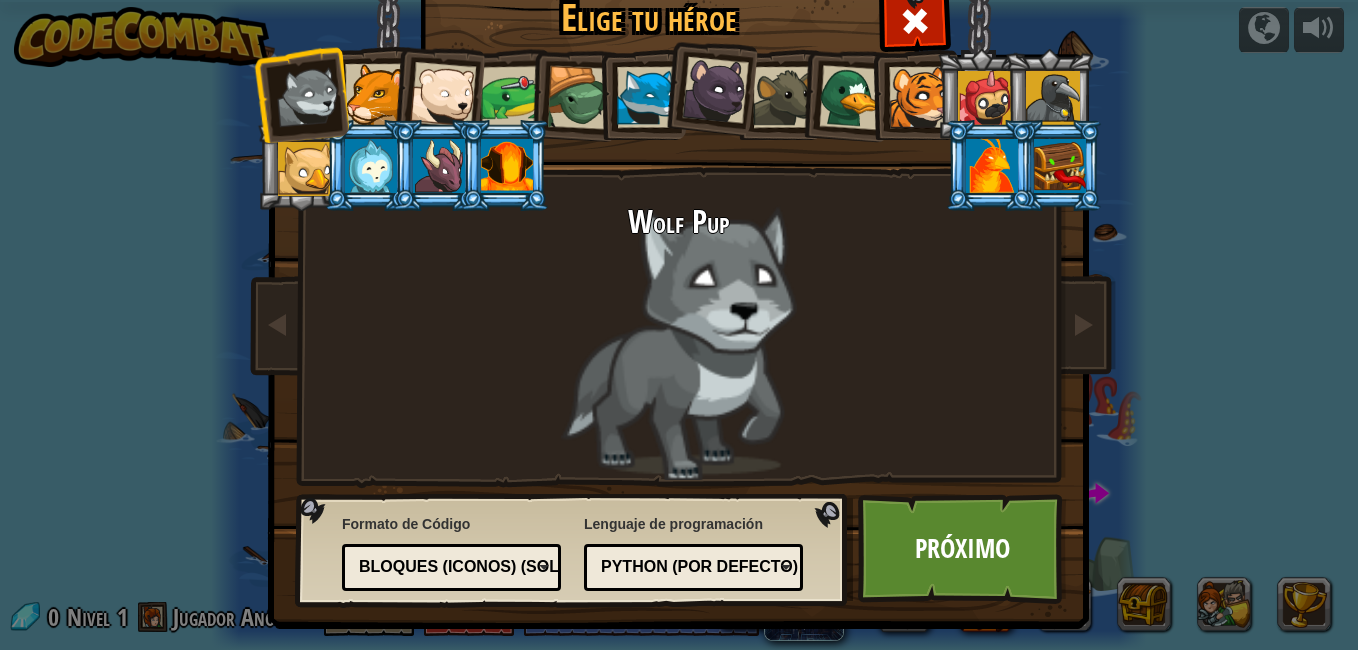 click on "Wolf Pup" at bounding box center [679, 342] 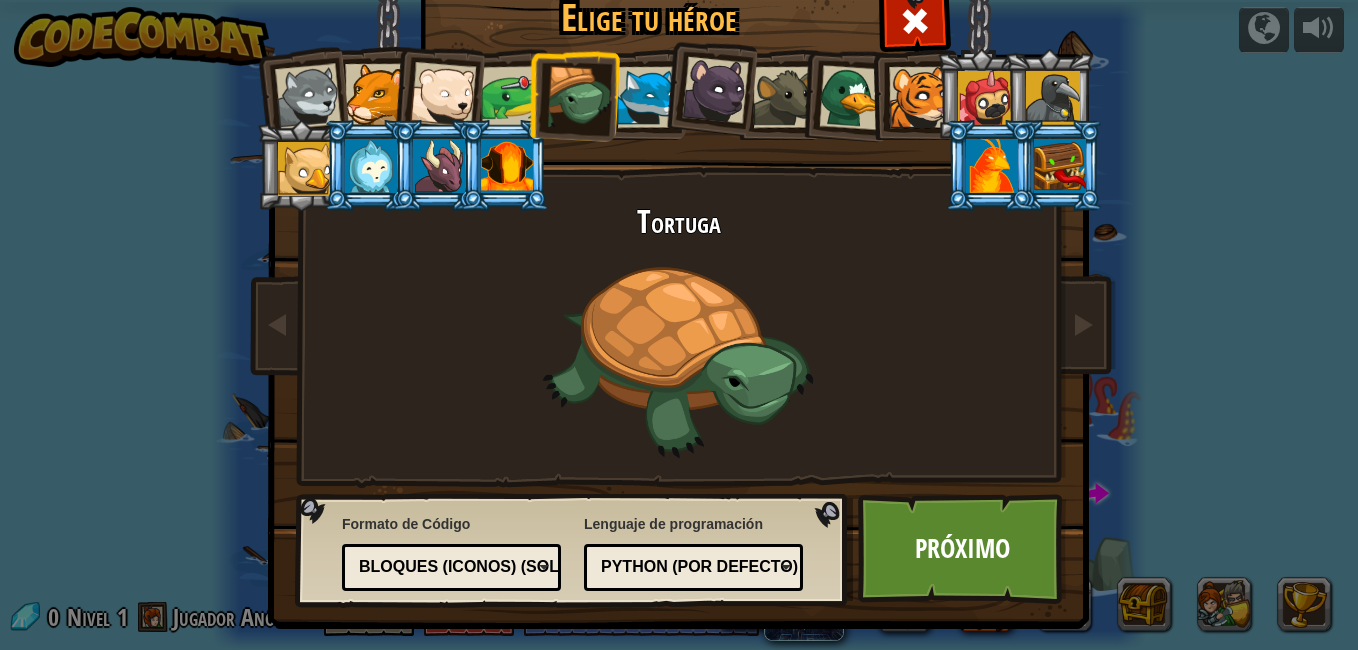 click at bounding box center [647, 97] 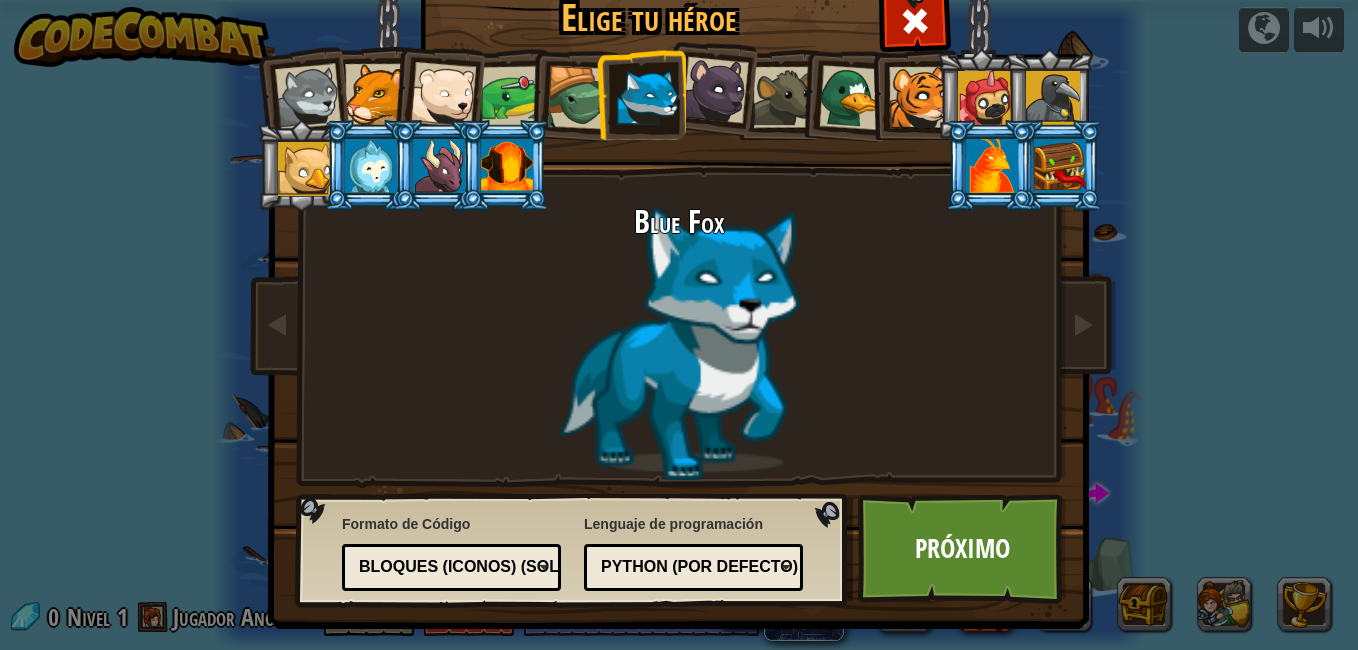 click at bounding box center (641, 94) 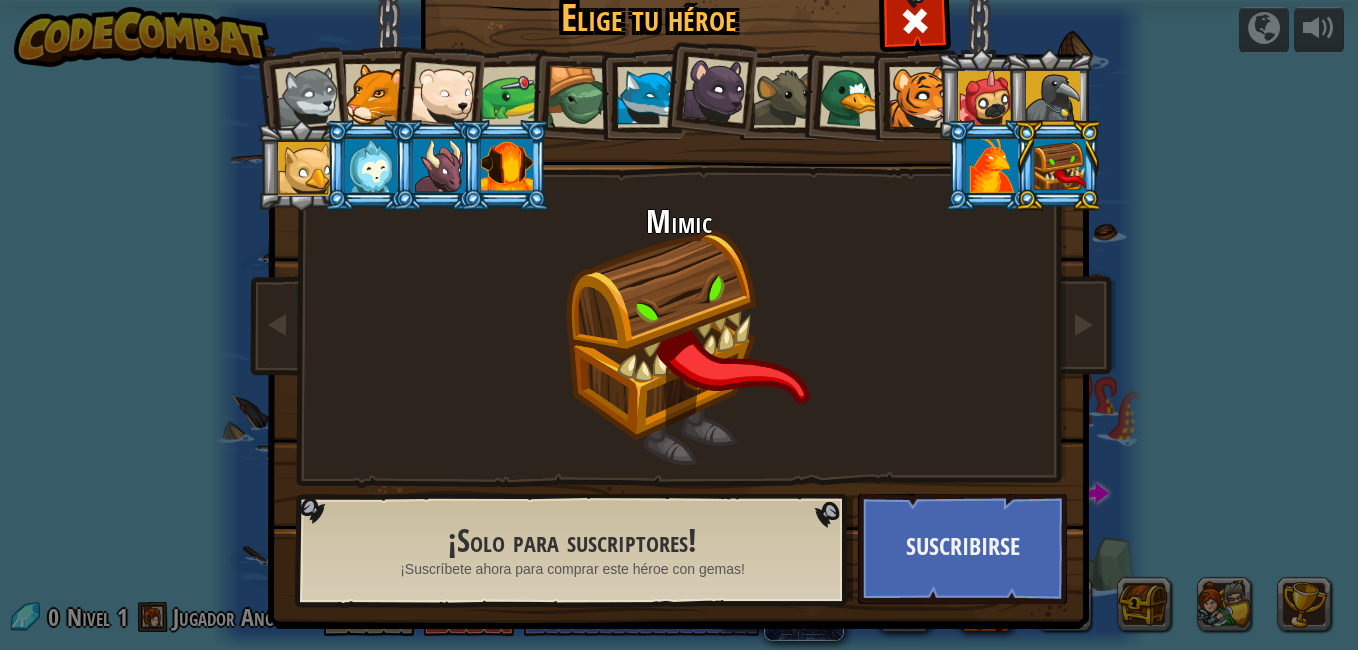 click at bounding box center (992, 166) 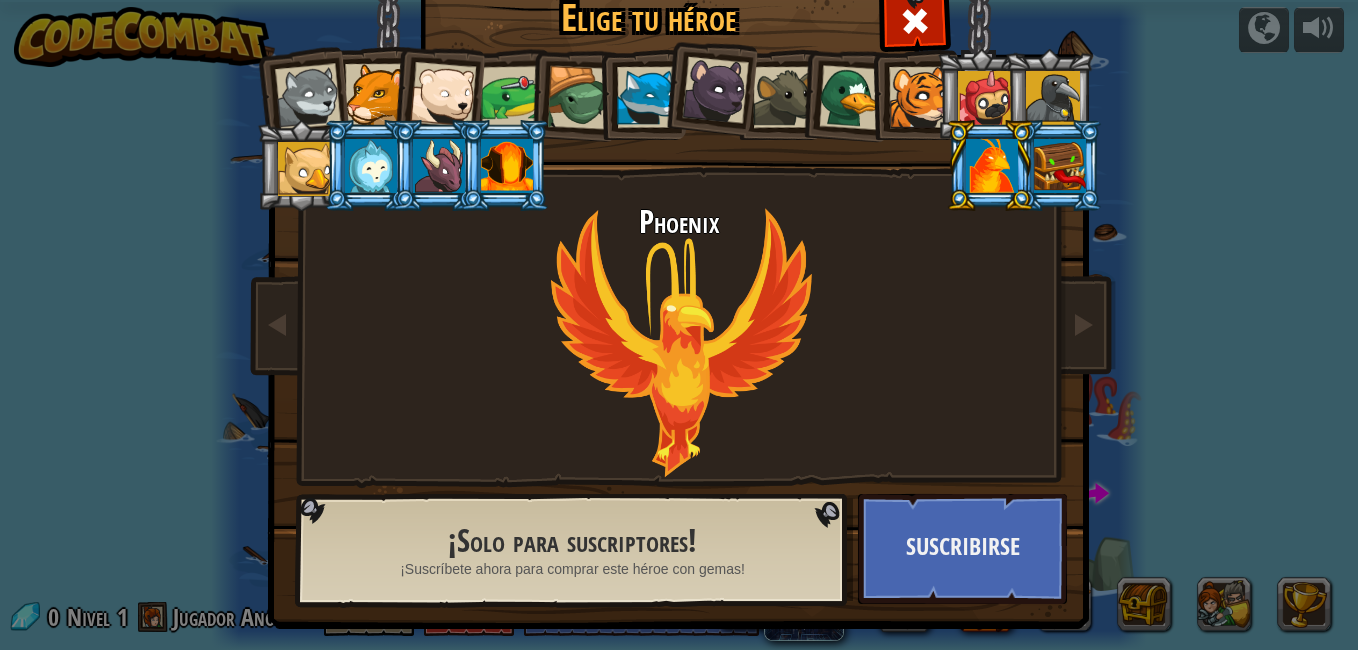 click at bounding box center [992, 166] 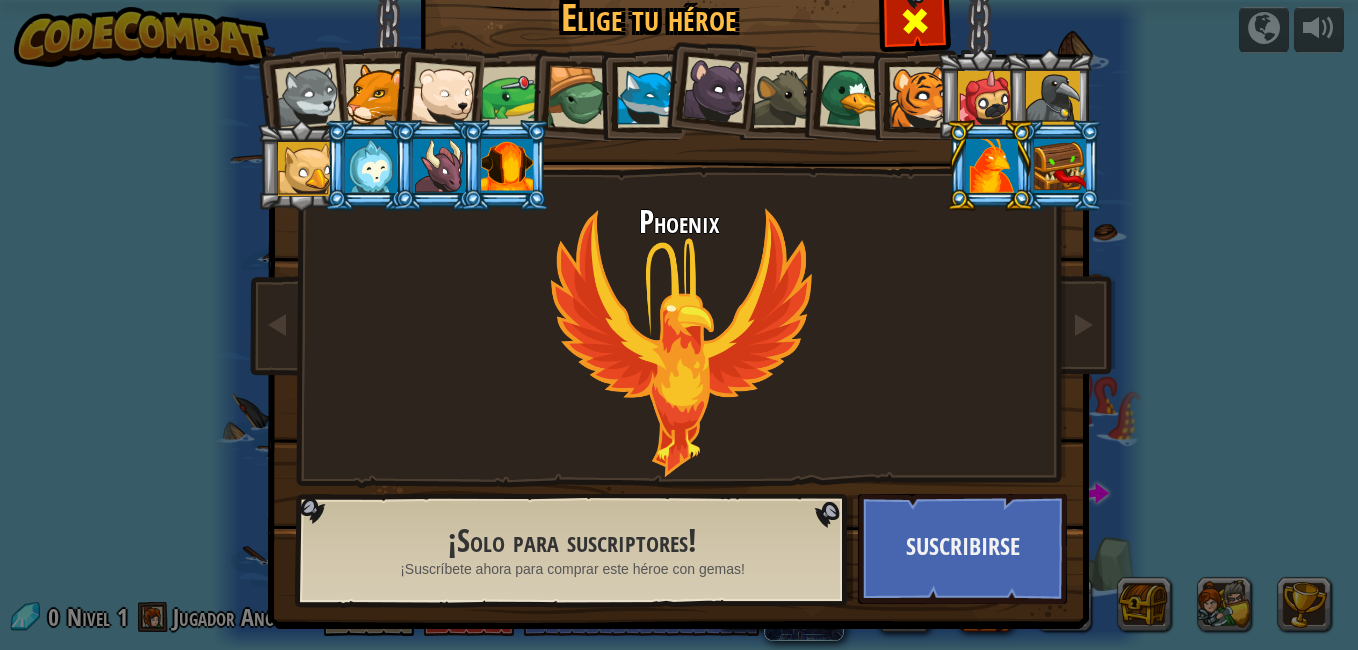 click at bounding box center [915, 21] 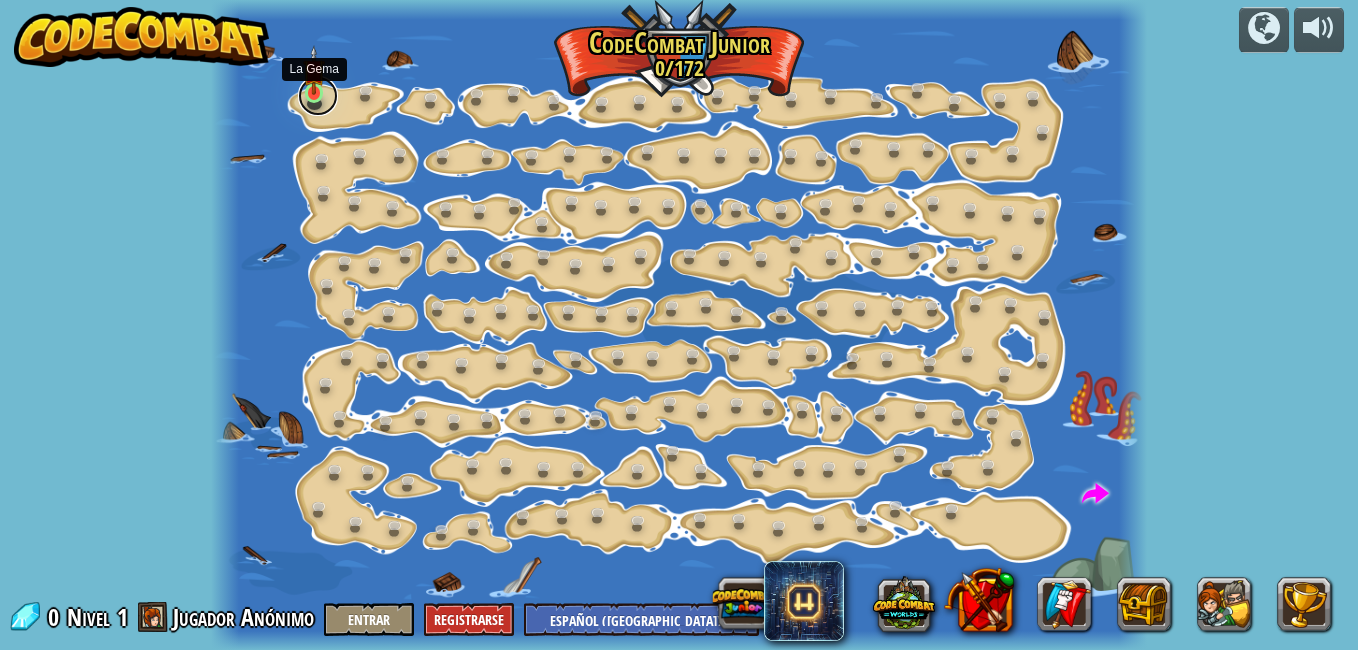 click at bounding box center (318, 96) 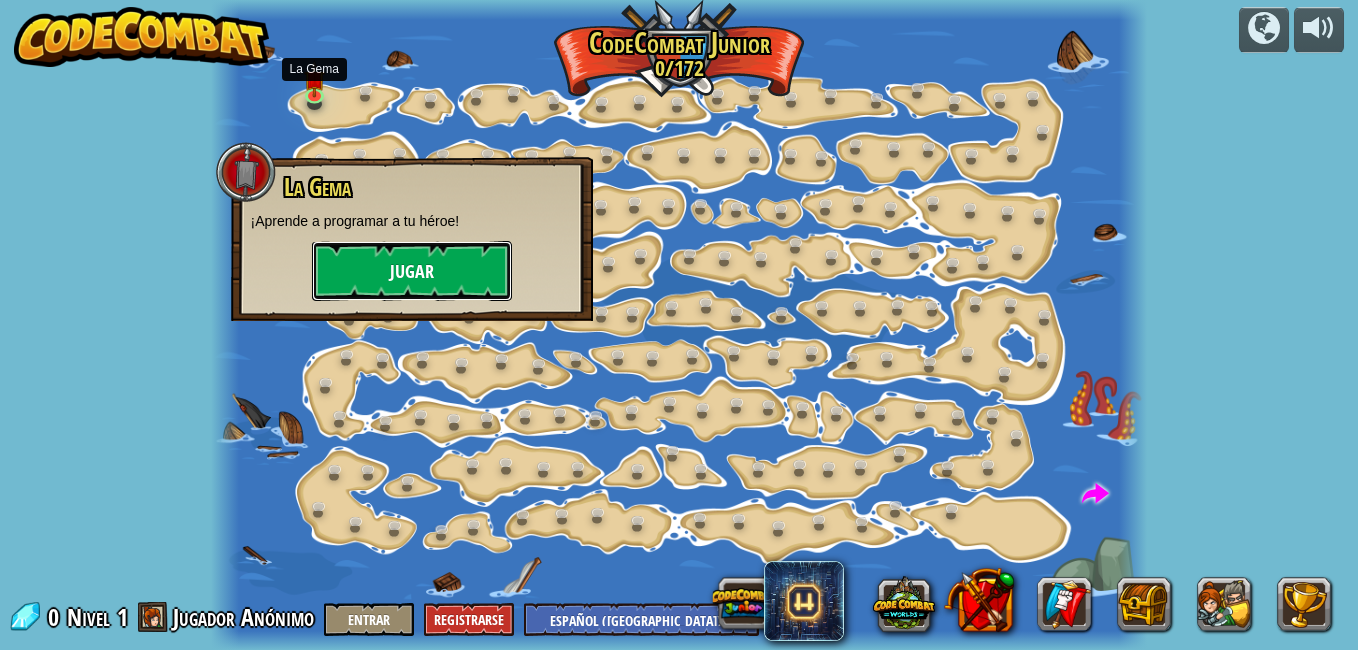 click on "Jugar" at bounding box center [412, 271] 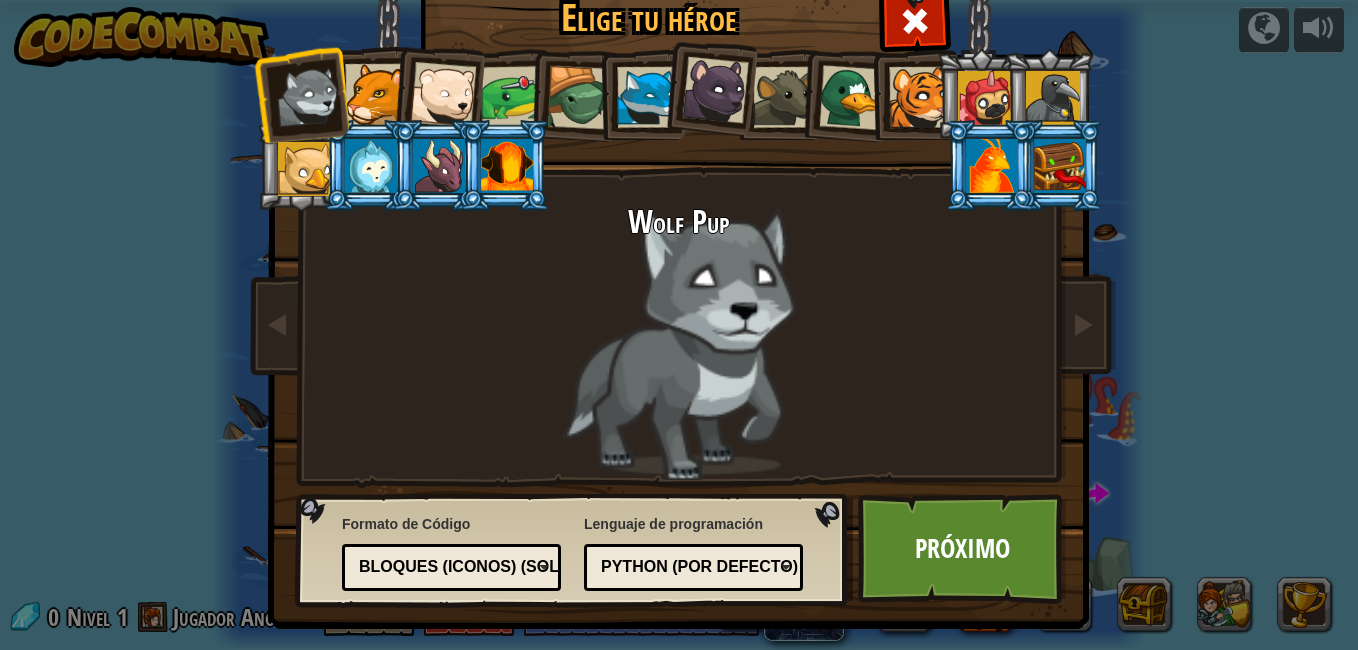 click at bounding box center (919, 97) 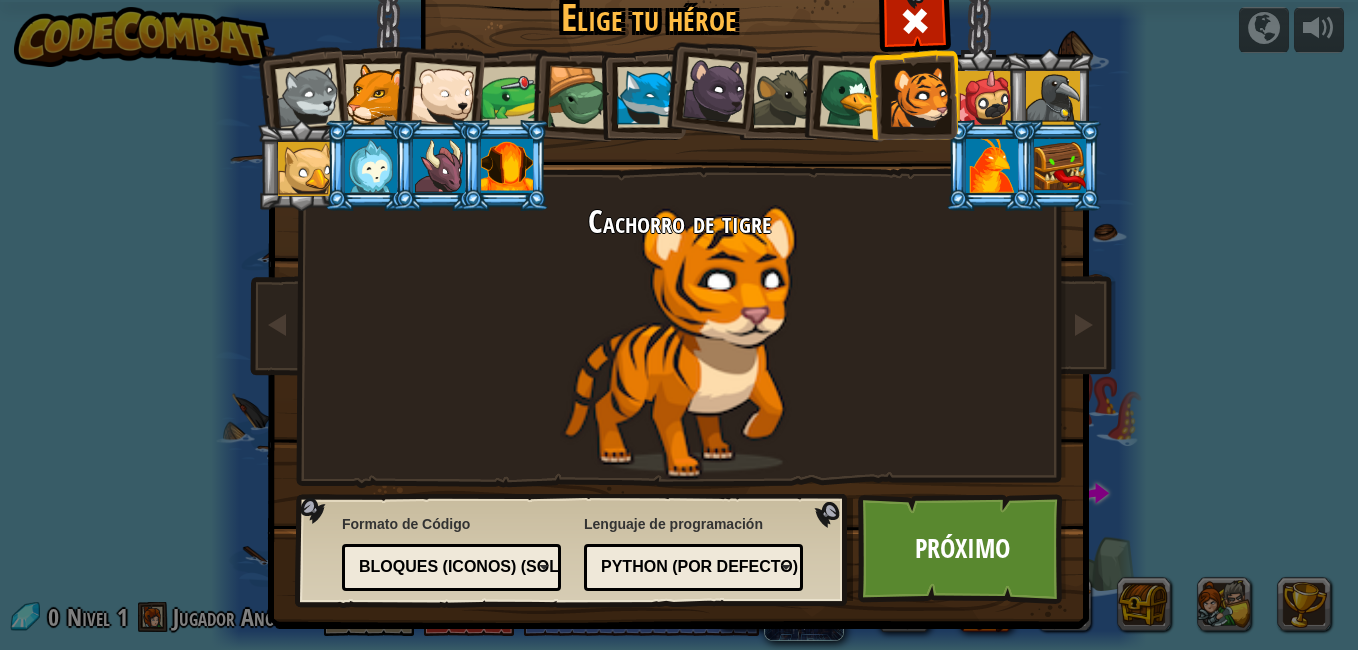 click at bounding box center [308, 97] 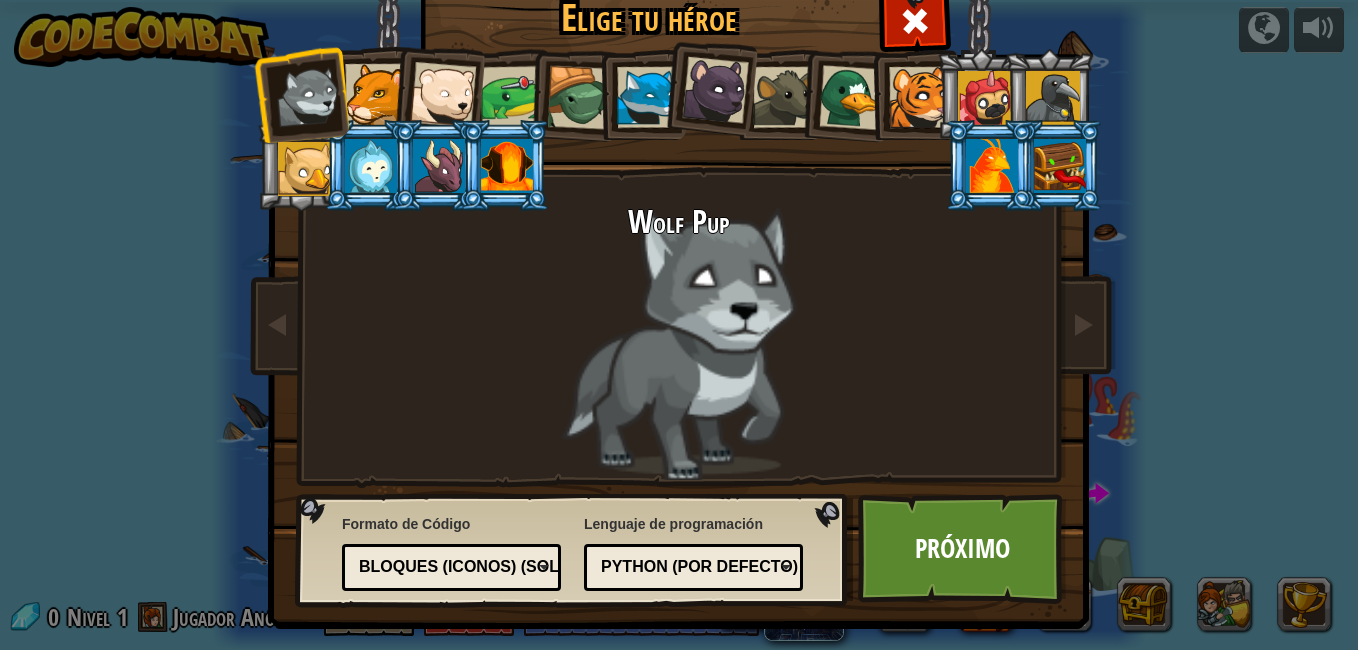 click at bounding box center (505, 165) 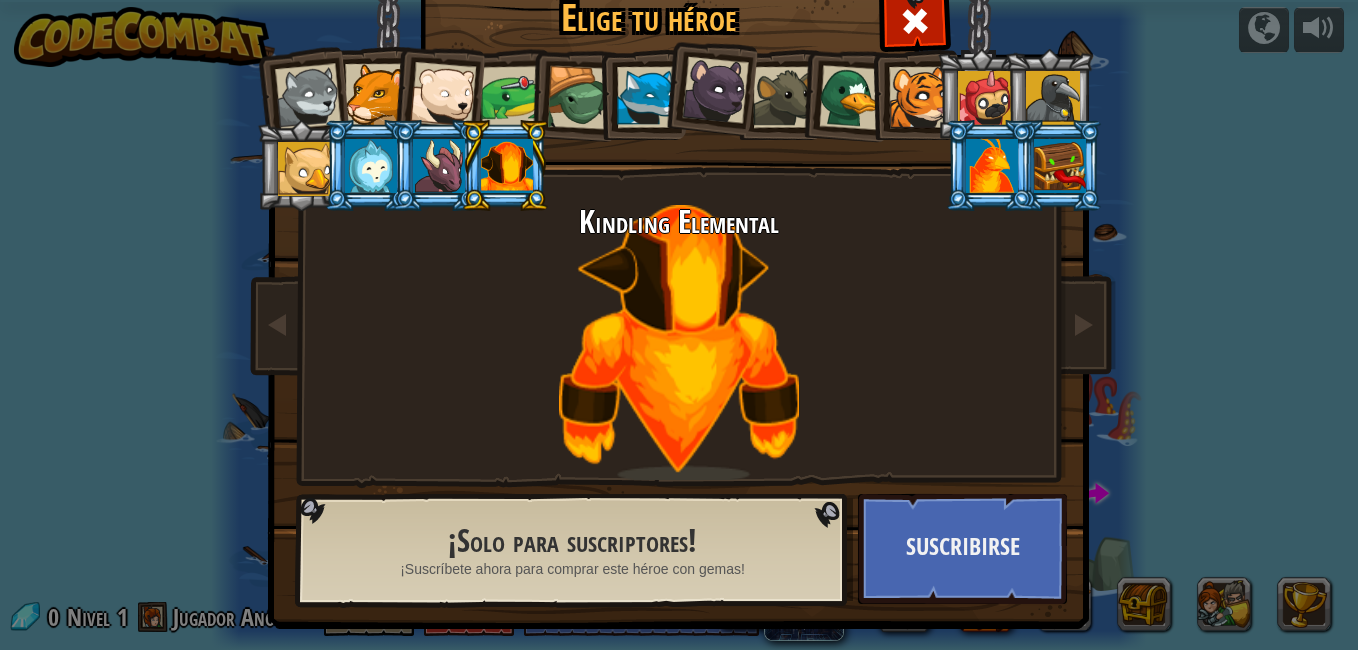 click at bounding box center (992, 166) 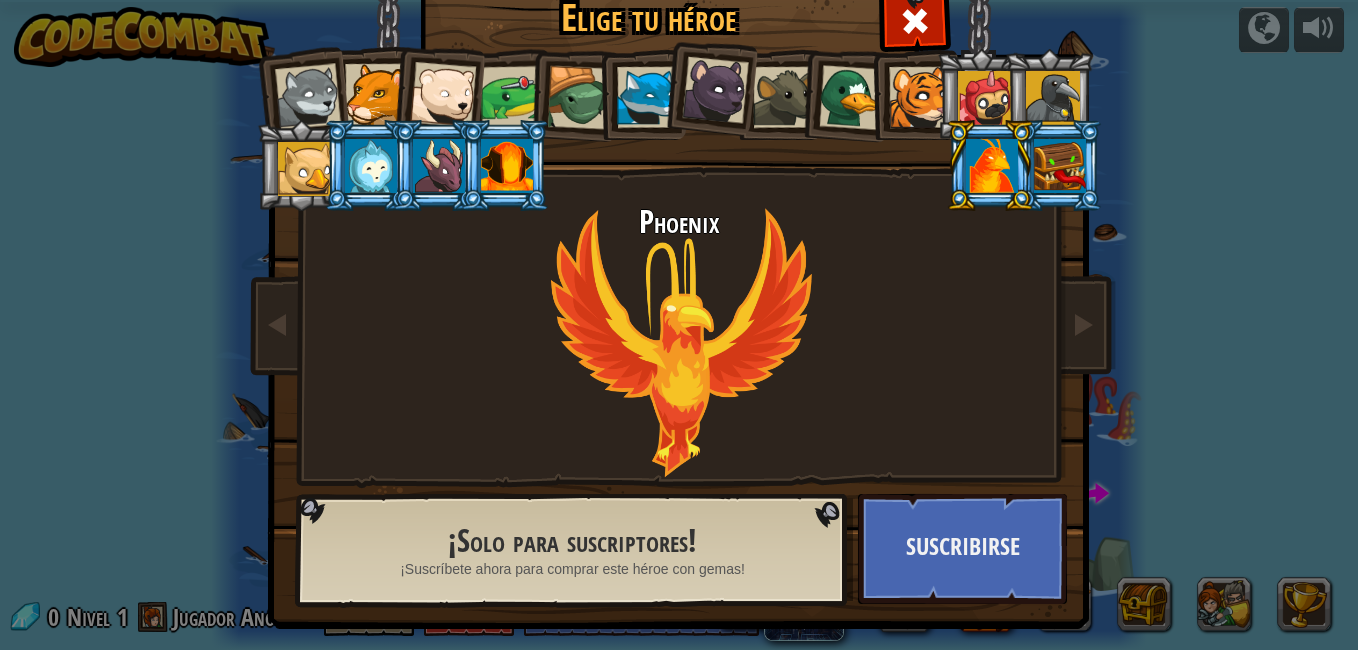 click at bounding box center [375, 94] 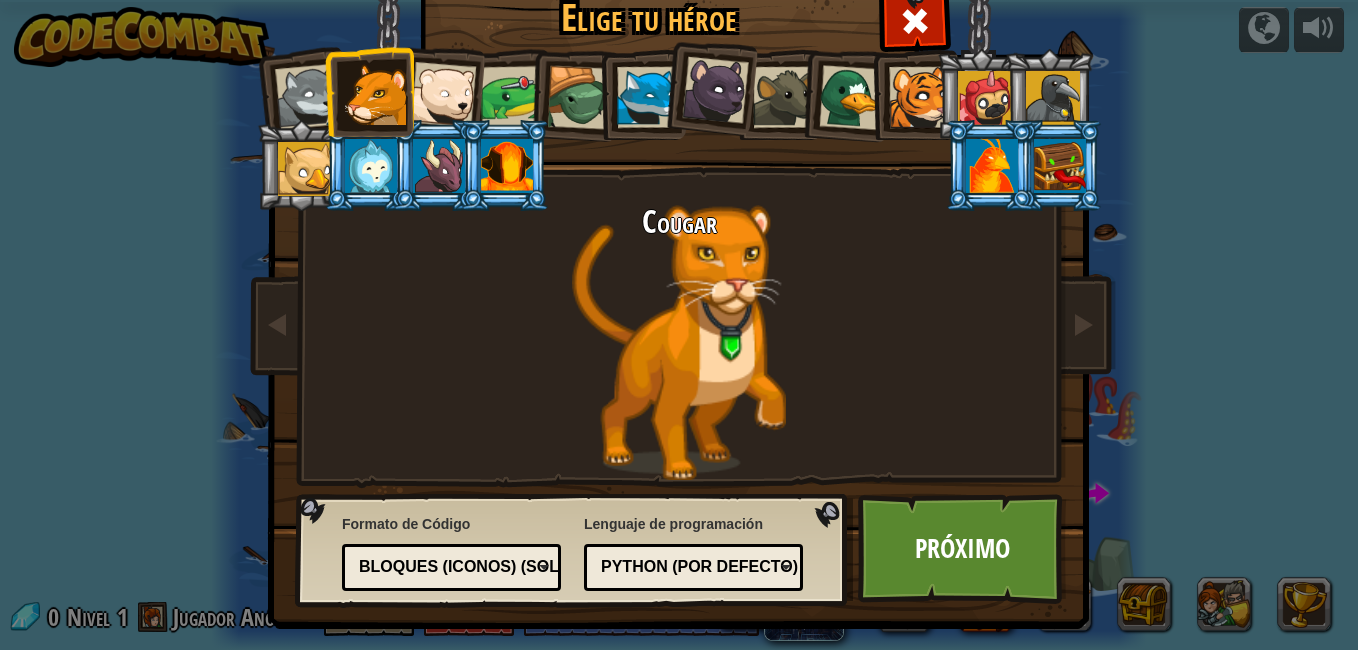 click at bounding box center [375, 94] 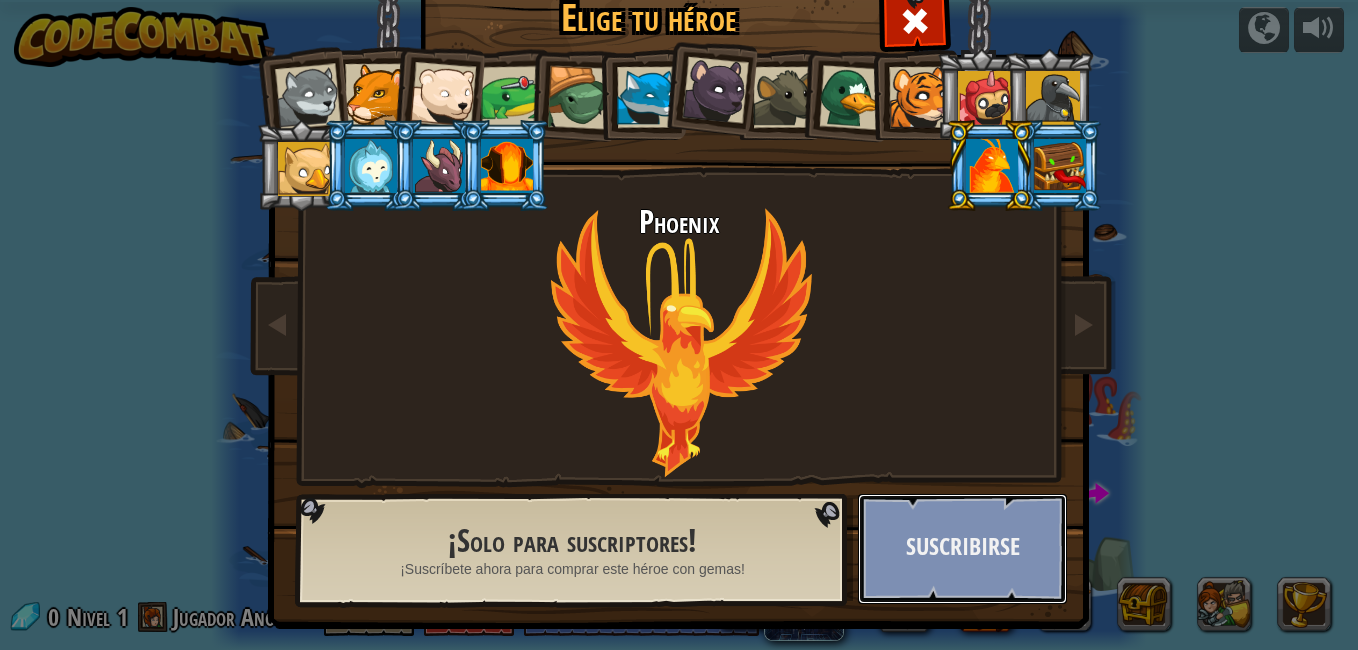 click on "Suscribirse" at bounding box center [962, 549] 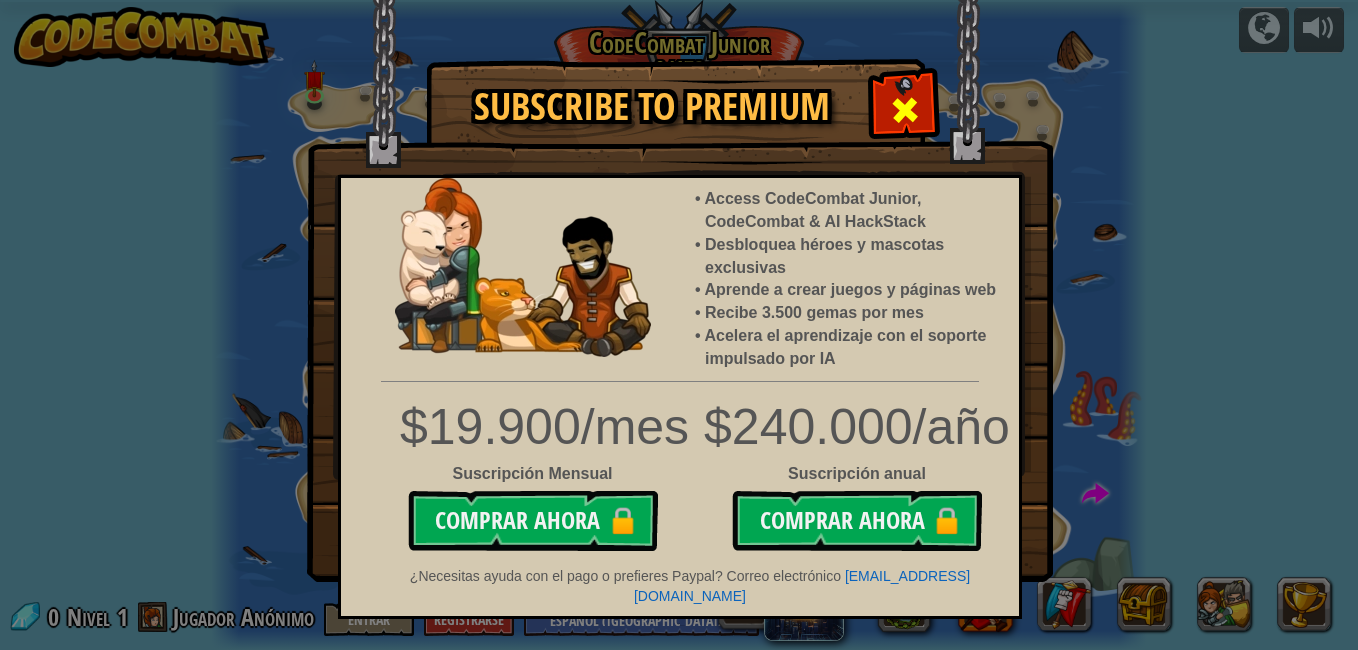 click at bounding box center (905, 110) 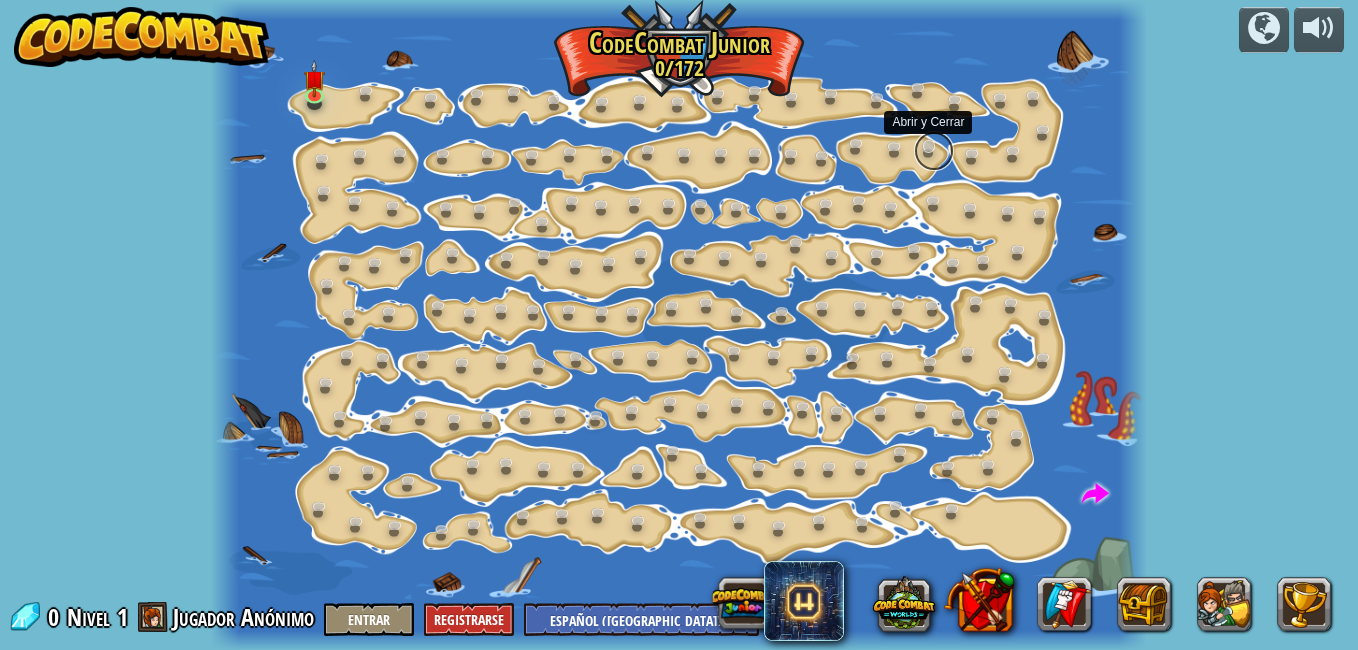 click at bounding box center (934, 151) 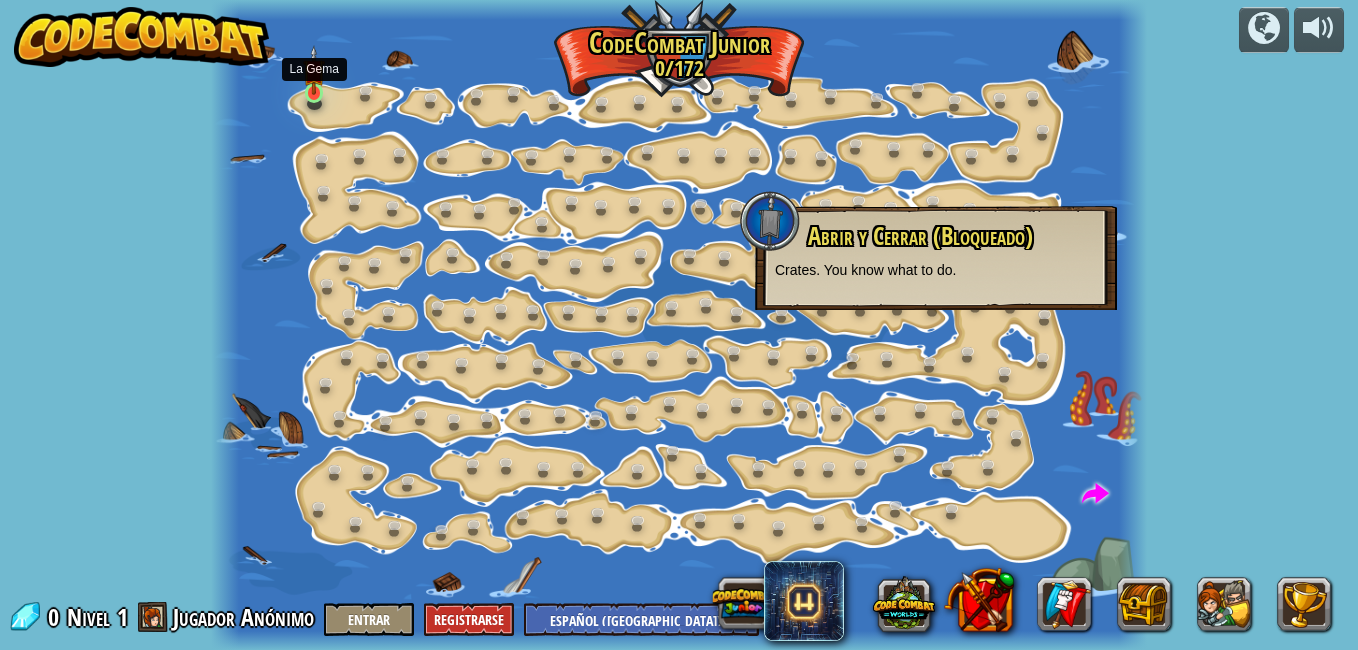 click at bounding box center (314, 70) 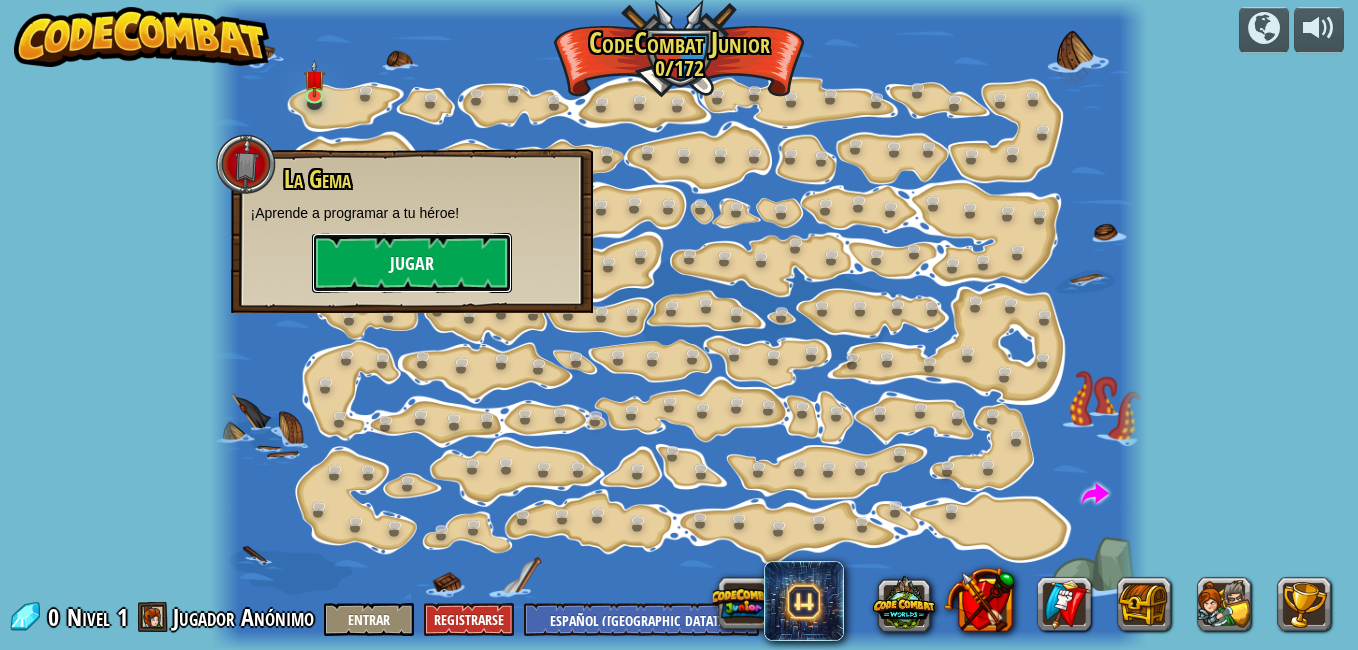 click on "Jugar" at bounding box center [412, 263] 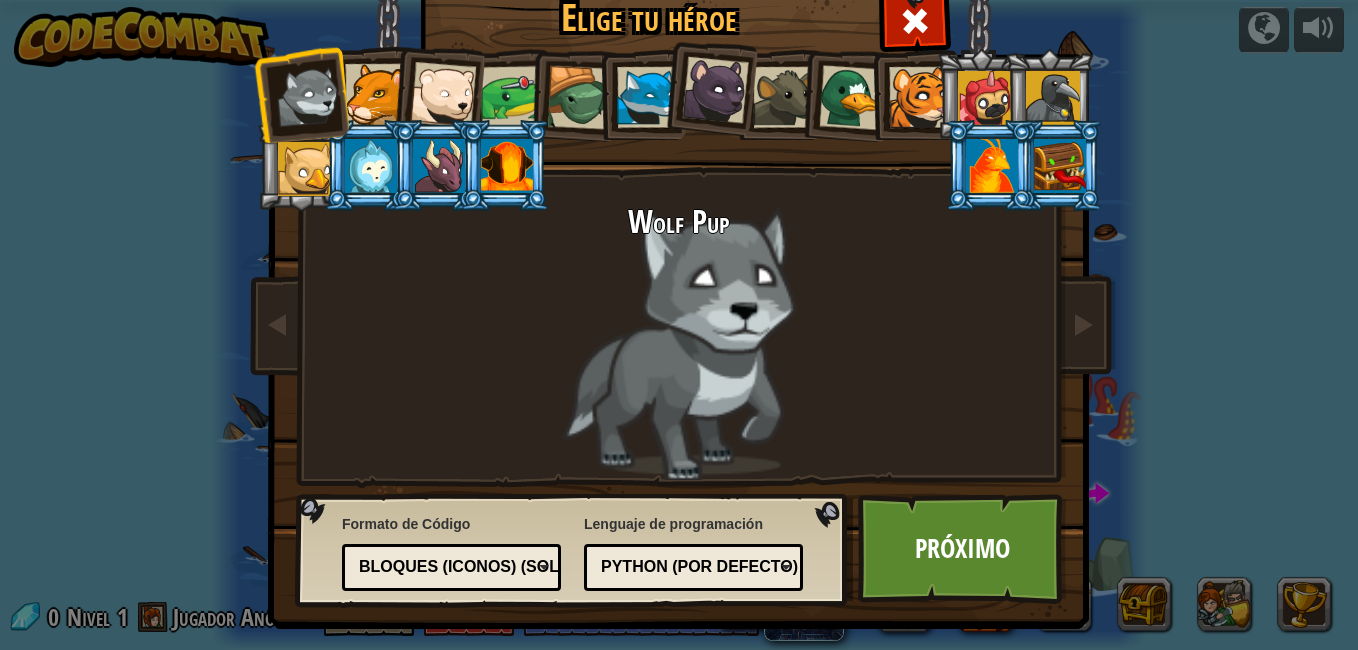 click at bounding box center (992, 166) 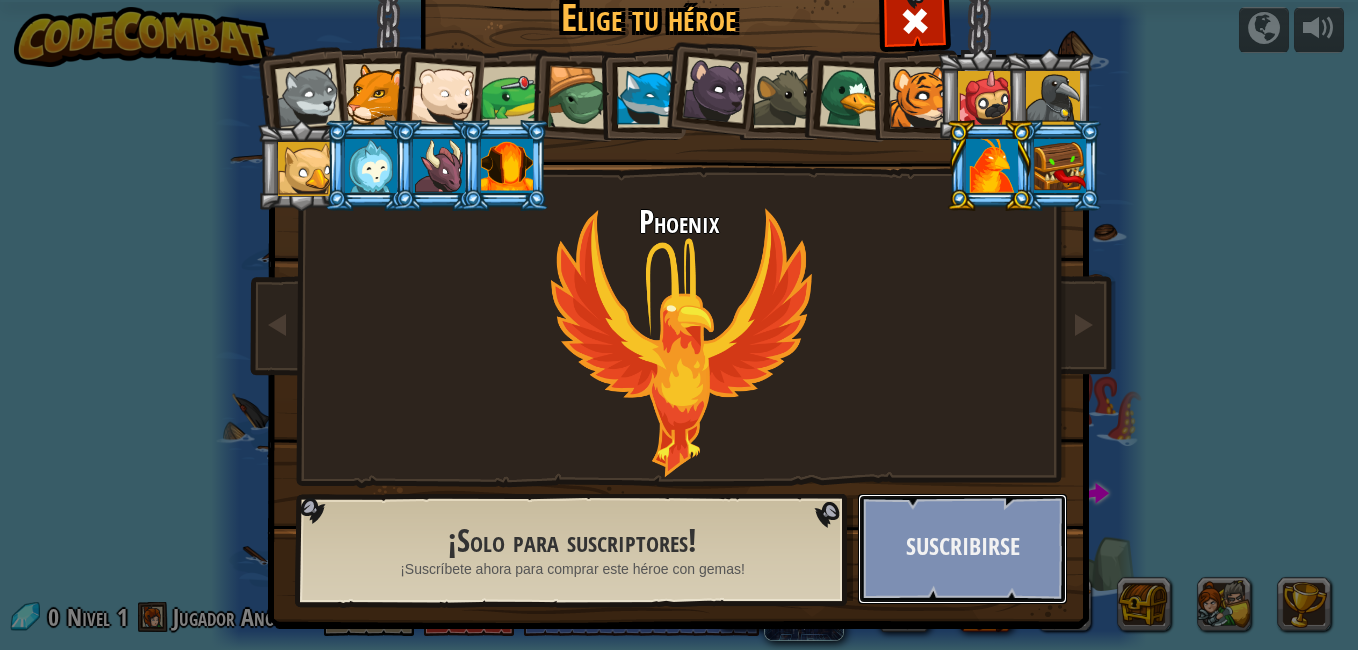 click on "Suscribirse" at bounding box center (962, 549) 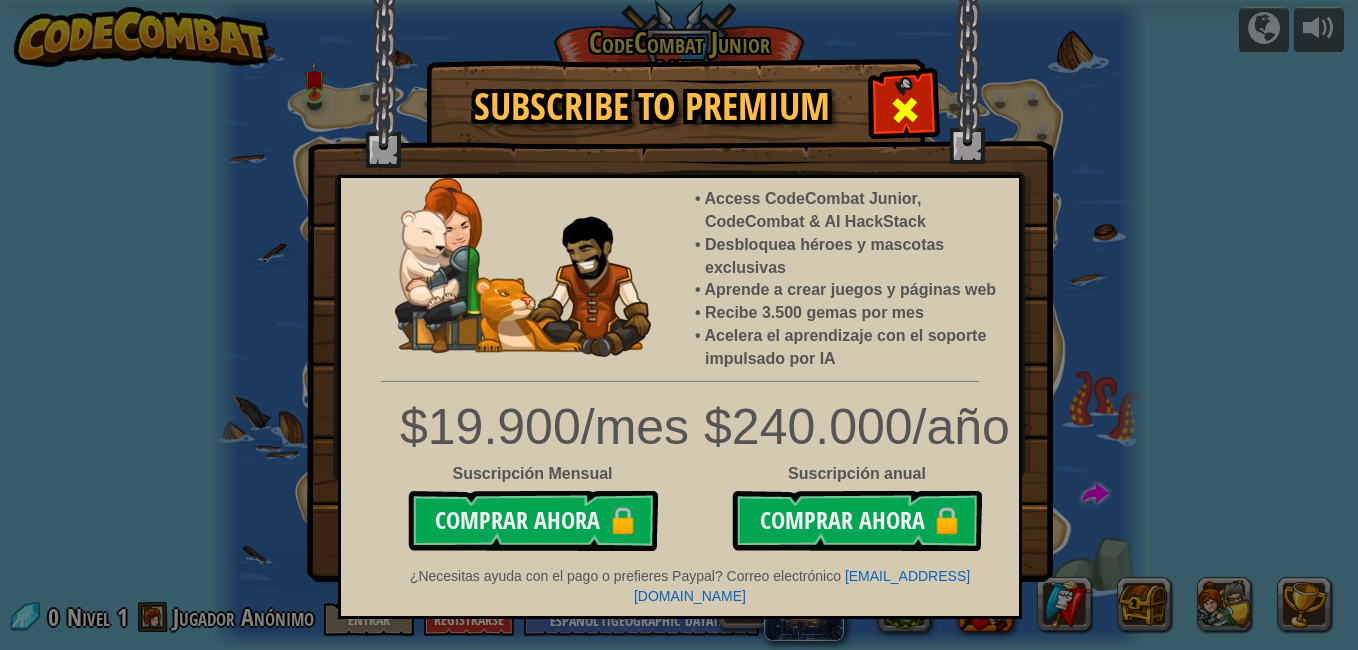 click at bounding box center (905, 110) 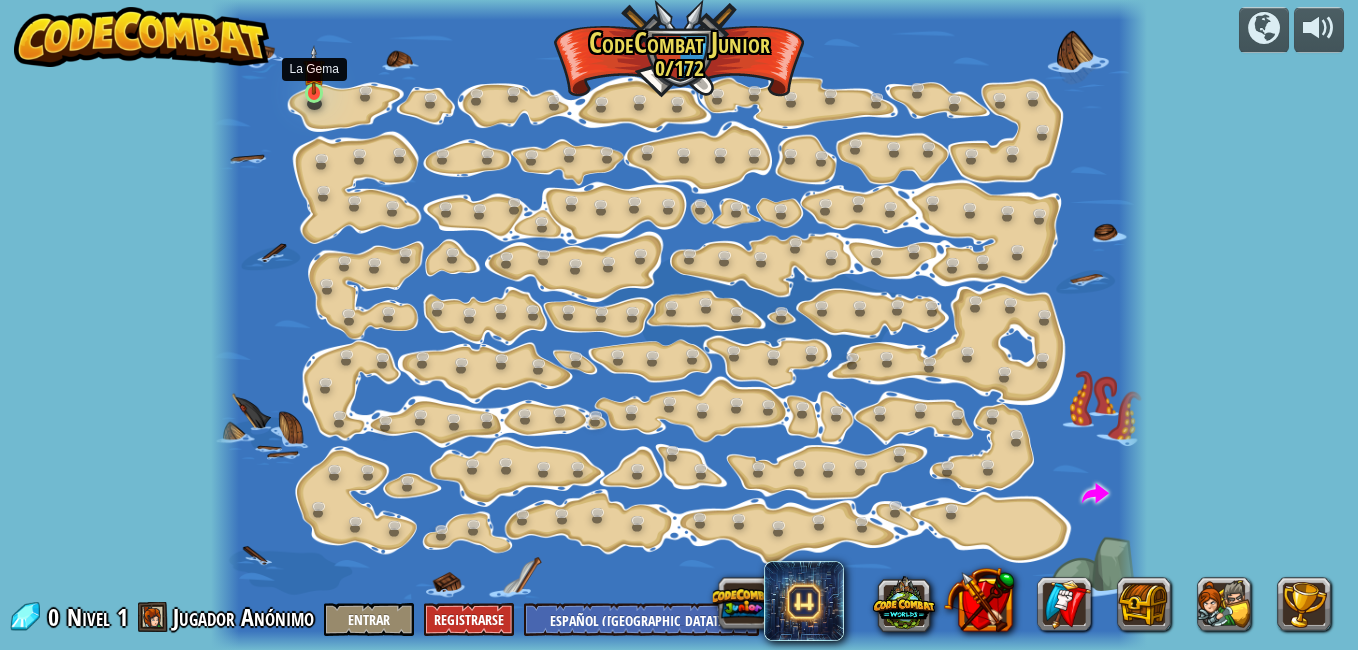 click at bounding box center (314, 70) 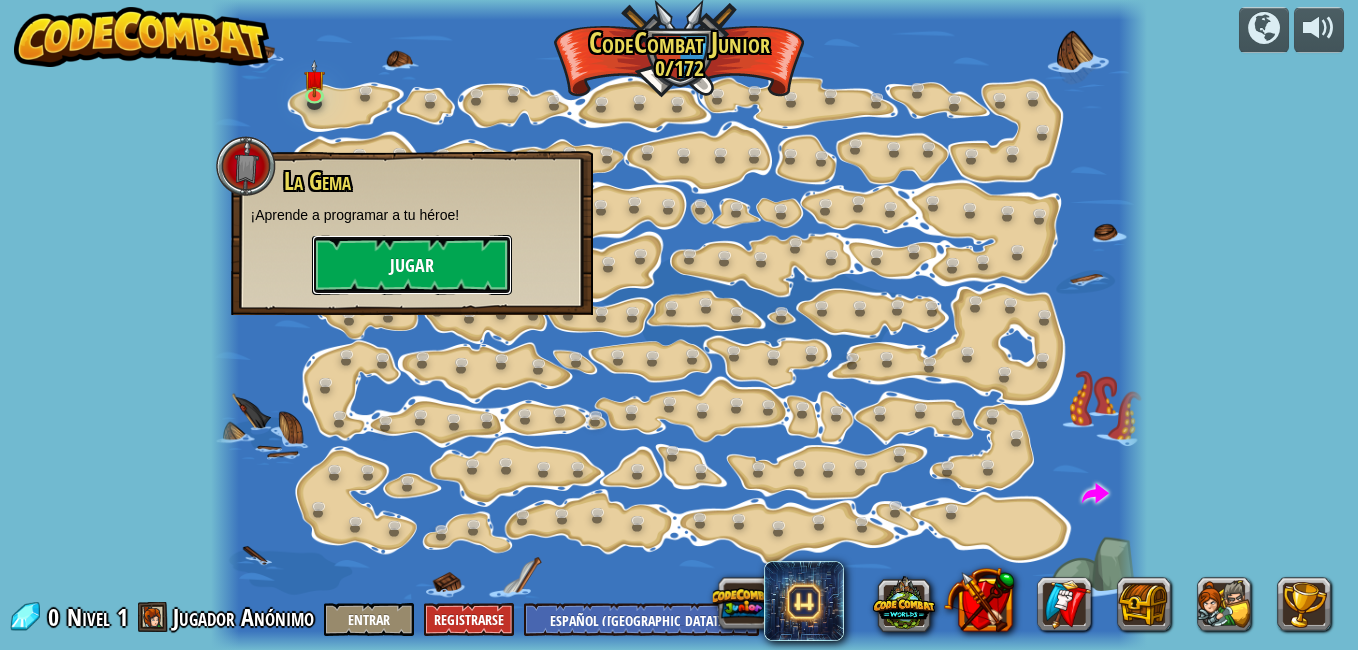 click on "Jugar" at bounding box center [412, 265] 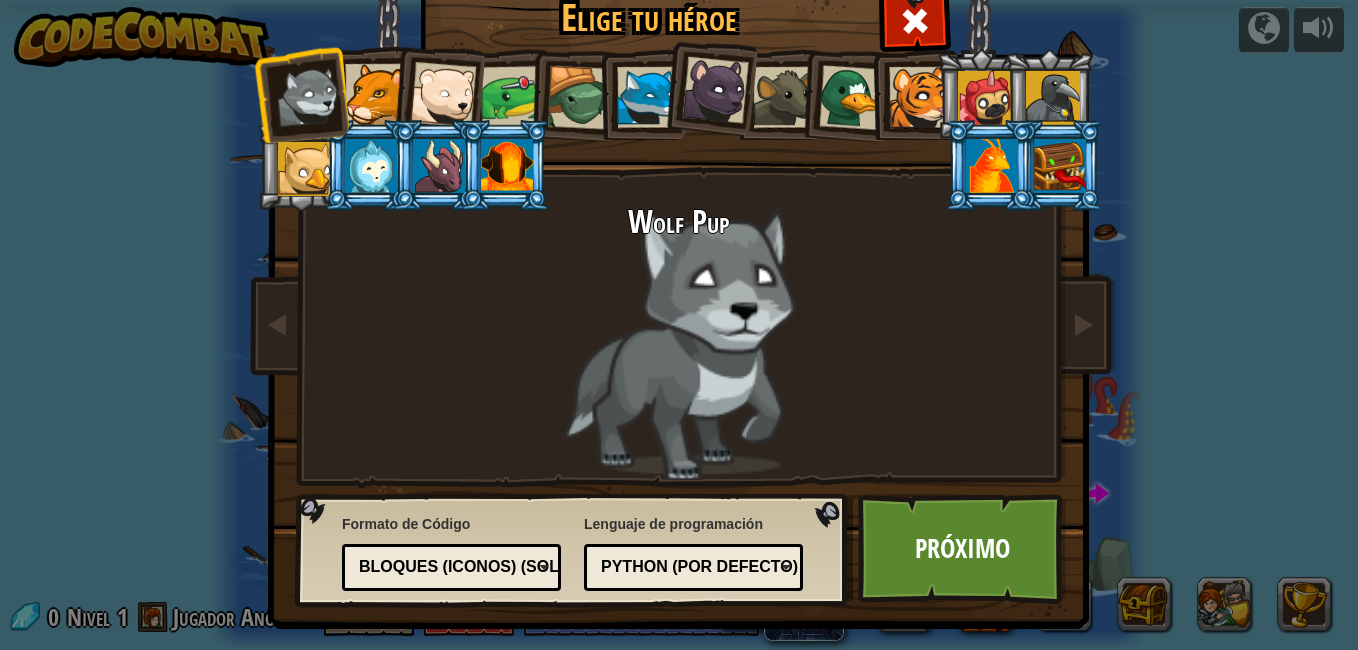 click at bounding box center (992, 166) 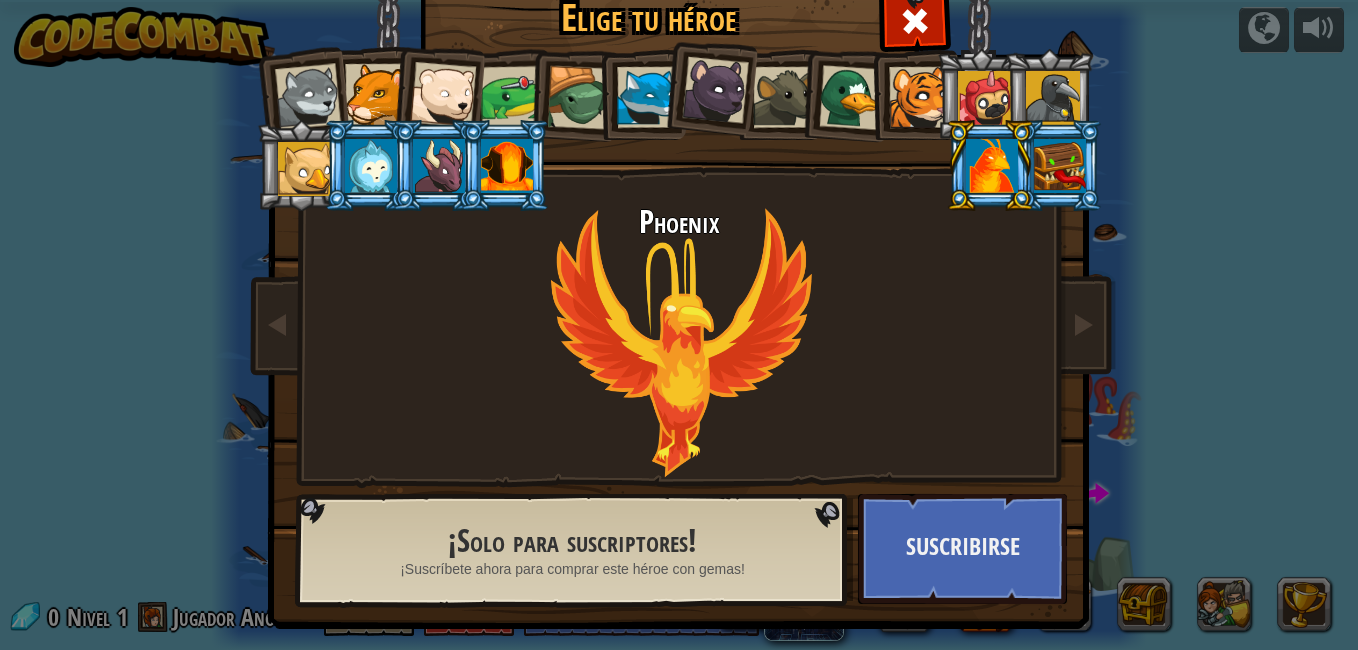 click at bounding box center (647, 97) 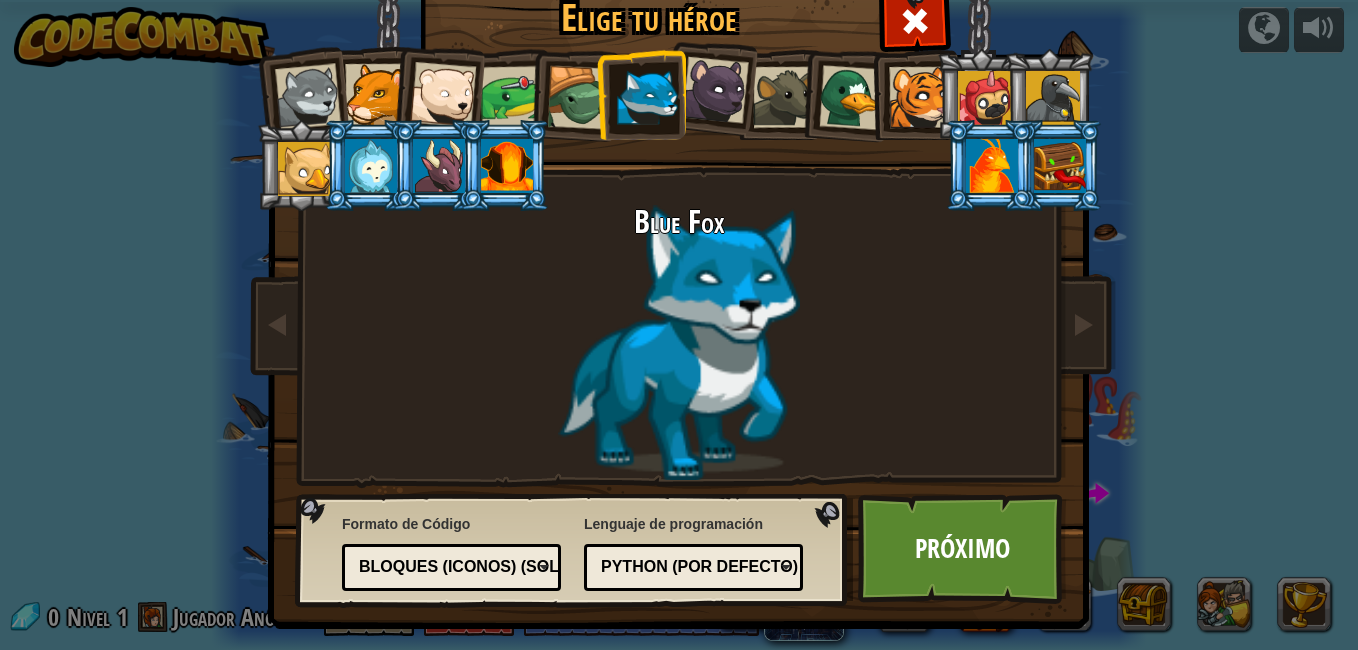 click on "Blue Fox" at bounding box center [679, 342] 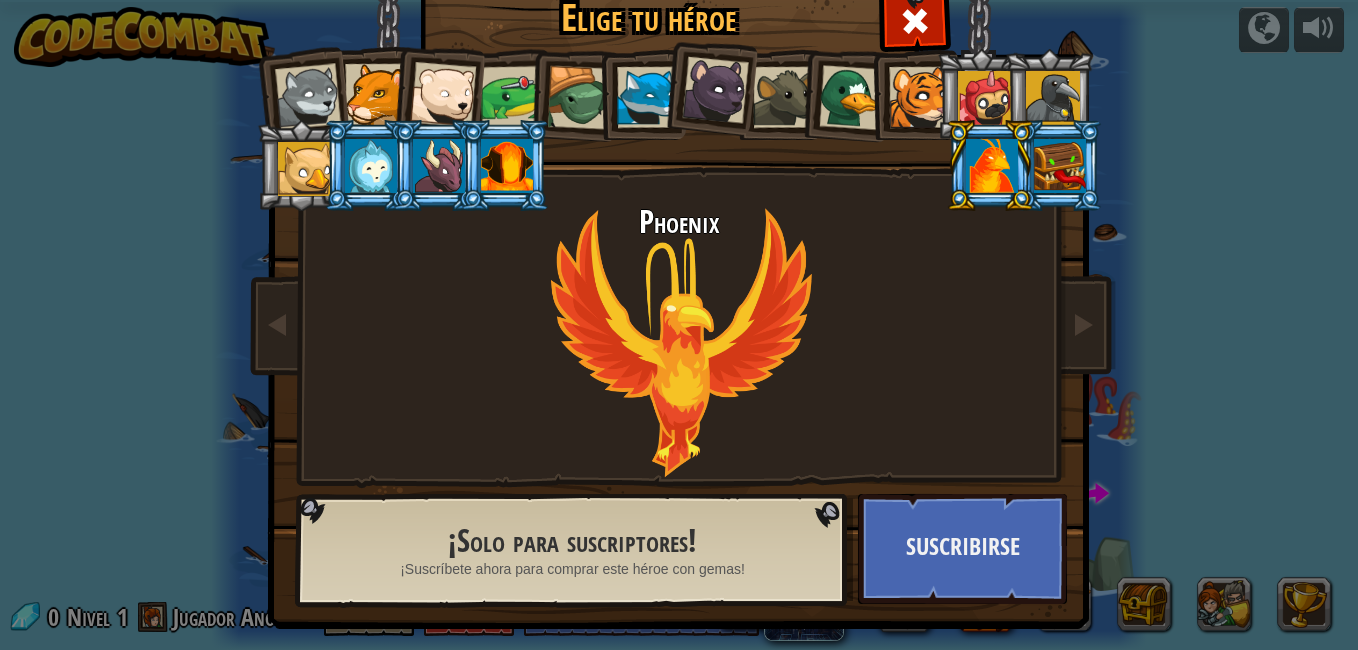 click on "Phoenix" at bounding box center (679, 222) 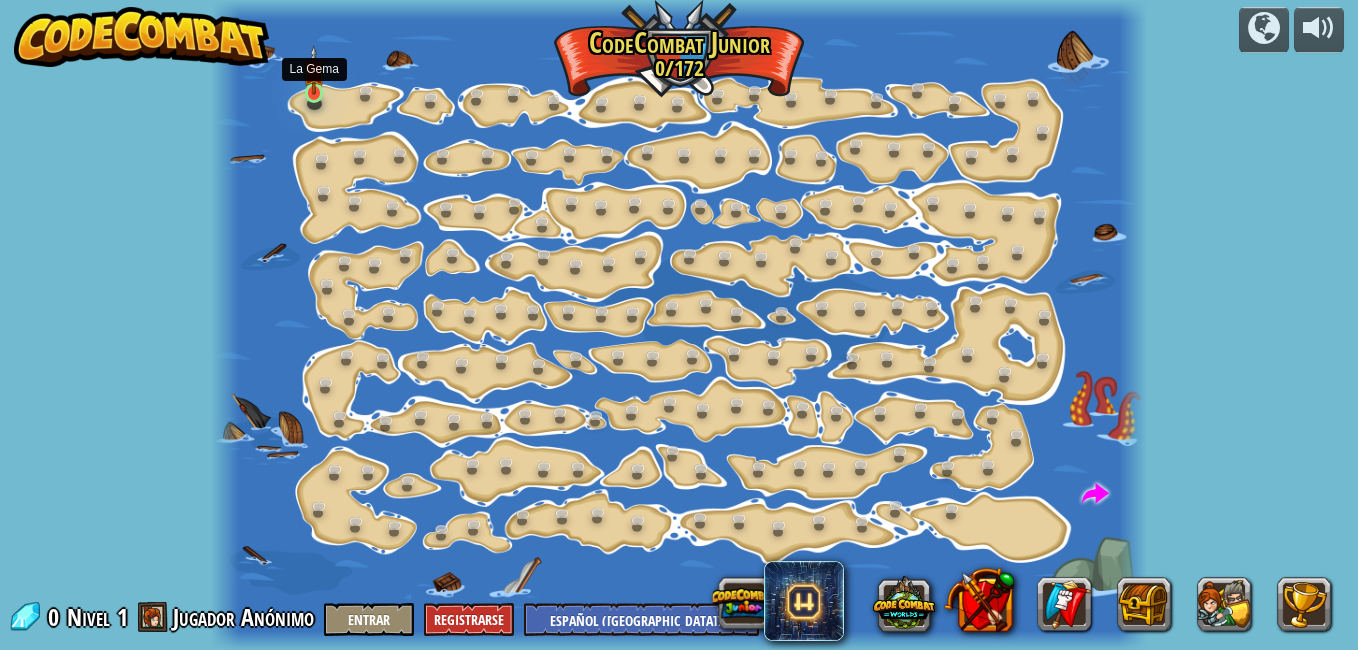 click at bounding box center [314, 70] 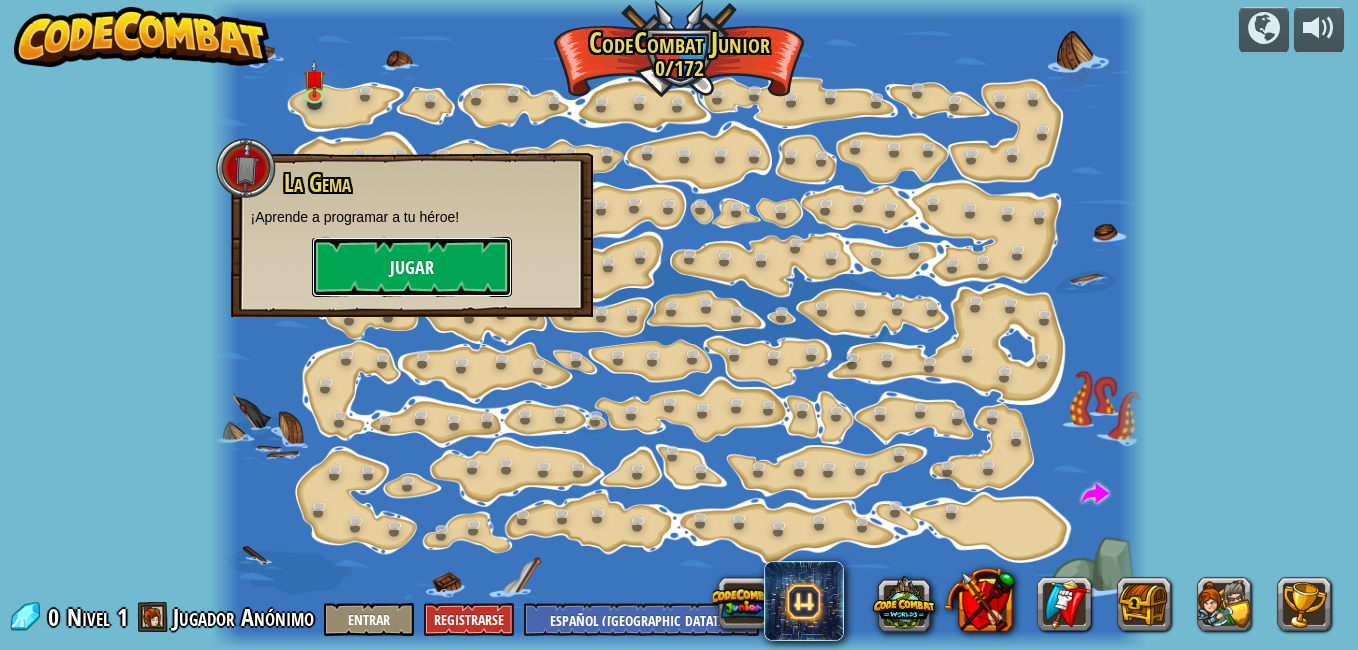 click on "Jugar" at bounding box center (412, 267) 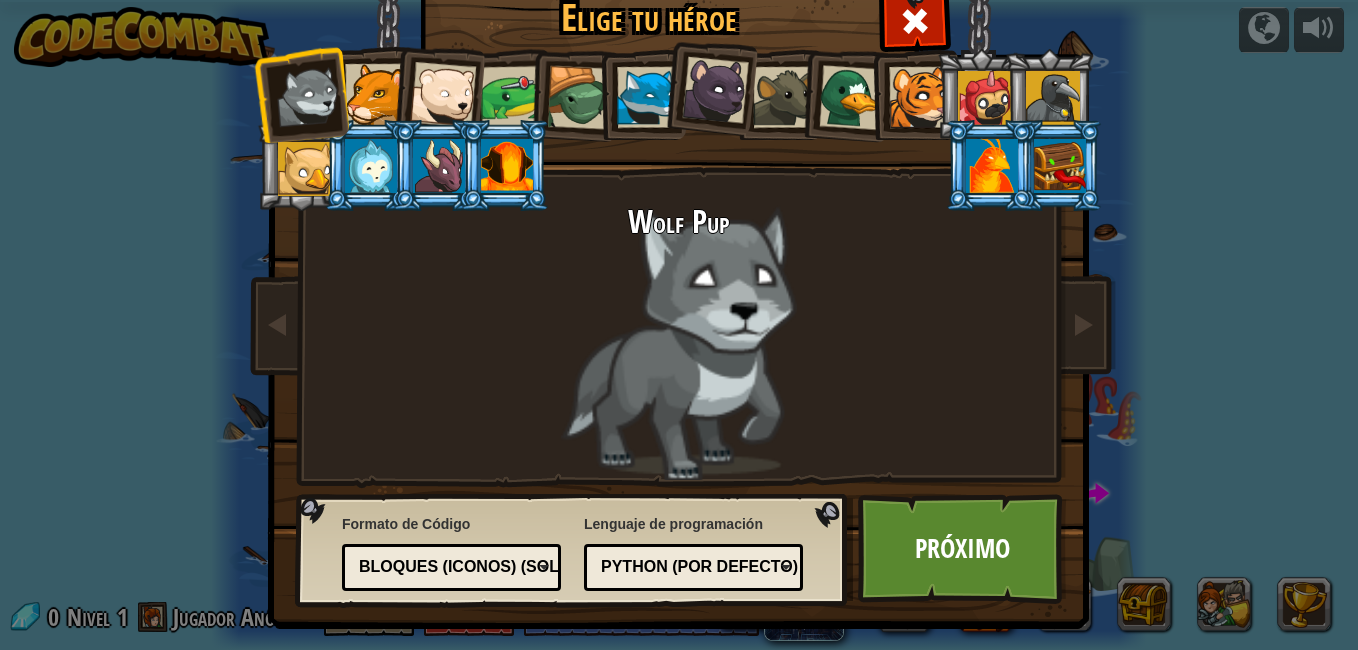 drag, startPoint x: 60, startPoint y: 406, endPoint x: 51, endPoint y: 416, distance: 13.453624 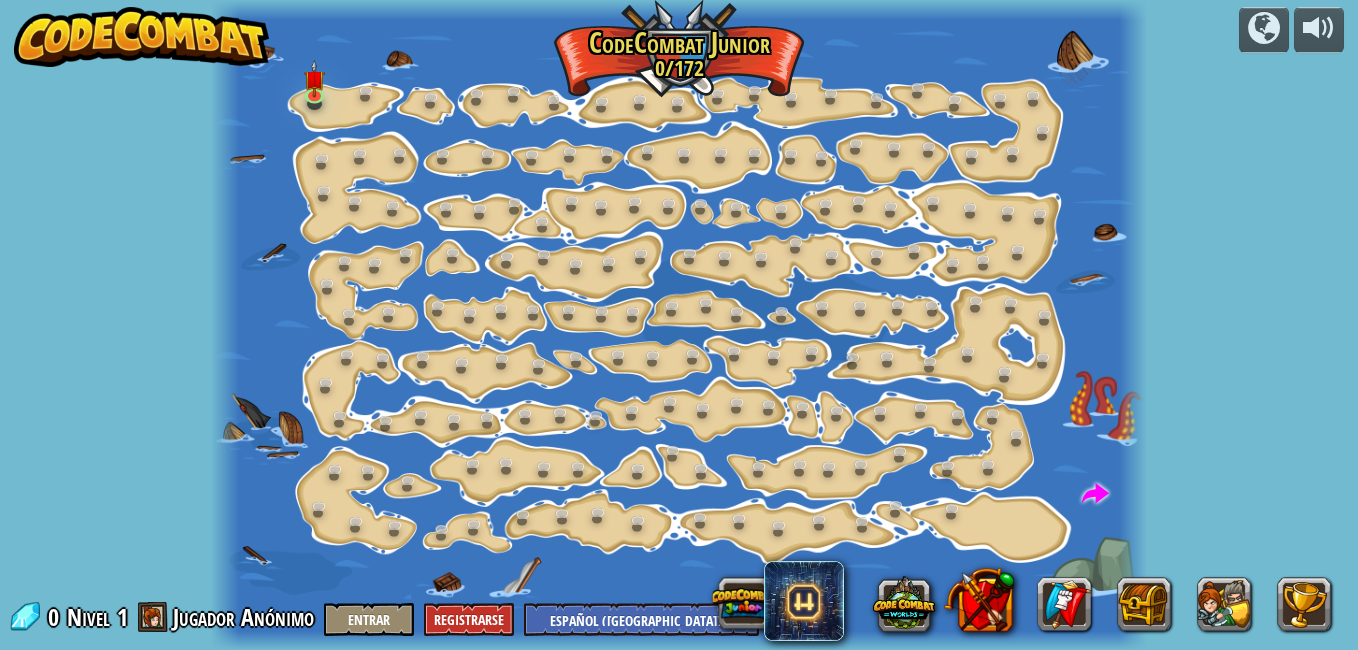click at bounding box center (679, 325) 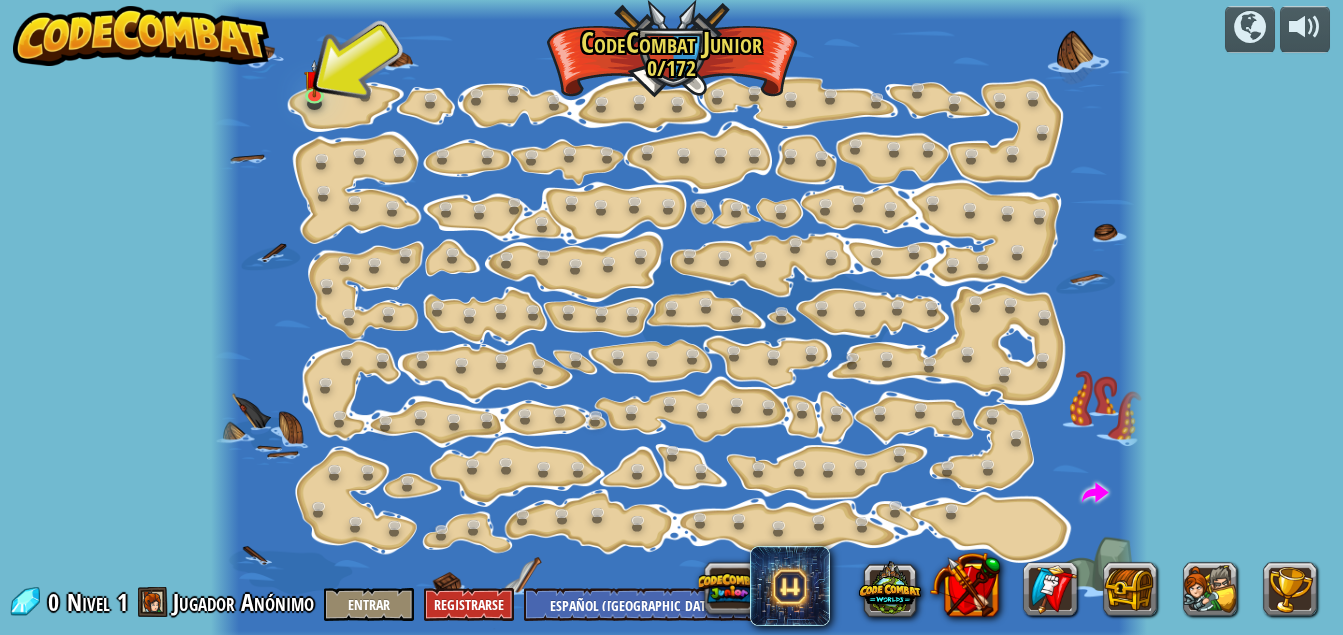 click at bounding box center (679, 325) 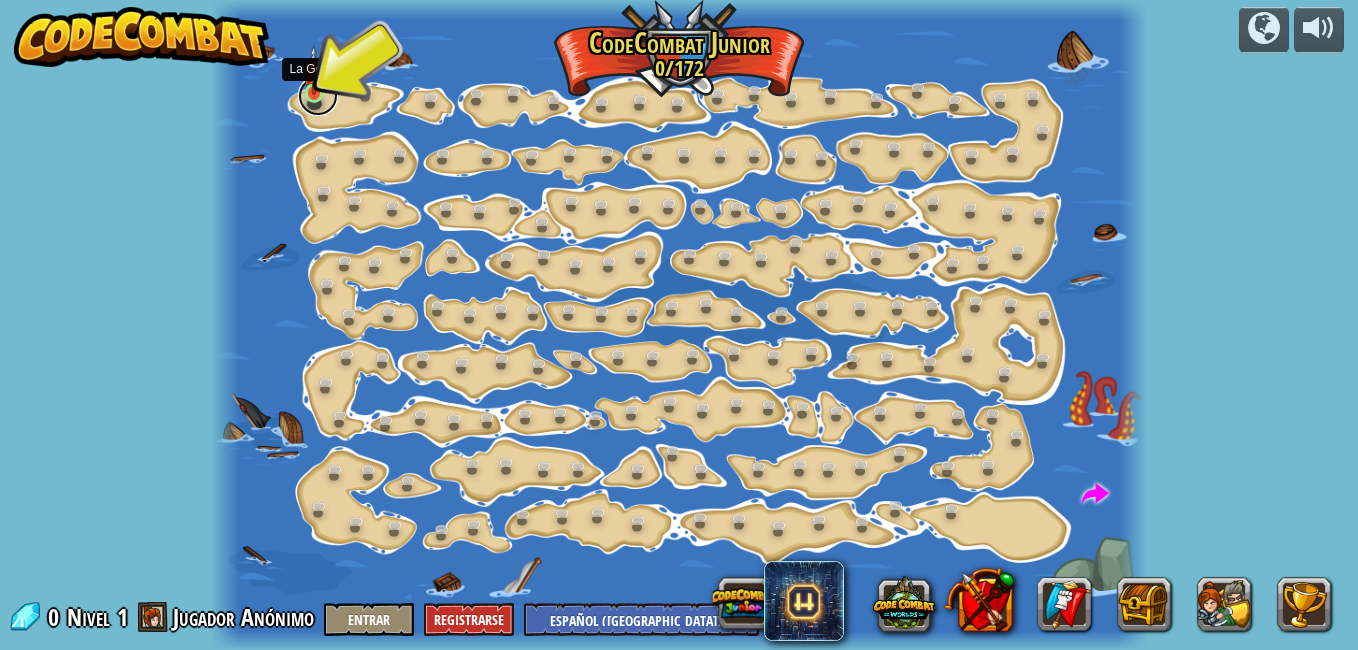click at bounding box center (318, 96) 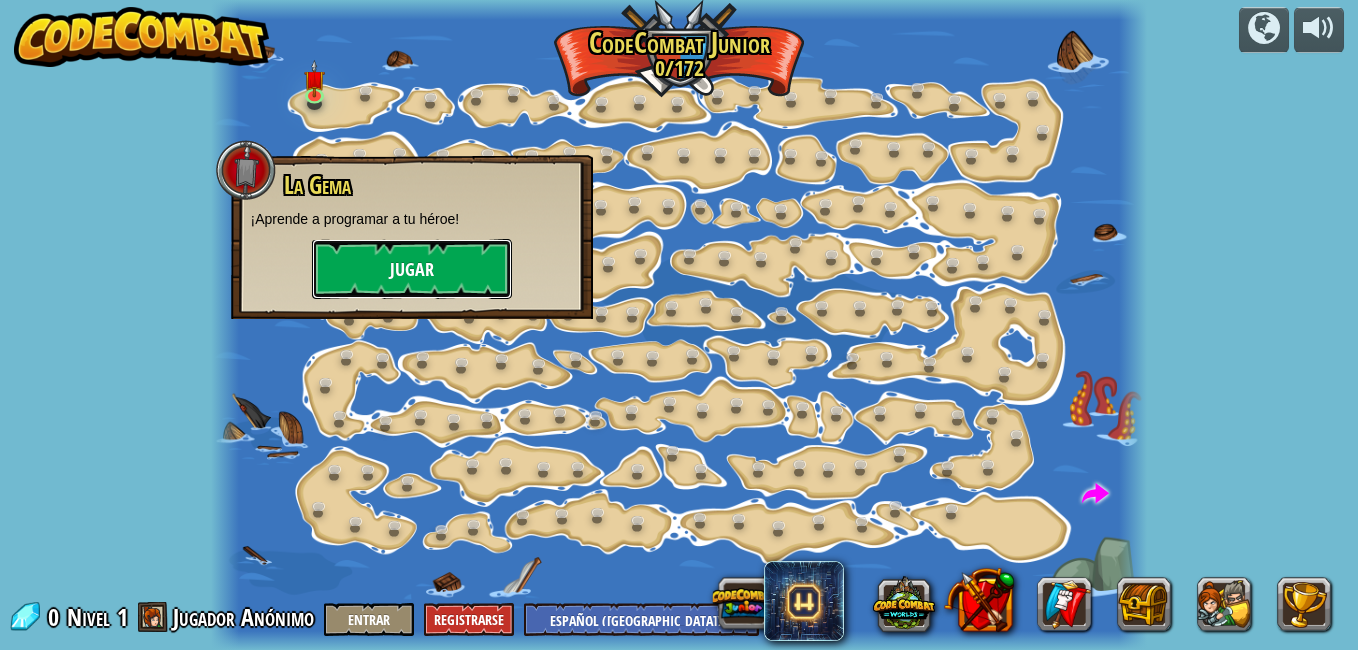 click on "Jugar" at bounding box center (412, 269) 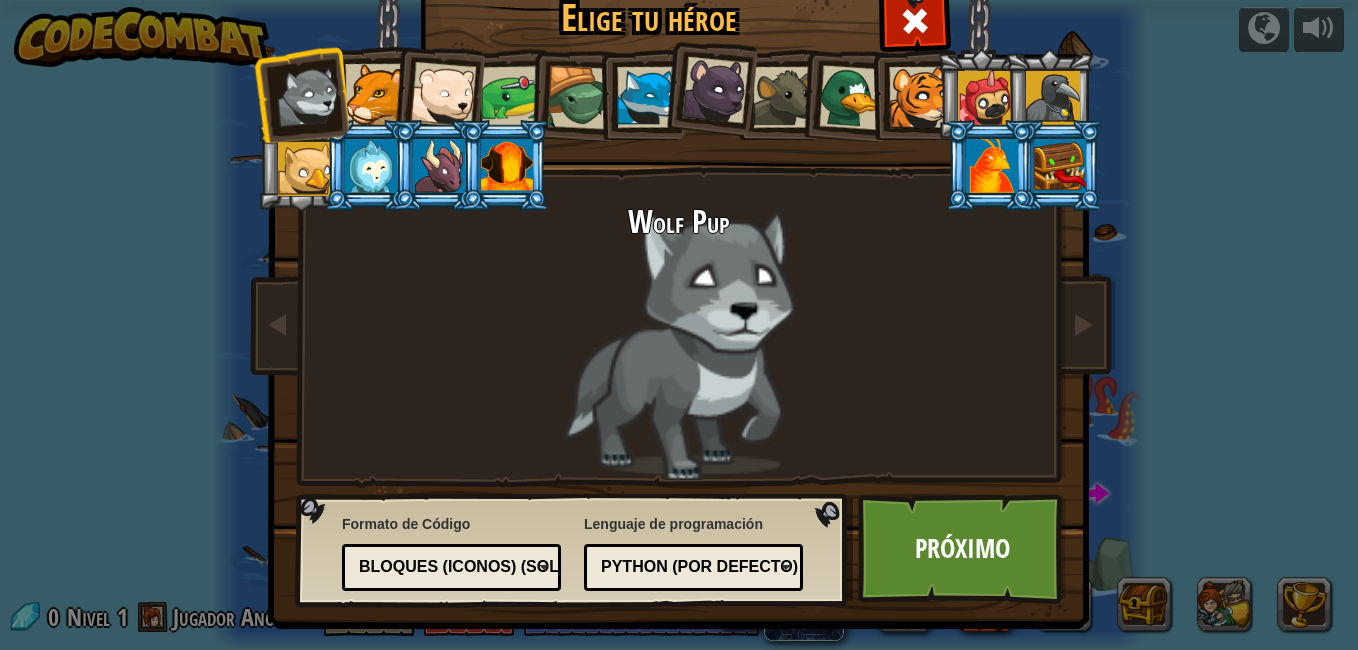 click at bounding box center (443, 95) 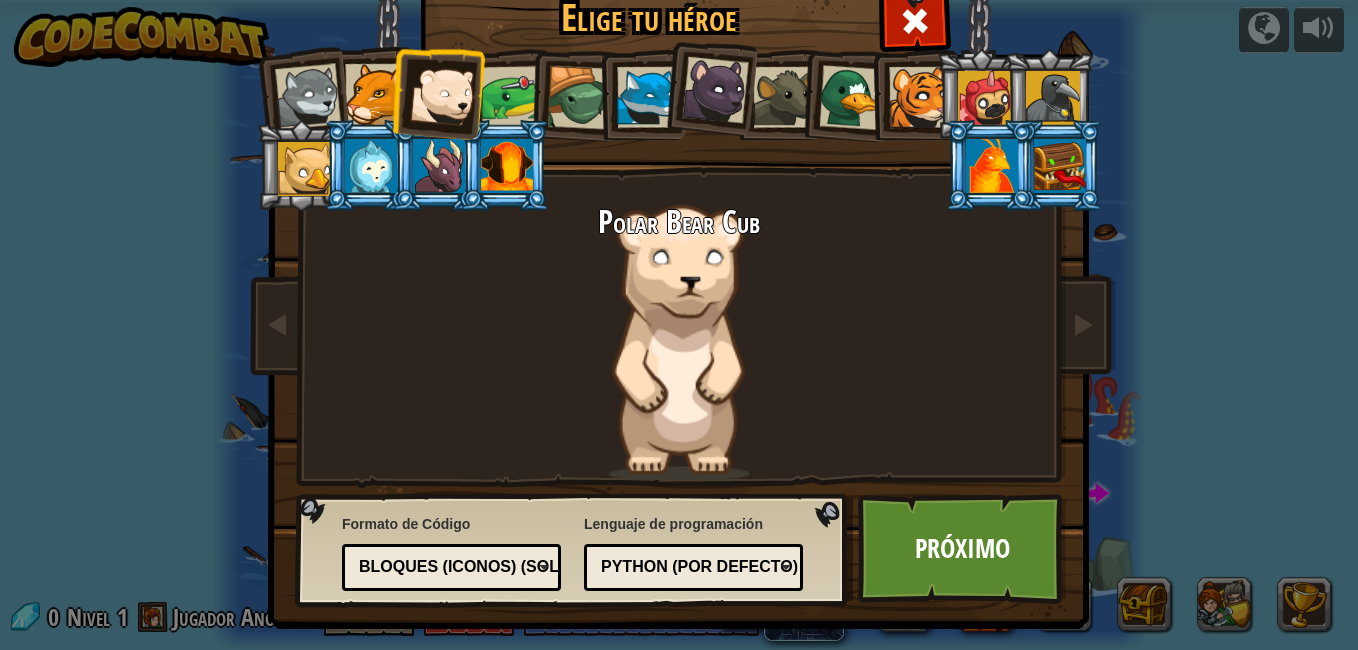 click at bounding box center (1060, 166) 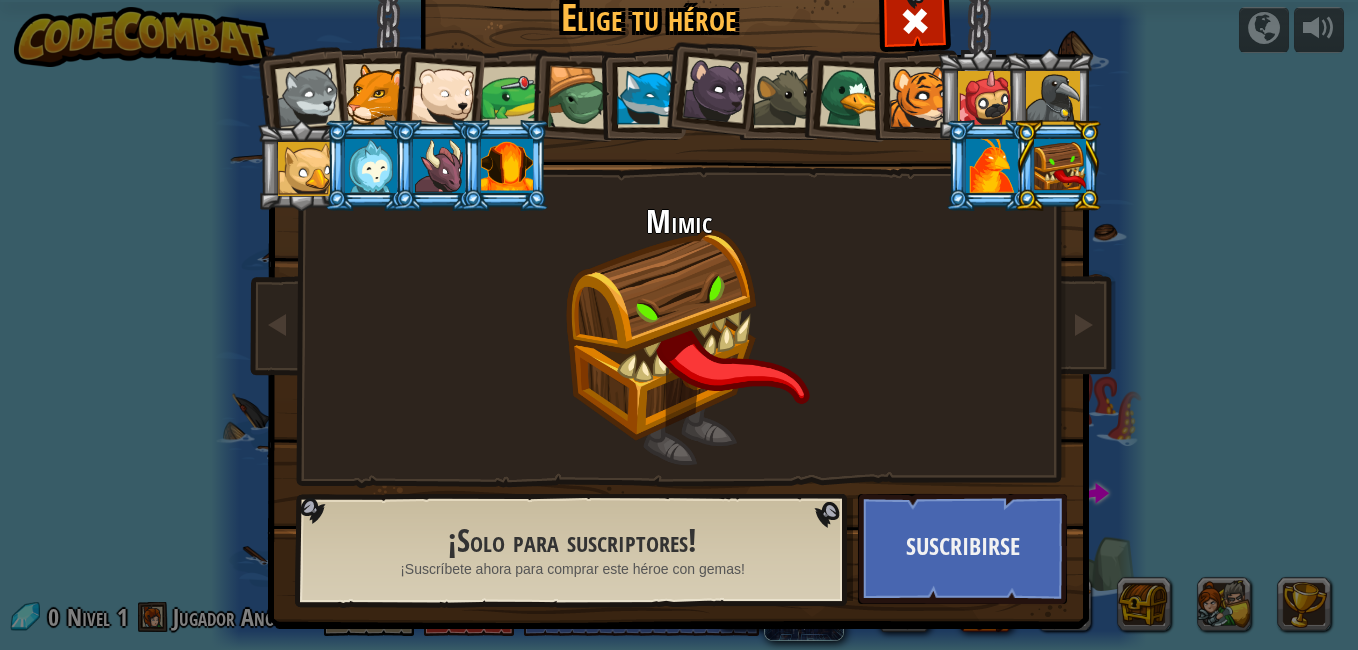click on "Mimic" at bounding box center (679, 342) 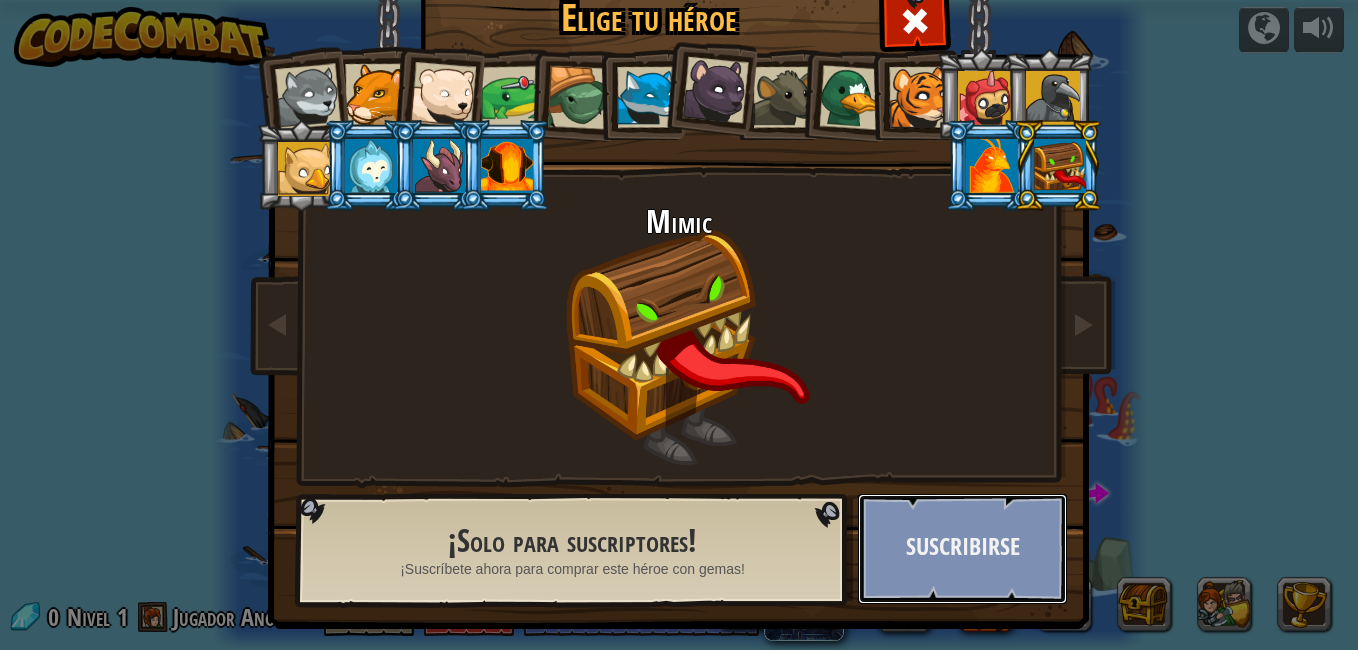 click on "Suscribirse" at bounding box center [962, 549] 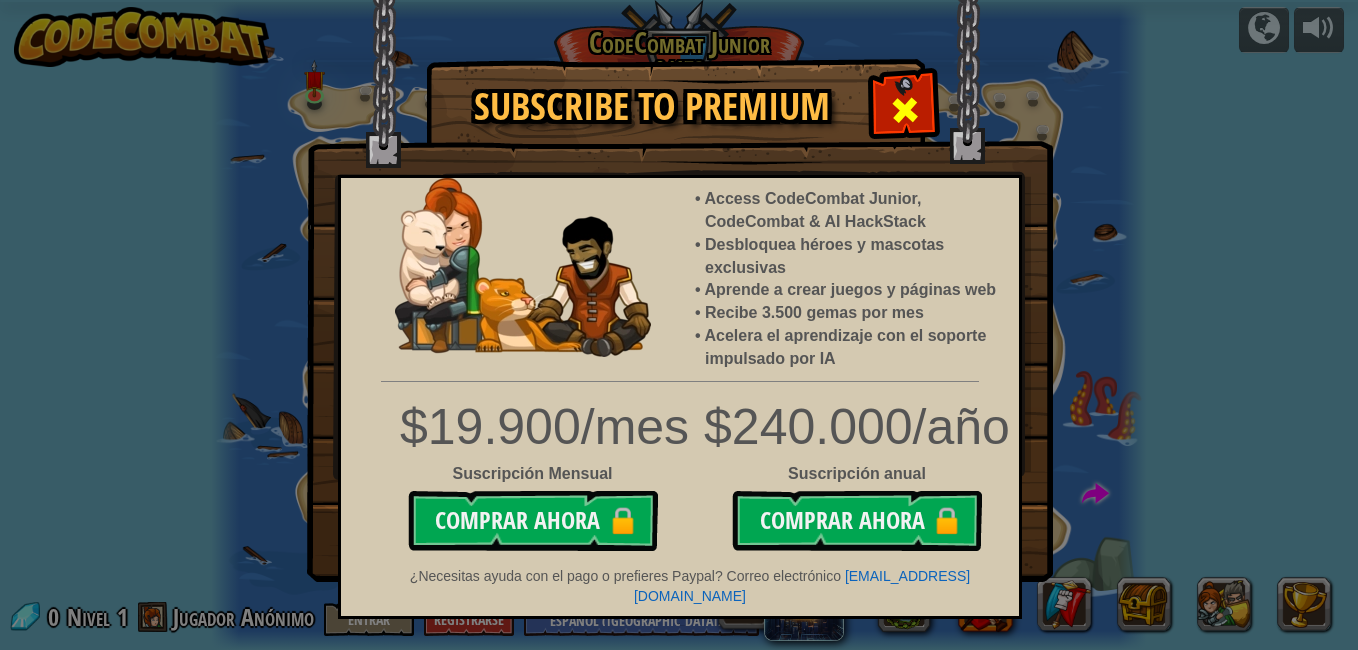 click at bounding box center [905, 110] 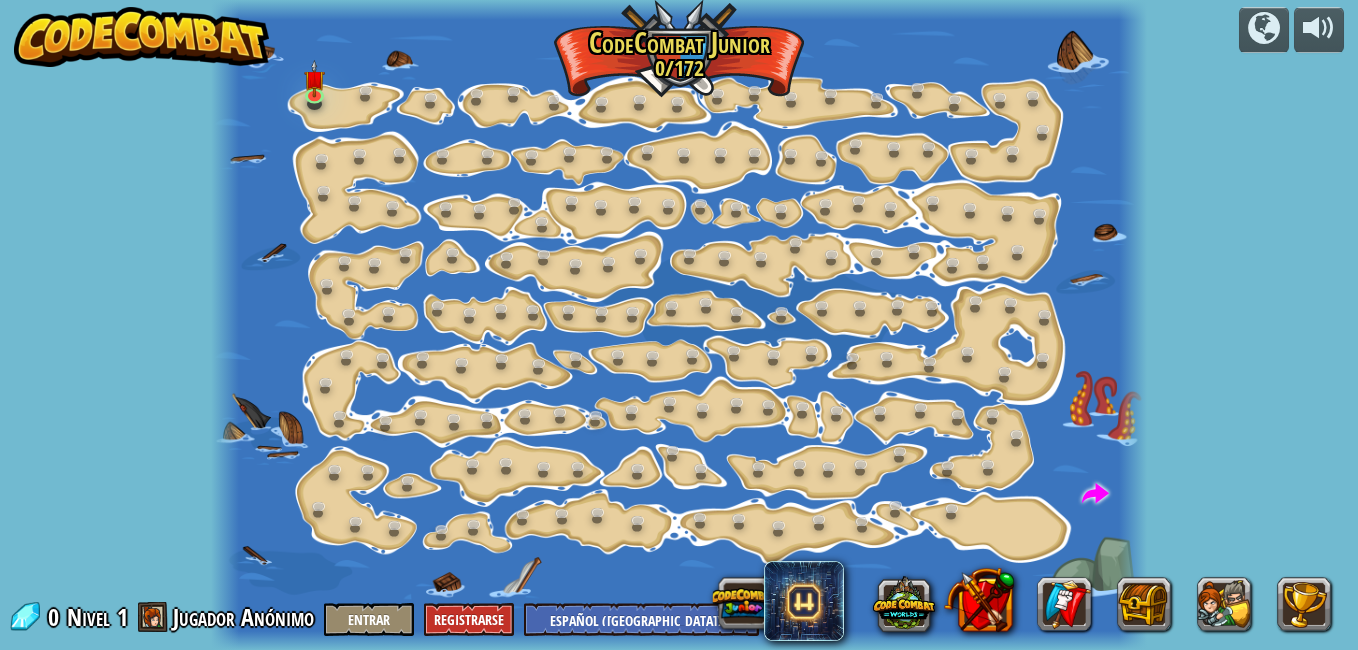 click at bounding box center (679, 325) 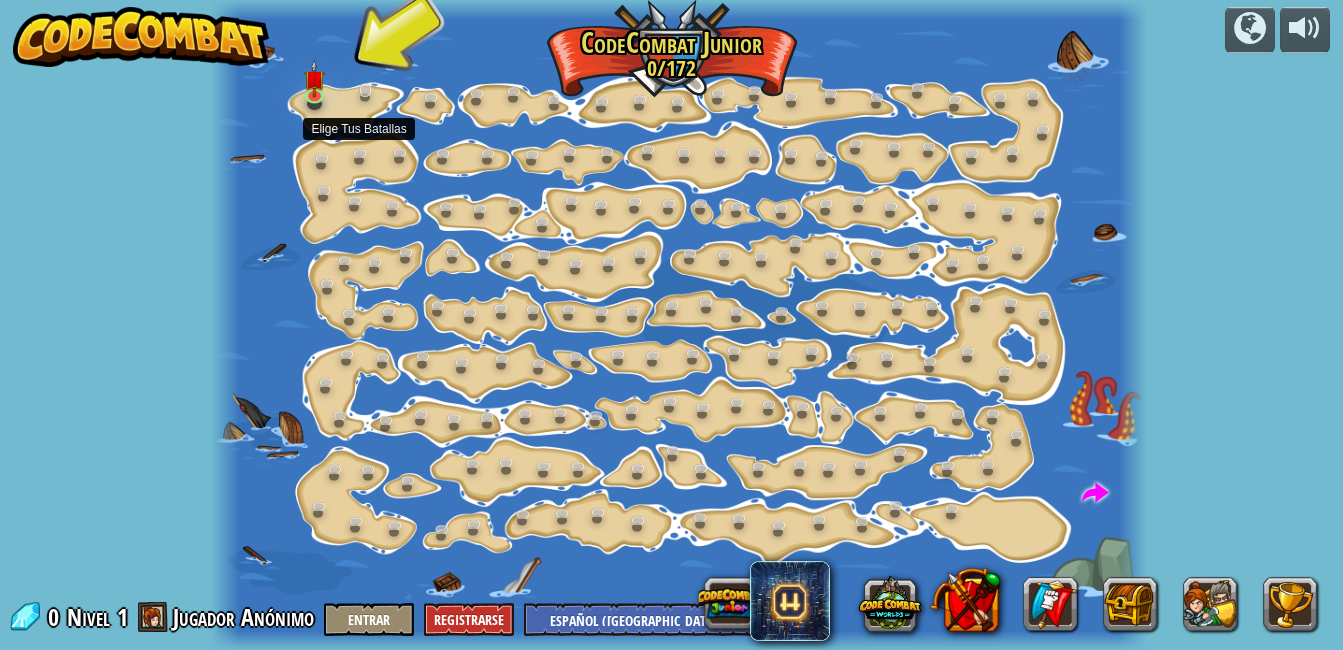 drag, startPoint x: 365, startPoint y: 152, endPoint x: 356, endPoint y: 96, distance: 56.718605 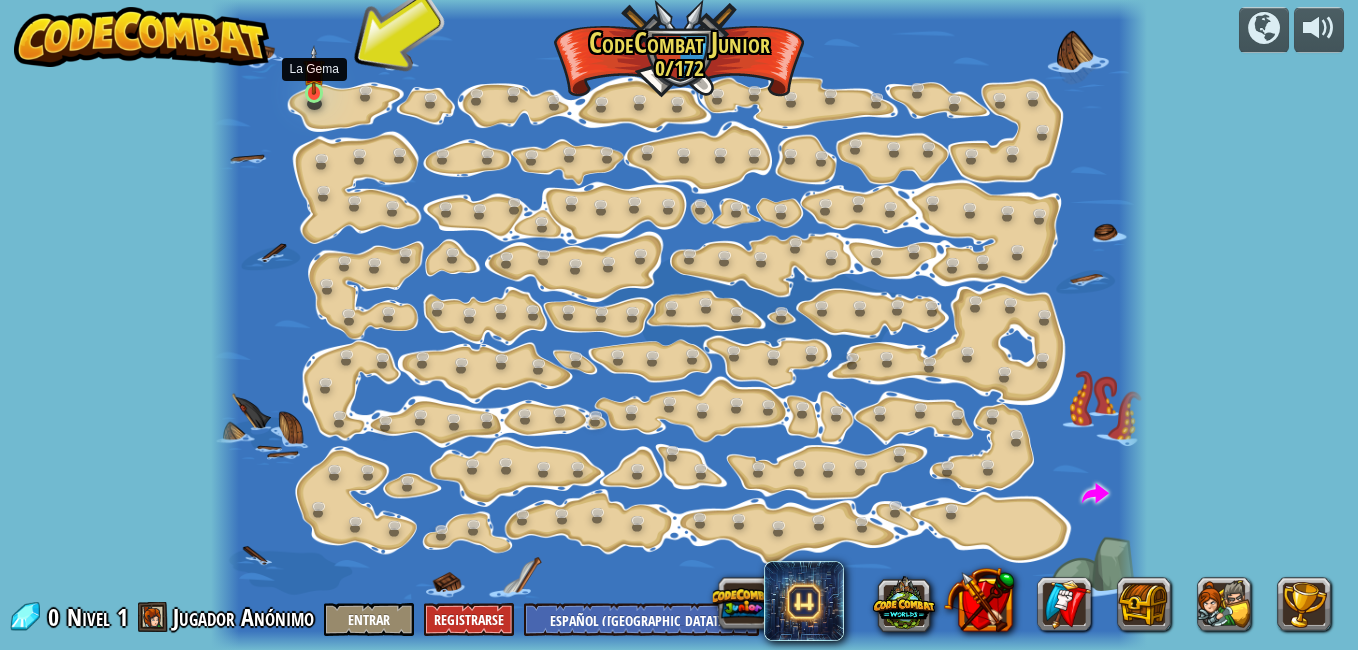 click at bounding box center [314, 70] 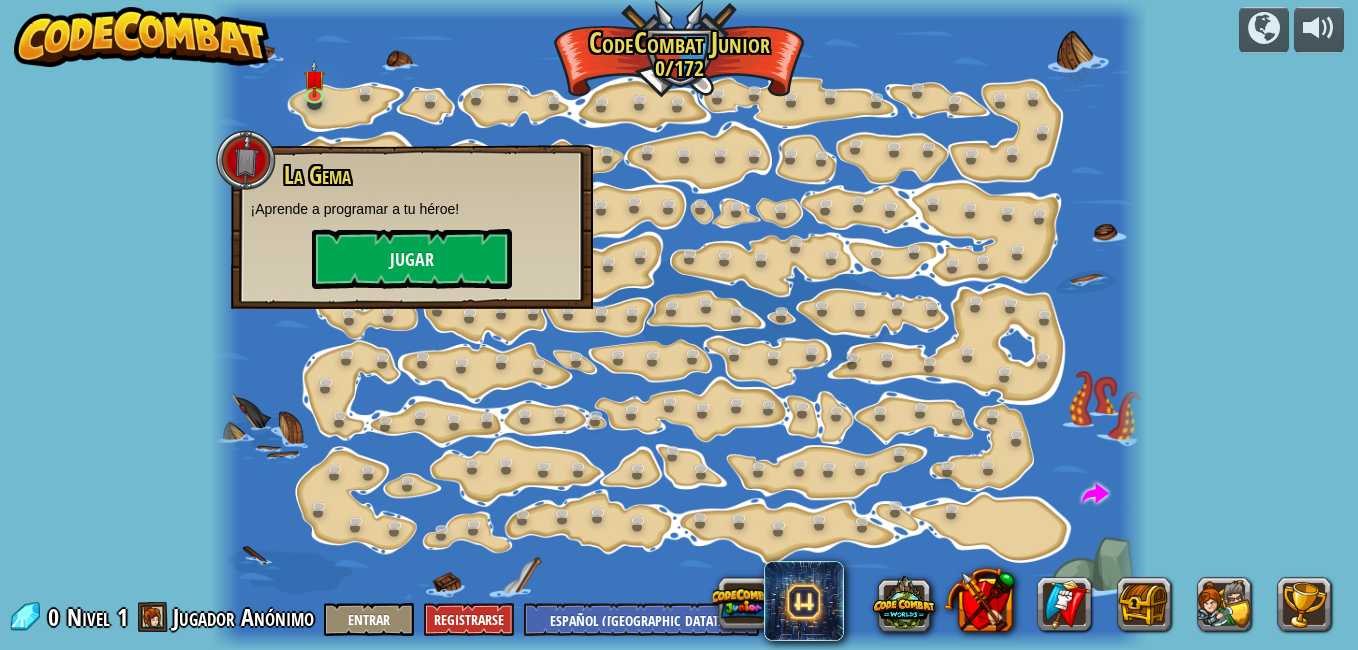 click on "La Gema ¡Aprende a programar a tu héroe!
Jugar" at bounding box center (412, 227) 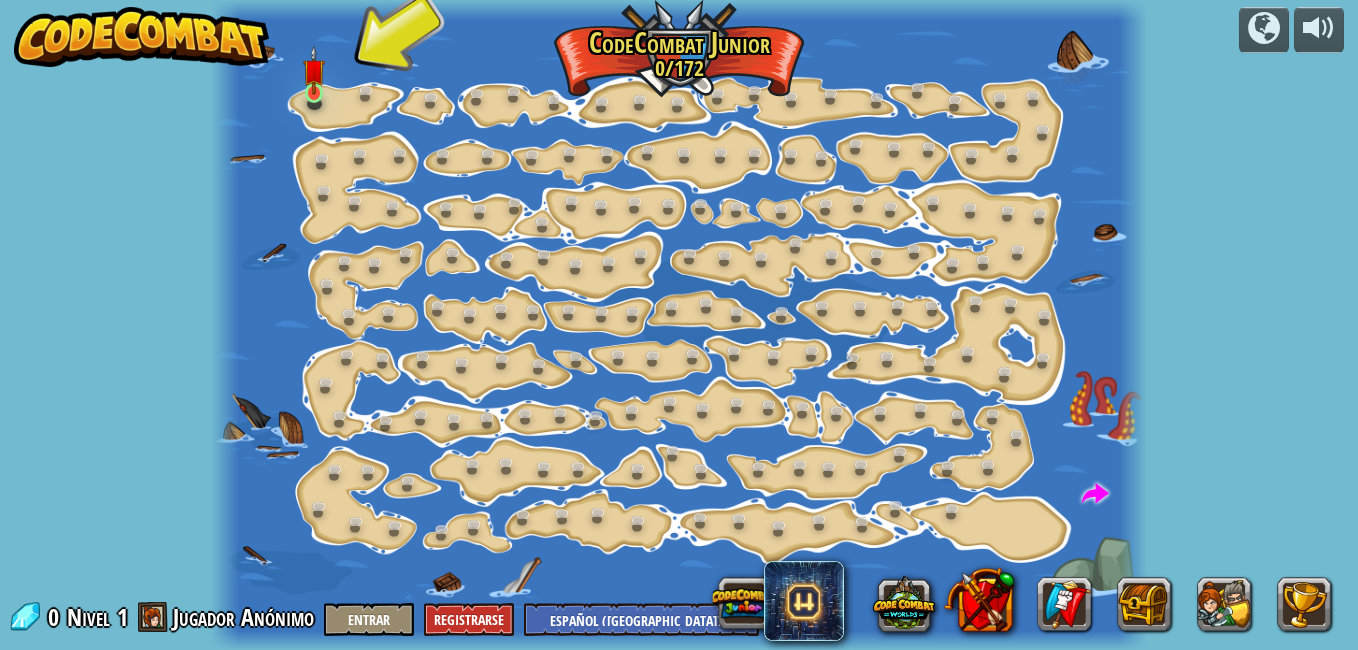click on "Cambio de Paso (Bloqueado) Cambiar los argumentos del step.
Ve inteligentemente (Bloqueado) ¡Ahora sí estamos caminando de verdad!
Vamos vamos vamos (Bloqueado) Ve por más gemas.
Brillante (Bloqueado) ¡Mira todas estas gemas!
Camina para olvidarlo (Bloqueado) Una caminata larga; ¿podemos acelerar esto?
Excursionista (Bloqueado) Practica esos pasos.
Codo   (Bloqueado) Dos pasos a la vez.
Giros (Bloqueado) Solo sigue la orilla y estarás bien.
Pasos (Bloqueado) Ve más de un paso a la vez.
La Gema ¡Aprende a programar a tu héroe!
Jugar Pasillo Largo (Bloqueado) ¡Programar de manera inteligente supera programar de manera extensa!
Dos gemas (Bloqueado) Muévete un poco más para agarrar dos gemas.
Gran Plaza de Gemas (Bloqueado) Ve más de un paso a la vez.
X Marca el Lugar (Bloqueado) Get to the raft!
Cuadrado de Gemas (Bloqueado) ¡Rodeado por gemas!
Dar la vuelta (Bloqueado) ¿No puedes pasar por ello? Ve alrededor.
Primeras Gemas (Bloqueado) Gems first, then the raft." at bounding box center (679, 325) 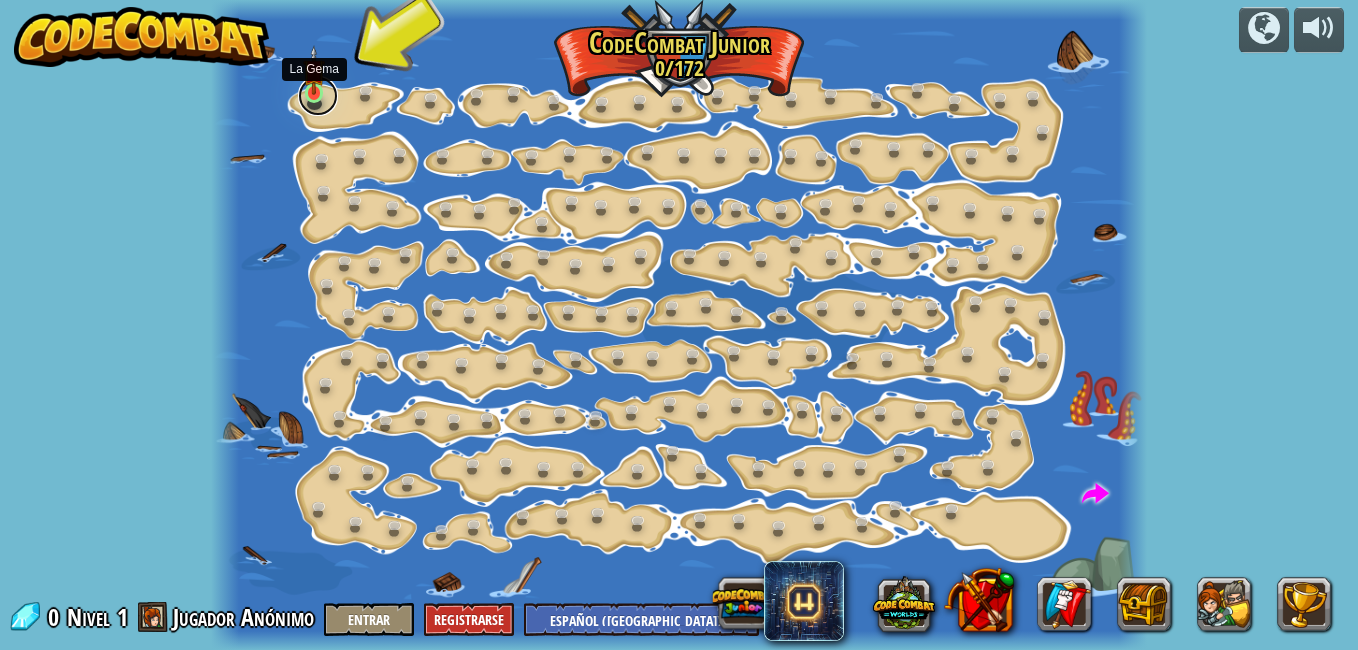click at bounding box center (318, 96) 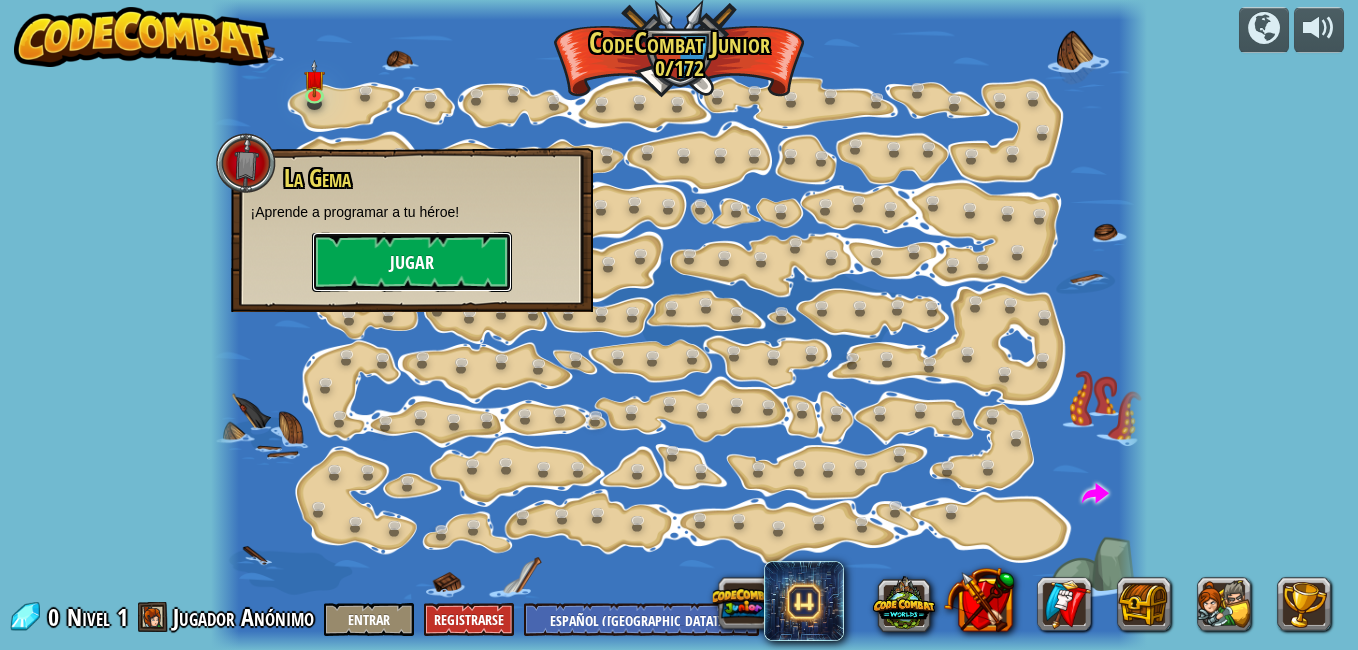 click on "Jugar" at bounding box center [412, 262] 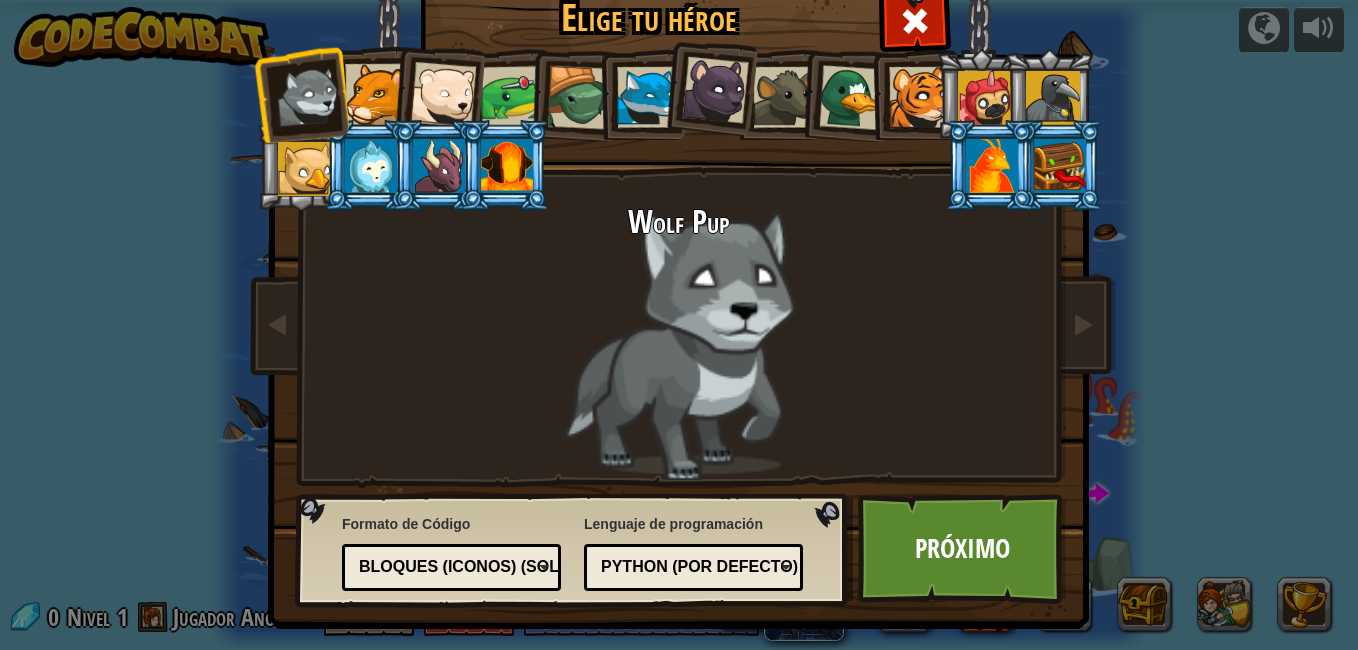 click on "Elige tu héroe 0 [PERSON_NAME] Pup Cougar Polar Bear Cub Frog Tortuga Blue [PERSON_NAME] Panterita Brown Rat Pato Cachorro de tigre Pugicorn Raven Baby [PERSON_NAME] Yetibab Mimic Phoenix Dragoncito Kindling Elemental Formato de Código Código de texto Bloques y código Bloques Bloques (iconos) (Solo Junior) Bloques (iconos) (Solo Junior) Bloques - Arrastra y suelta bloques para tabletas o estudiantes más jóvenes   Bloques (iconos) (Solo Junior) - Icon-based blocks for phones or pre-readers Bloques y código - Bloques y código de texto lado a lado Código de texto - Escribe código basado en texto en un editor de código real. Lenguaje de programación Python (por Defecto) JavaScript Lua C++ Java (Experimental) Python (por Defecto) C++ - (Solo para suscriptores) Desarrollo de videojuegos e informática de alto rendimiento. Java (Experimental) - (Sólo para Suscriptiores) Android y Empresarial. JavaScript - El lenguaje de la web (no es Java). Lua - Lenguaje para Juegos. Python (por Defecto) - Simple pero poderoso. Próximo" at bounding box center [679, 325] 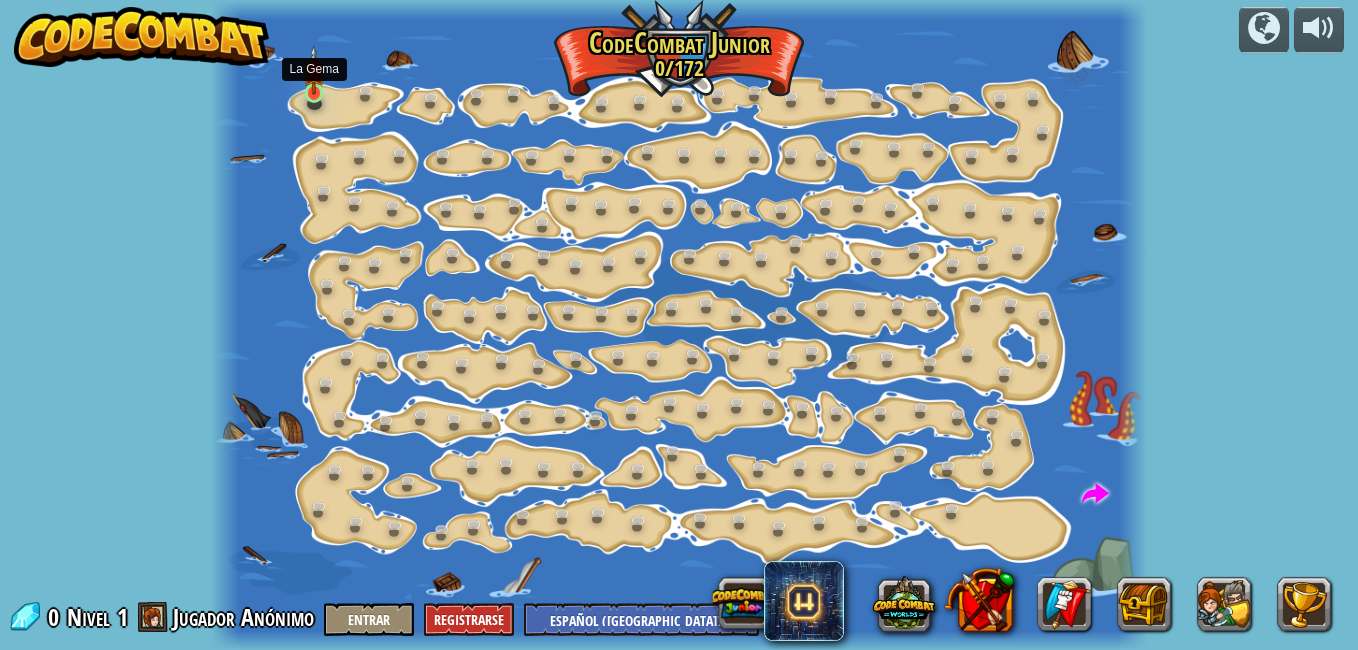 click at bounding box center (314, 70) 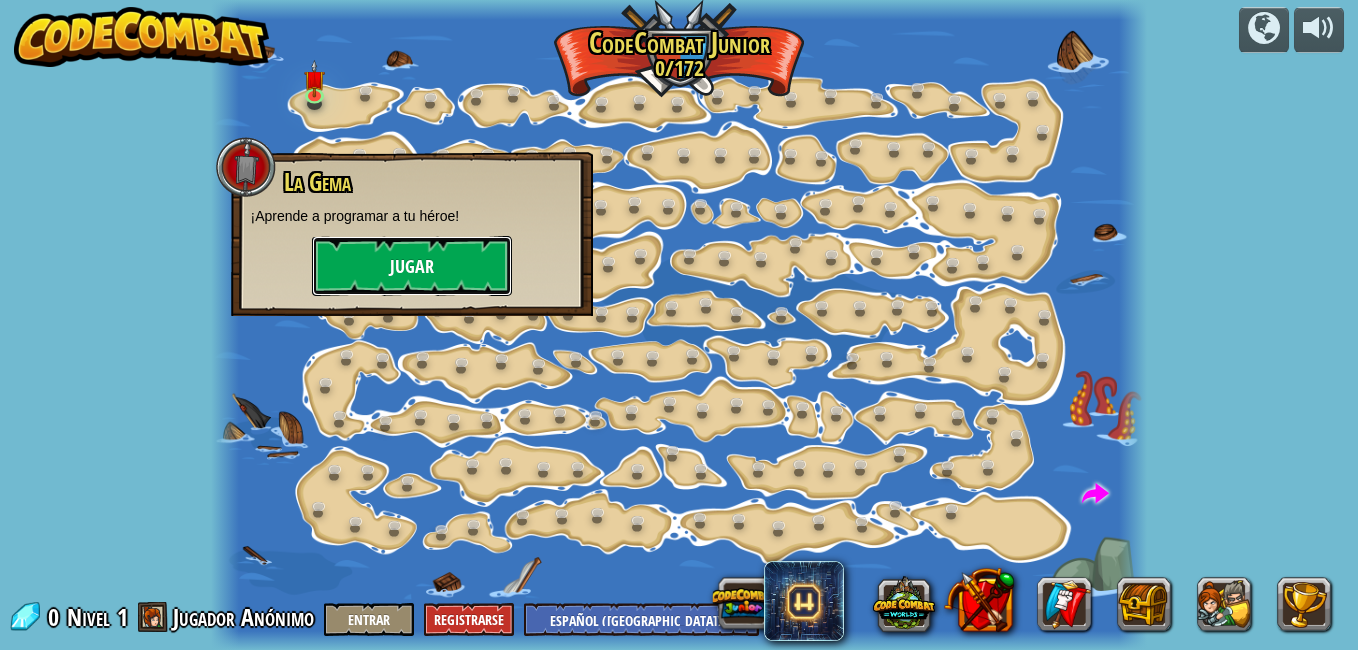 click on "Jugar" at bounding box center (412, 266) 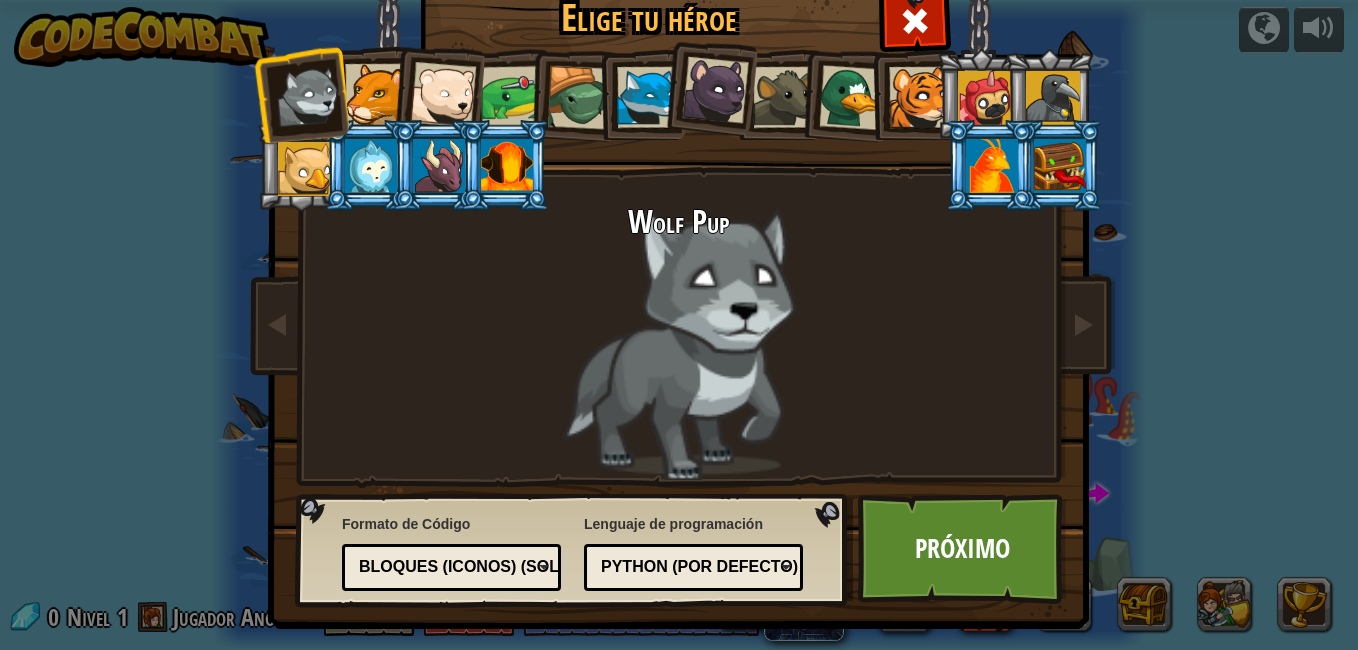 click on "Elige tu héroe 0 [PERSON_NAME] Pup Cougar Polar Bear Cub Frog Tortuga Blue [PERSON_NAME] Panterita Brown Rat Pato Cachorro de tigre Pugicorn Raven Baby [PERSON_NAME] Yetibab Mimic Phoenix Dragoncito Kindling Elemental Formato de Código Código de texto Bloques y código Bloques Bloques (iconos) (Solo Junior) Bloques (iconos) (Solo Junior) Bloques - Arrastra y suelta bloques para tabletas o estudiantes más jóvenes   Bloques (iconos) (Solo Junior) - Icon-based blocks for phones or pre-readers Bloques y código - Bloques y código de texto lado a lado Código de texto - Escribe código basado en texto en un editor de código real. Lenguaje de programación Python (por Defecto) JavaScript Lua C++ Java (Experimental) Python (por Defecto) C++ - (Solo para suscriptores) Desarrollo de videojuegos e informática de alto rendimiento. Java (Experimental) - (Sólo para Suscriptiores) Android y Empresarial. JavaScript - El lenguaje de la web (no es Java). Lua - Lenguaje para Juegos. Python (por Defecto) - Simple pero poderoso. Próximo" at bounding box center [679, 325] 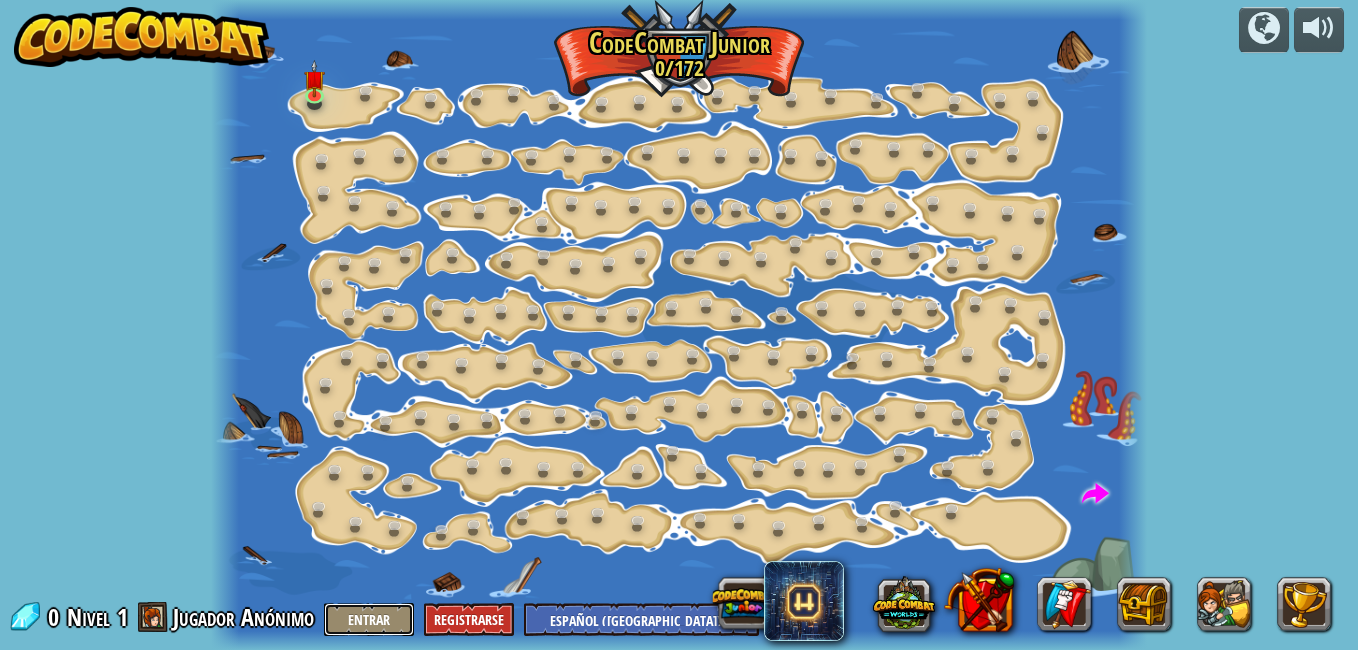 click on "Entrar" at bounding box center [369, 619] 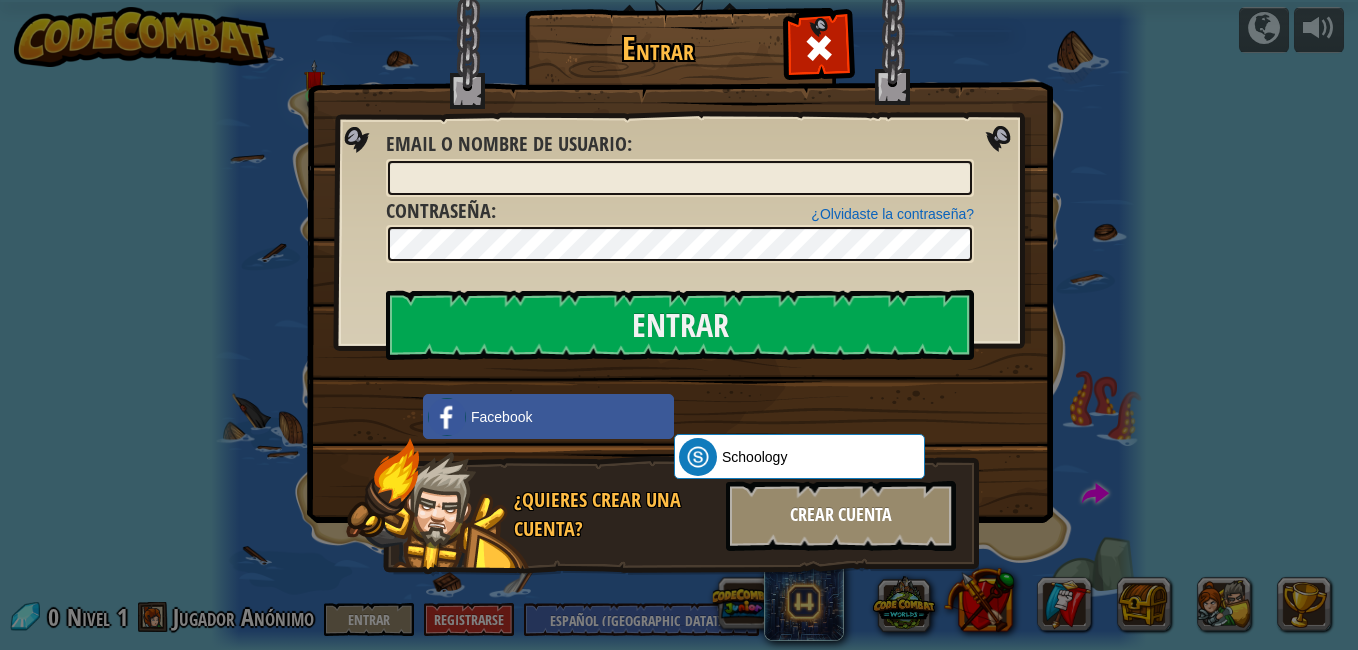 click on "Crear Cuenta" at bounding box center (841, 516) 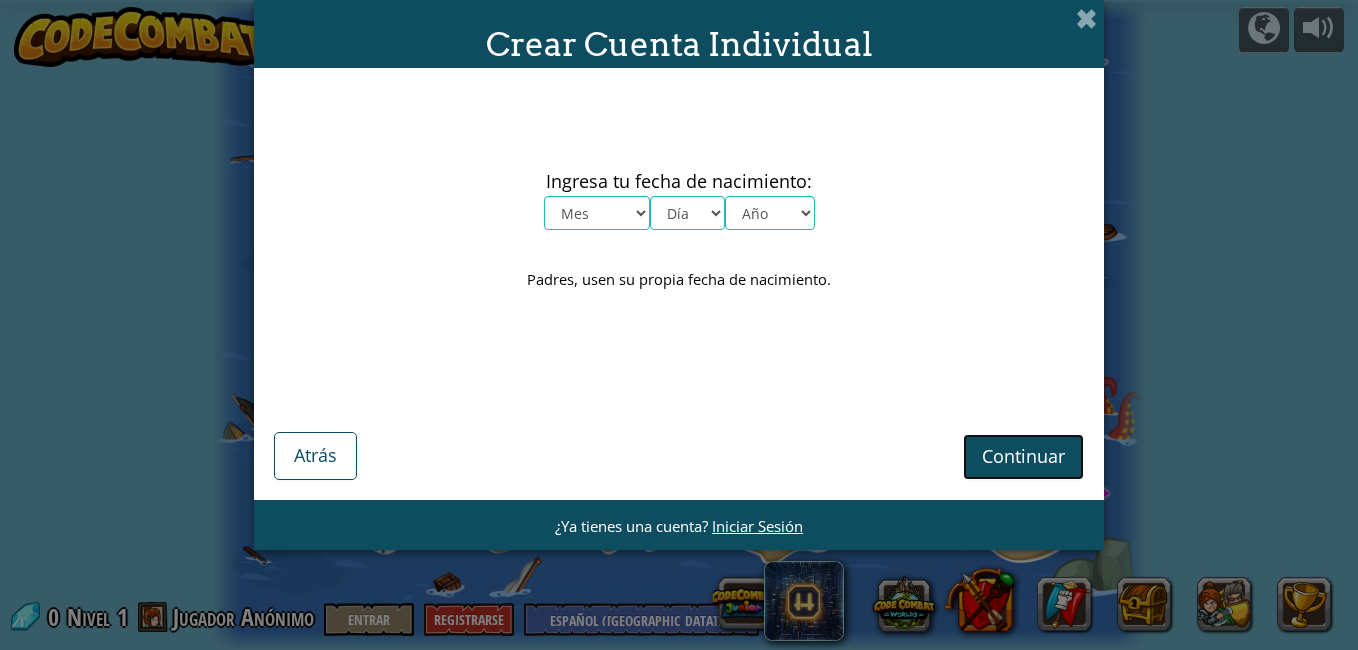 click on "Continuar" at bounding box center [1023, 456] 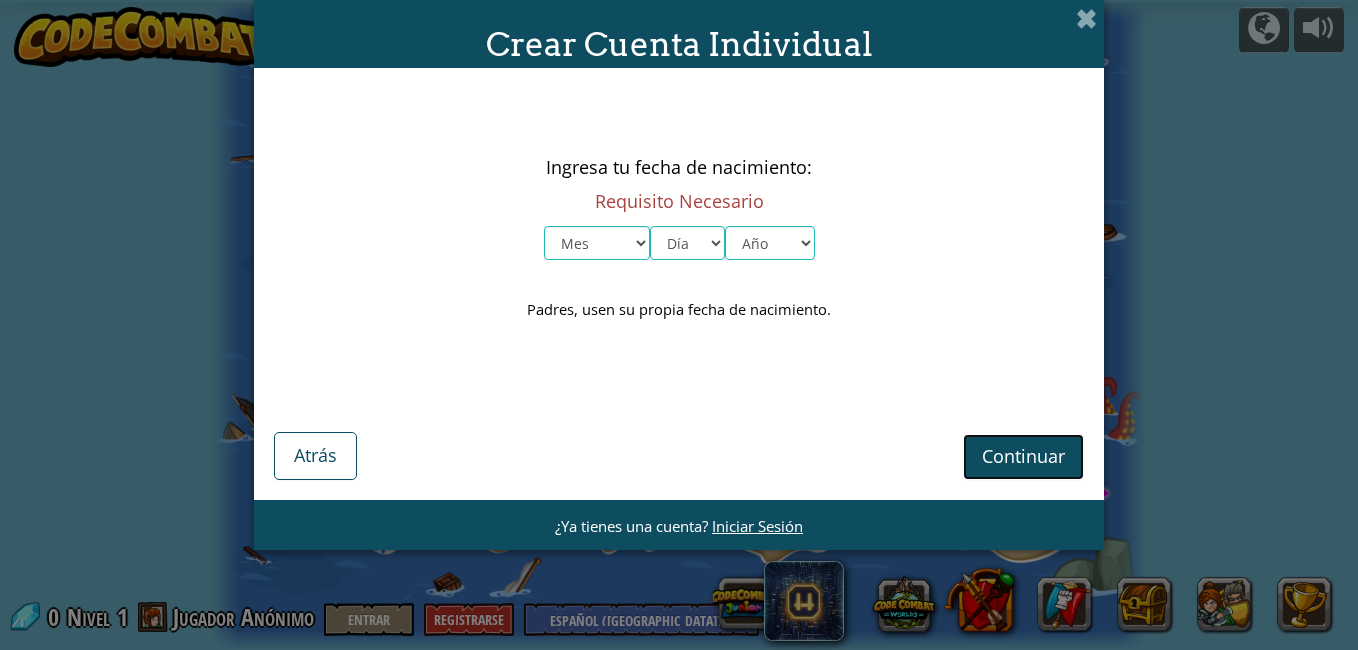 click on "Continuar" at bounding box center (1023, 456) 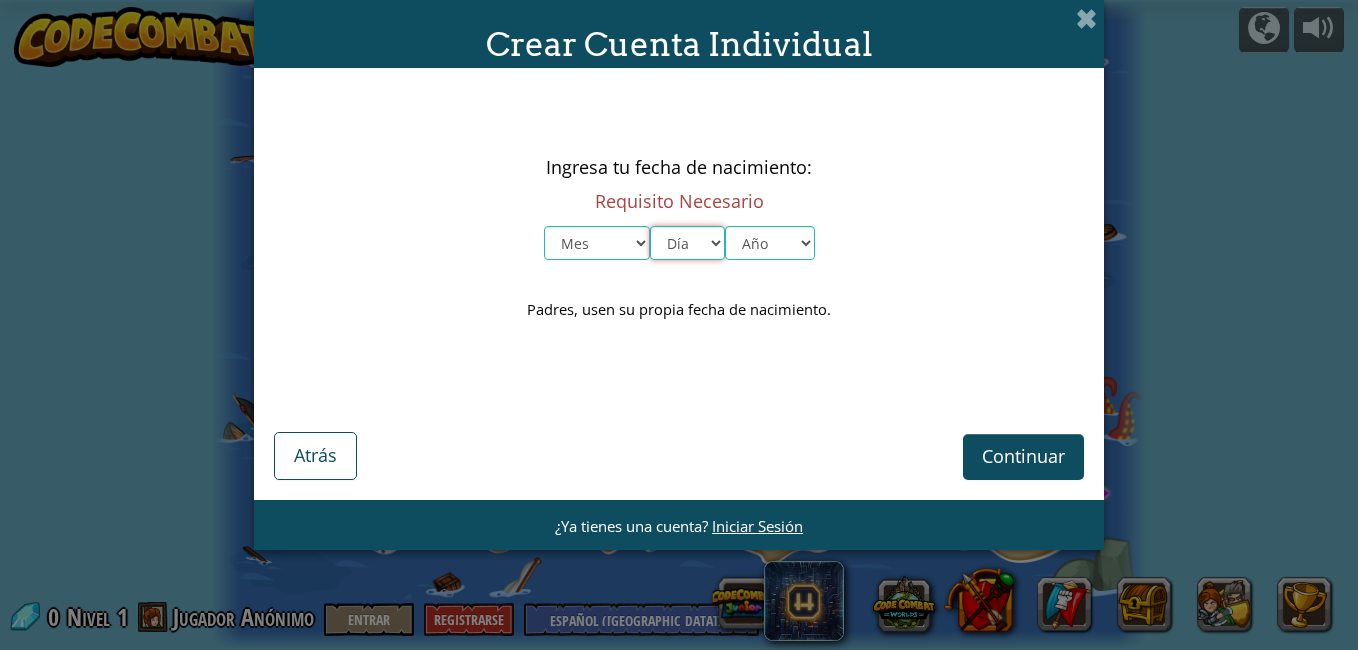 click on "Día 1 2 3 4 5 6 7 8 9 10 11 12 13 14 15 16 17 18 19 20 21 22 23 24 25 26 27 28 29 30 31" at bounding box center (687, 243) 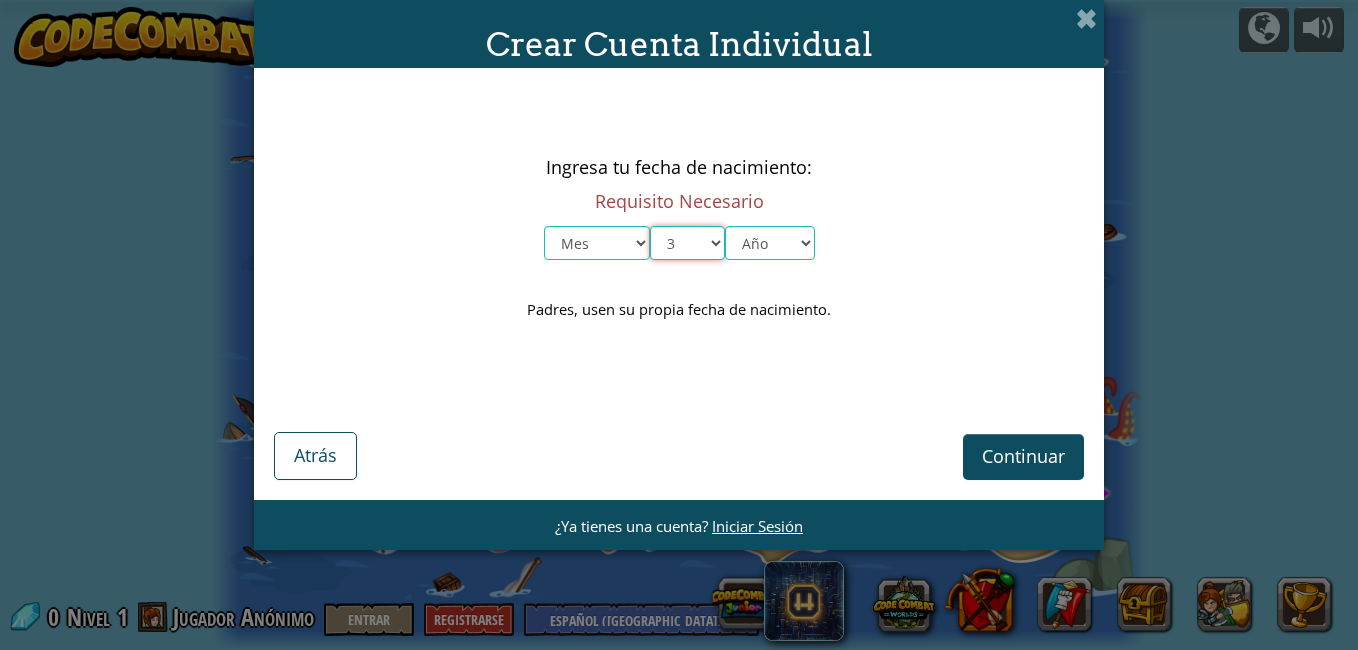 click on "Día 1 2 3 4 5 6 7 8 9 10 11 12 13 14 15 16 17 18 19 20 21 22 23 24 25 26 27 28 29 30 31" at bounding box center (687, 243) 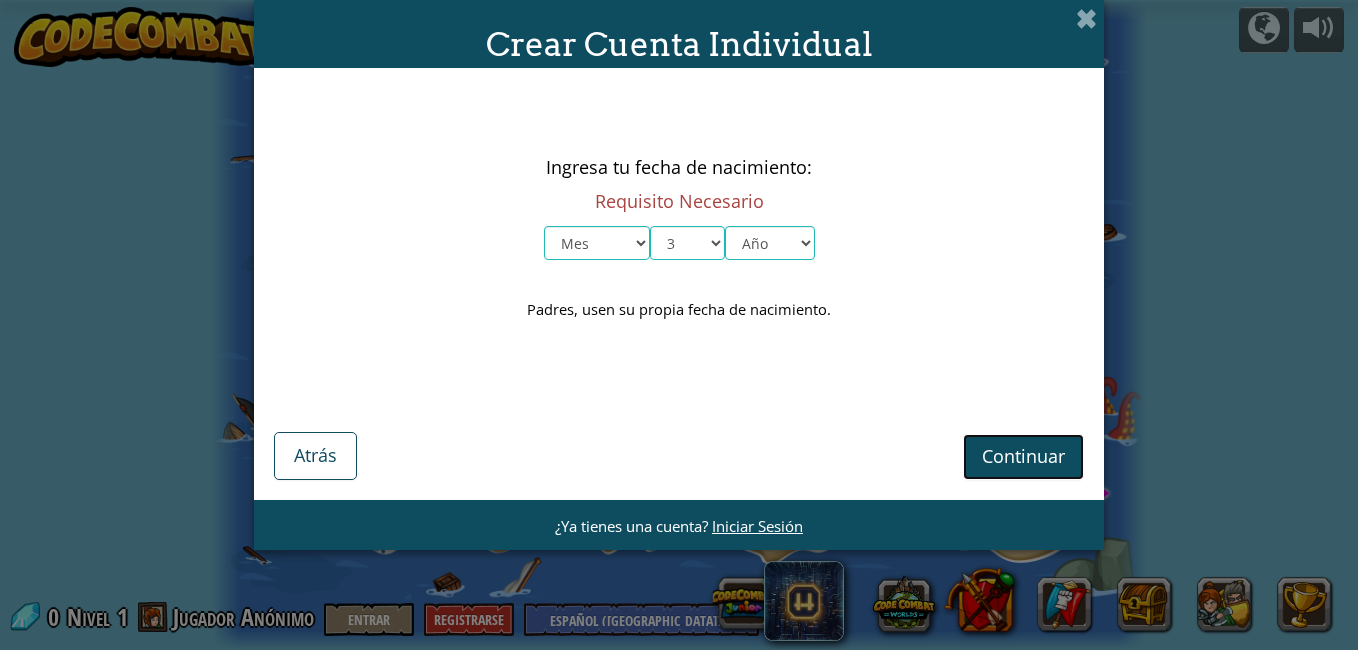 click on "Continuar" at bounding box center [1023, 456] 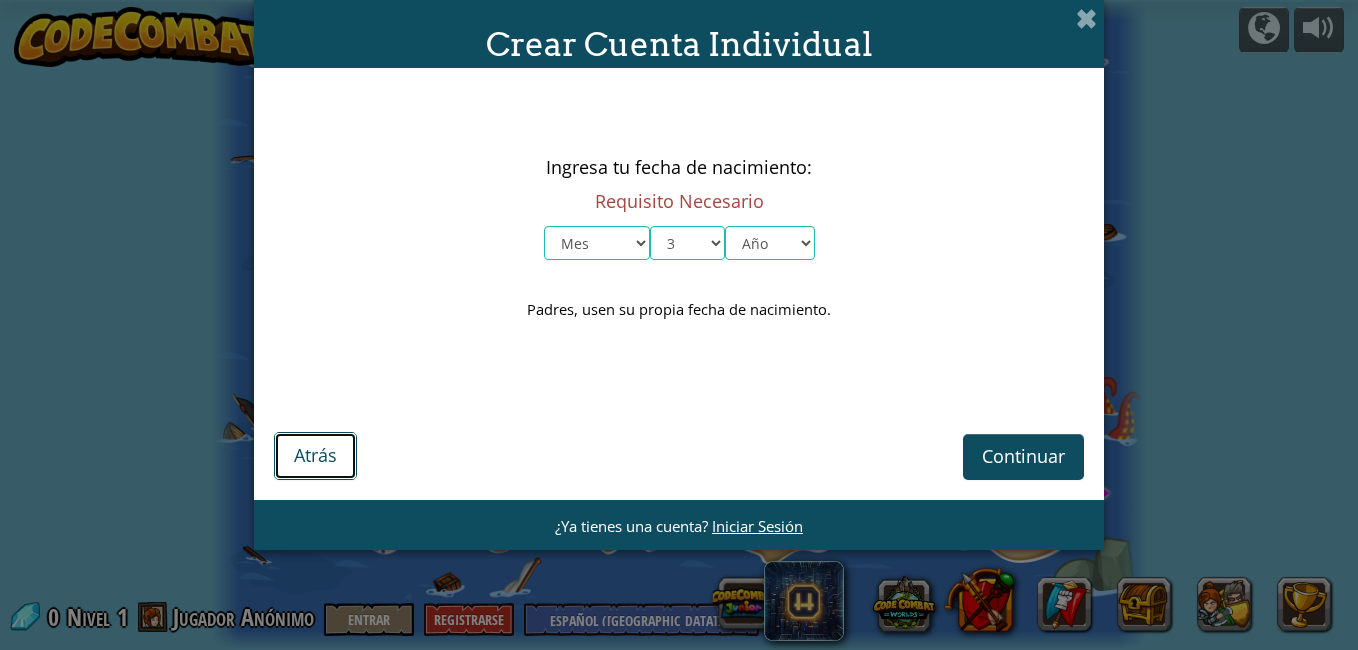 click on "Atrás" at bounding box center [315, 455] 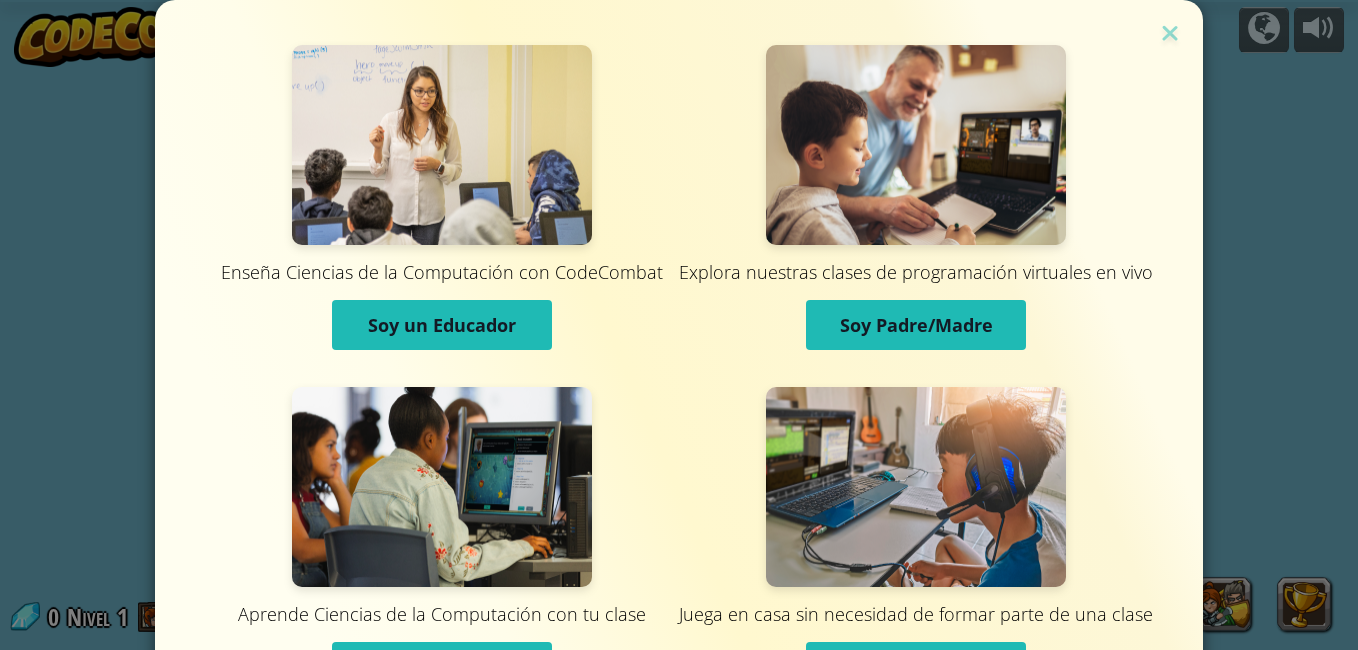 click on "Soy un Estudiante" at bounding box center [442, 667] 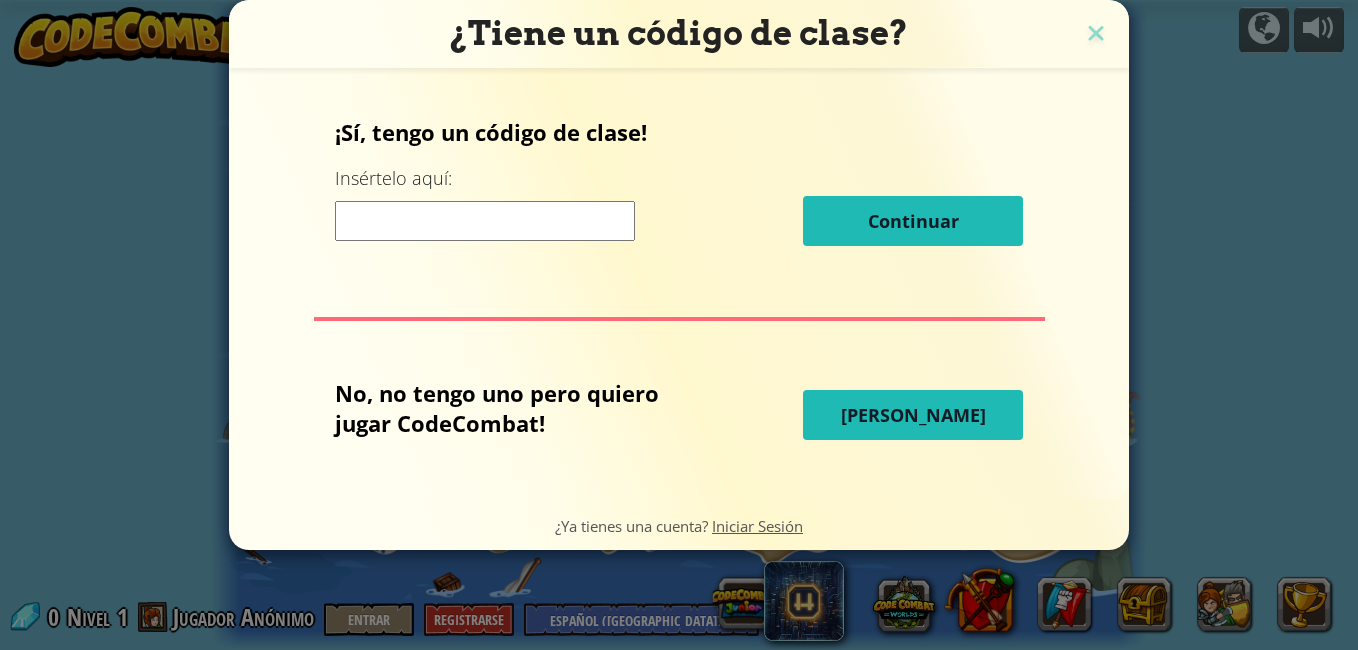 click on "Jugar Ahora" at bounding box center (913, 415) 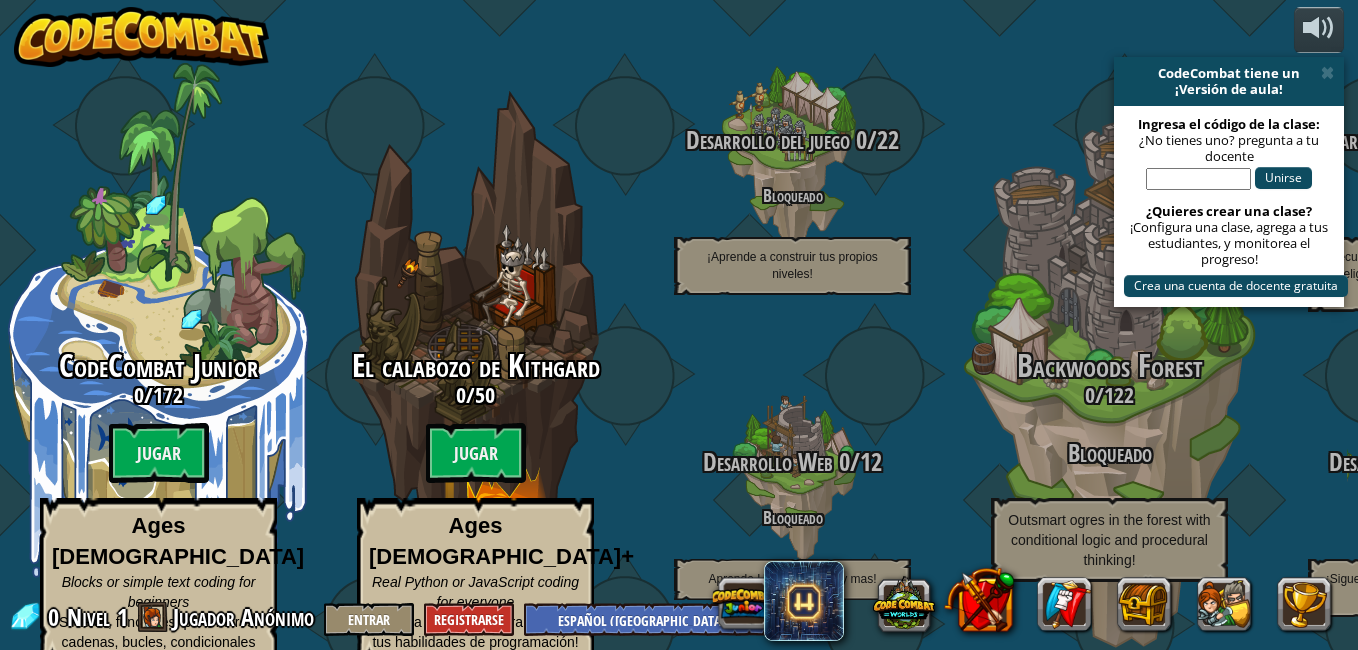 select on "es-419" 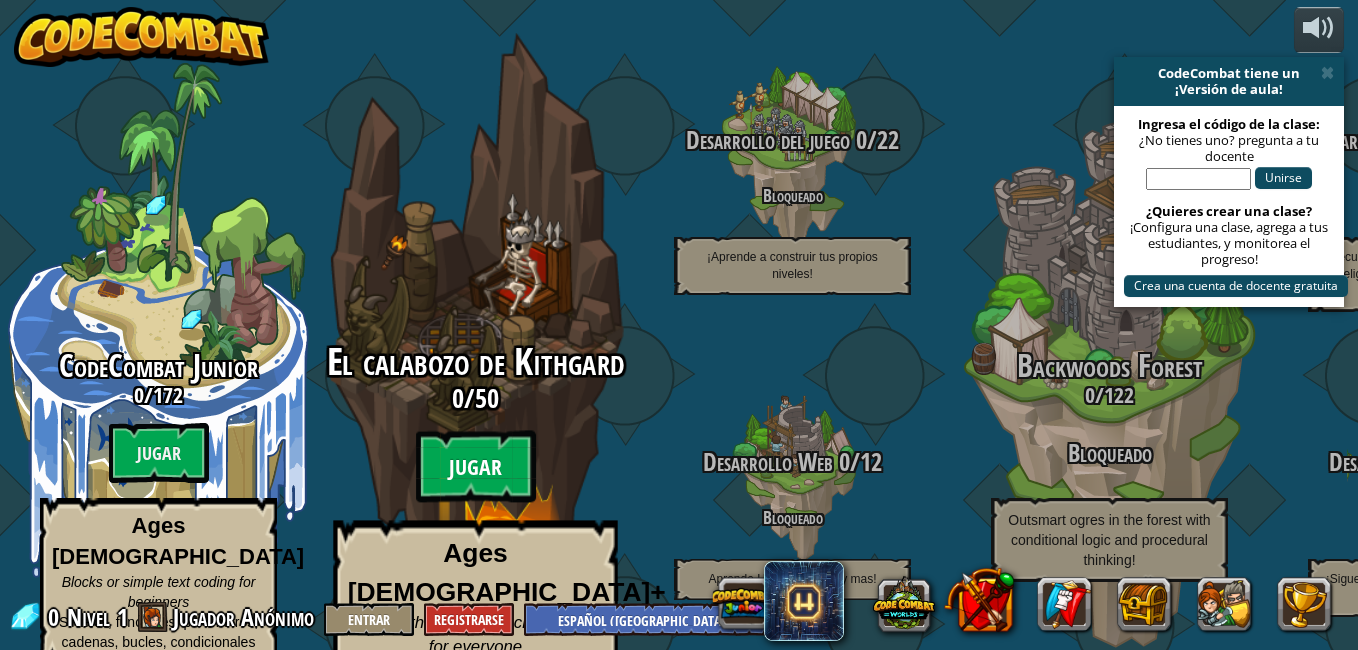 click on "Jugar" at bounding box center (476, 467) 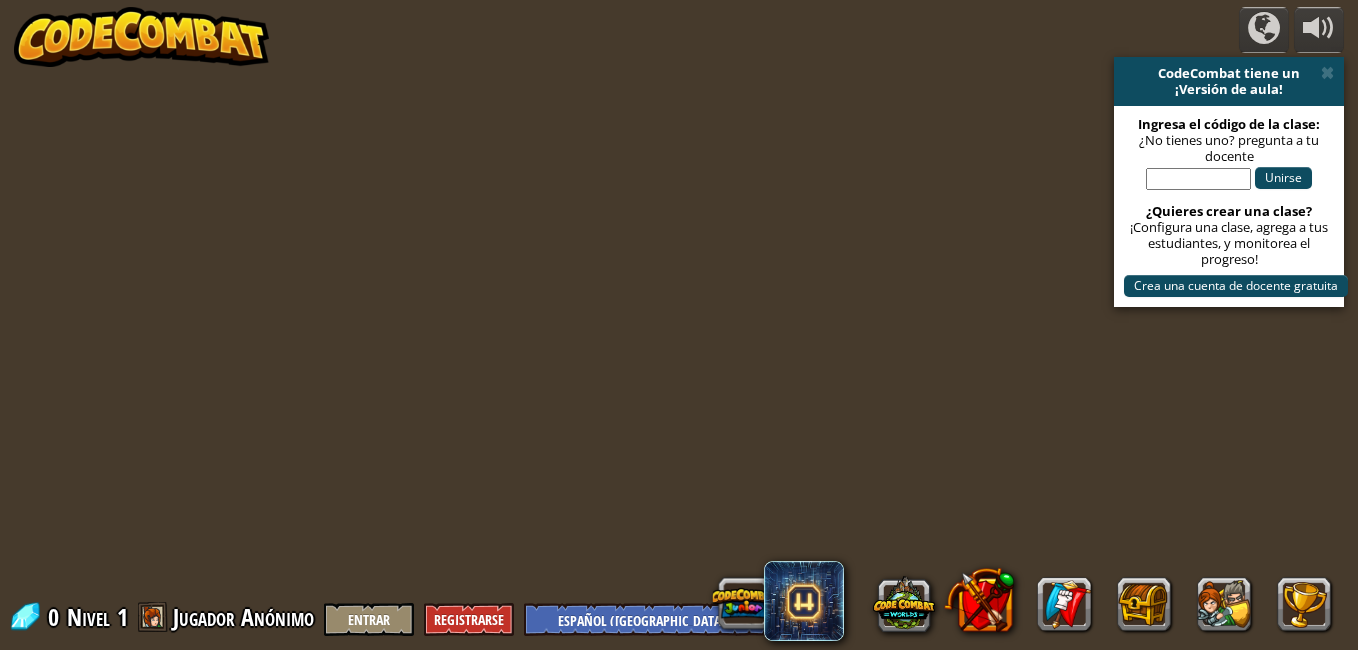 select on "es-419" 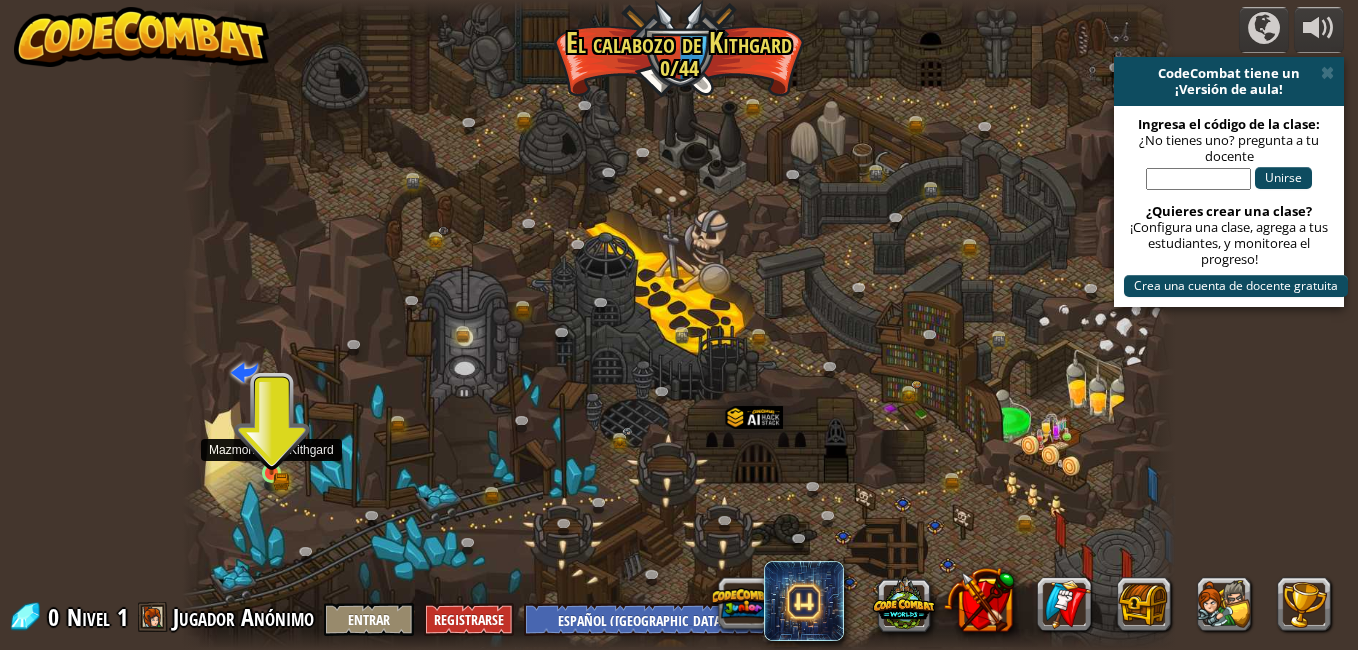 click at bounding box center (272, 449) 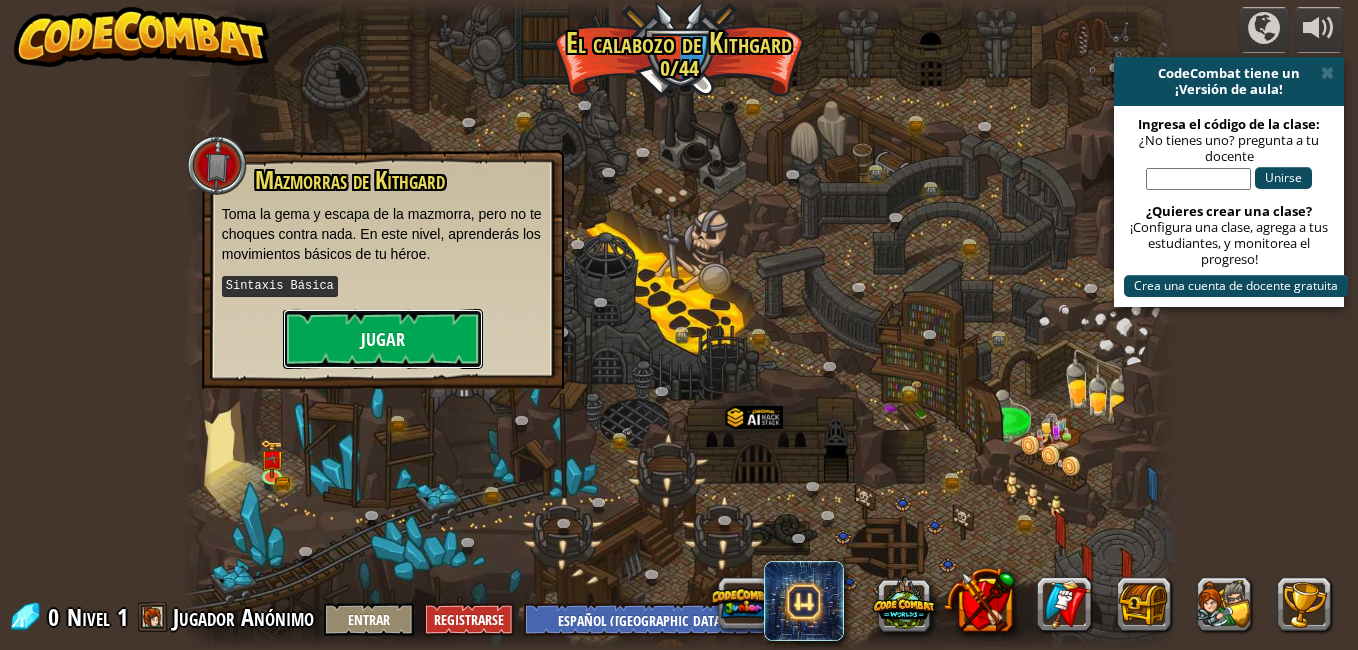 click on "Jugar" at bounding box center [383, 339] 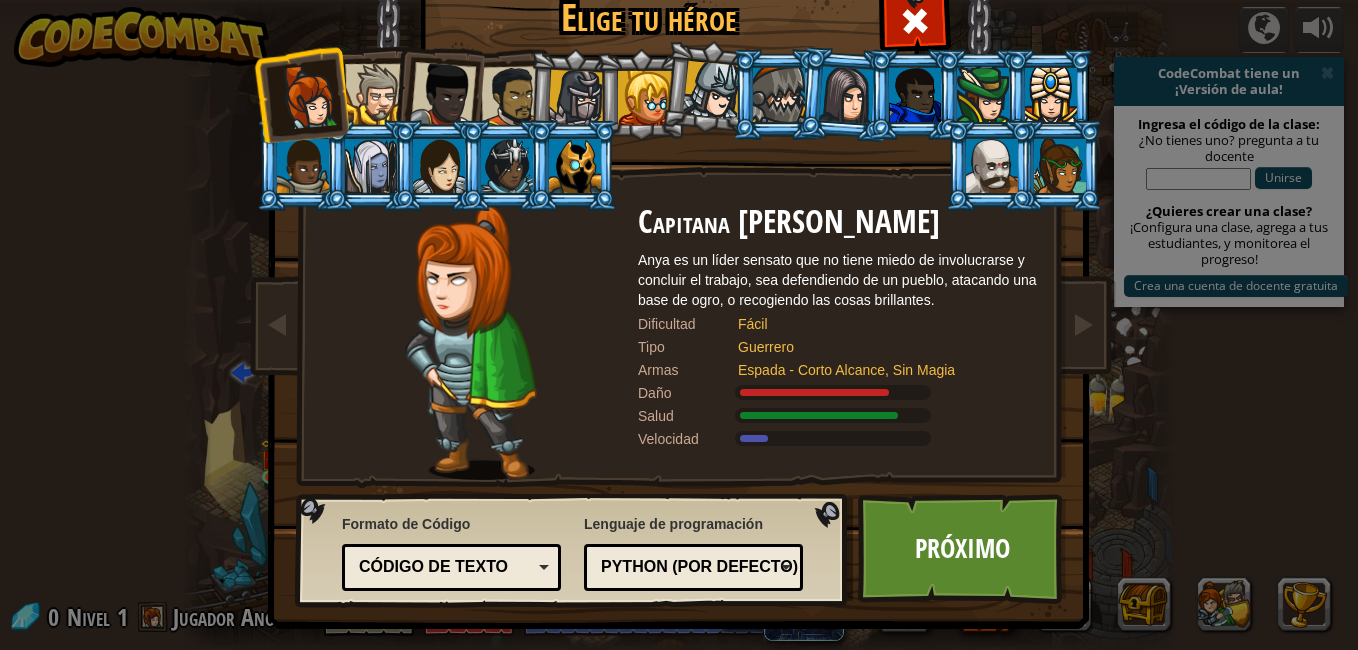 click at bounding box center (1060, 166) 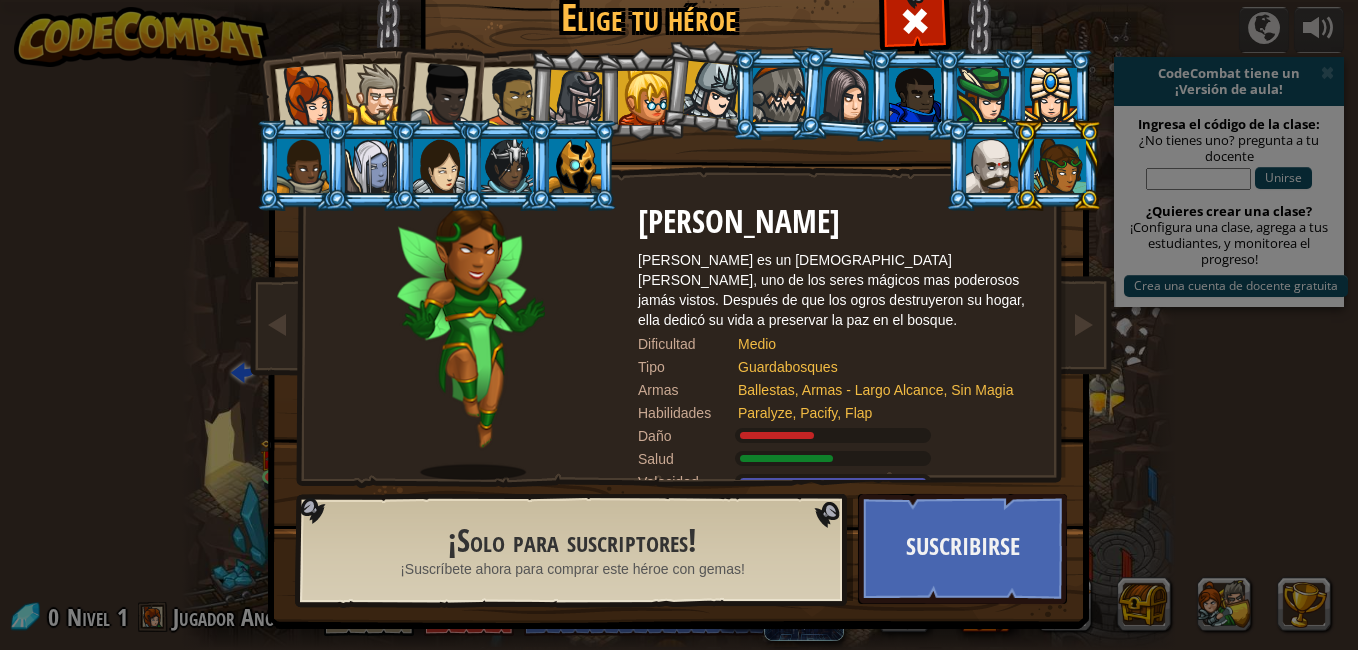 click at bounding box center (371, 166) 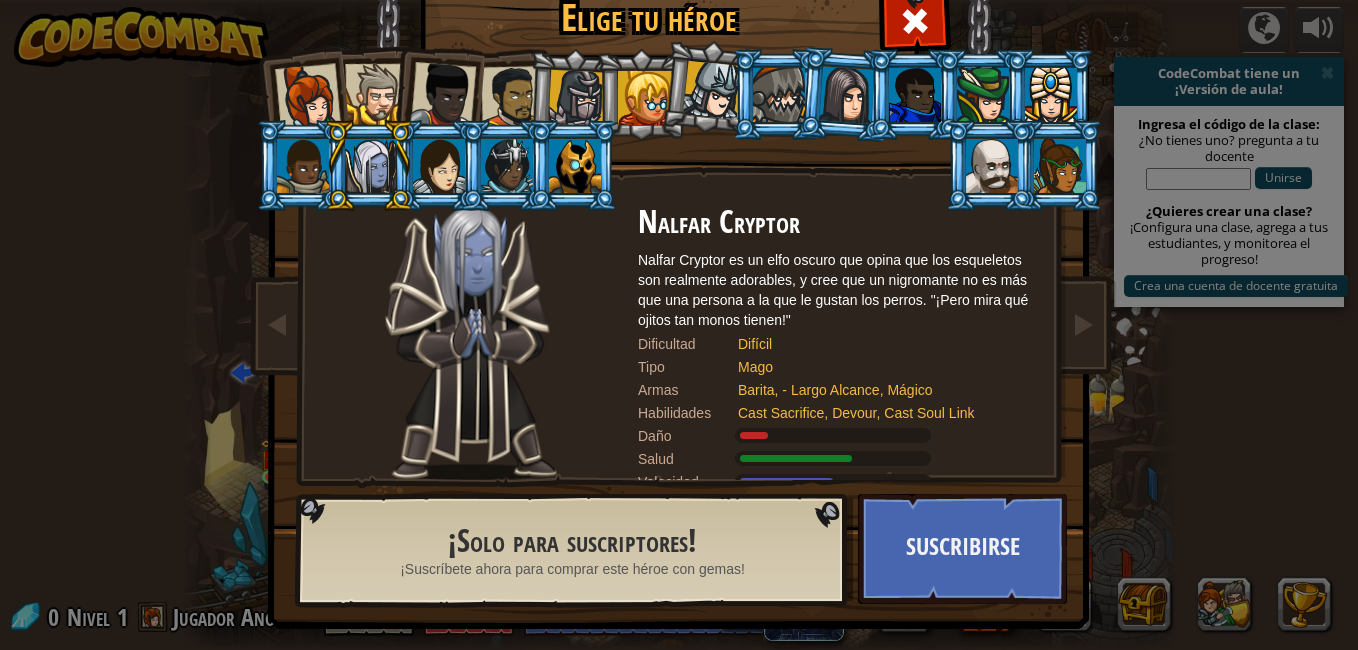 click at bounding box center (303, 166) 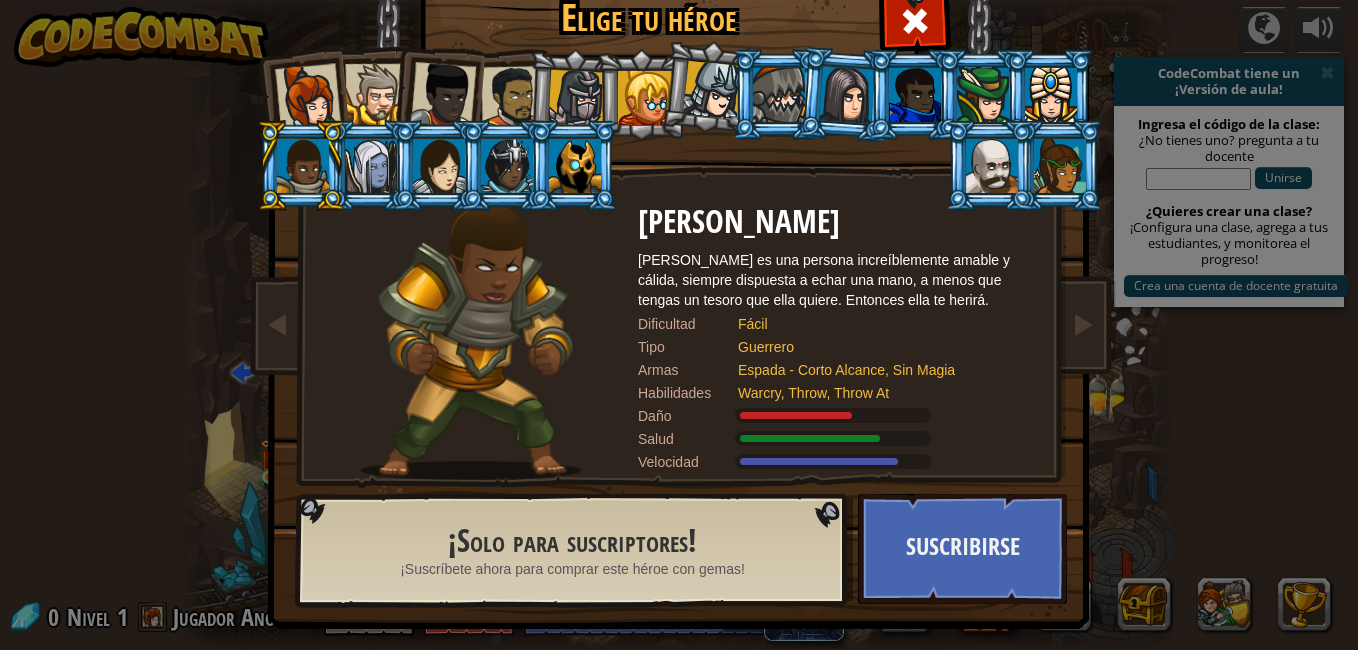 click at bounding box center [371, 166] 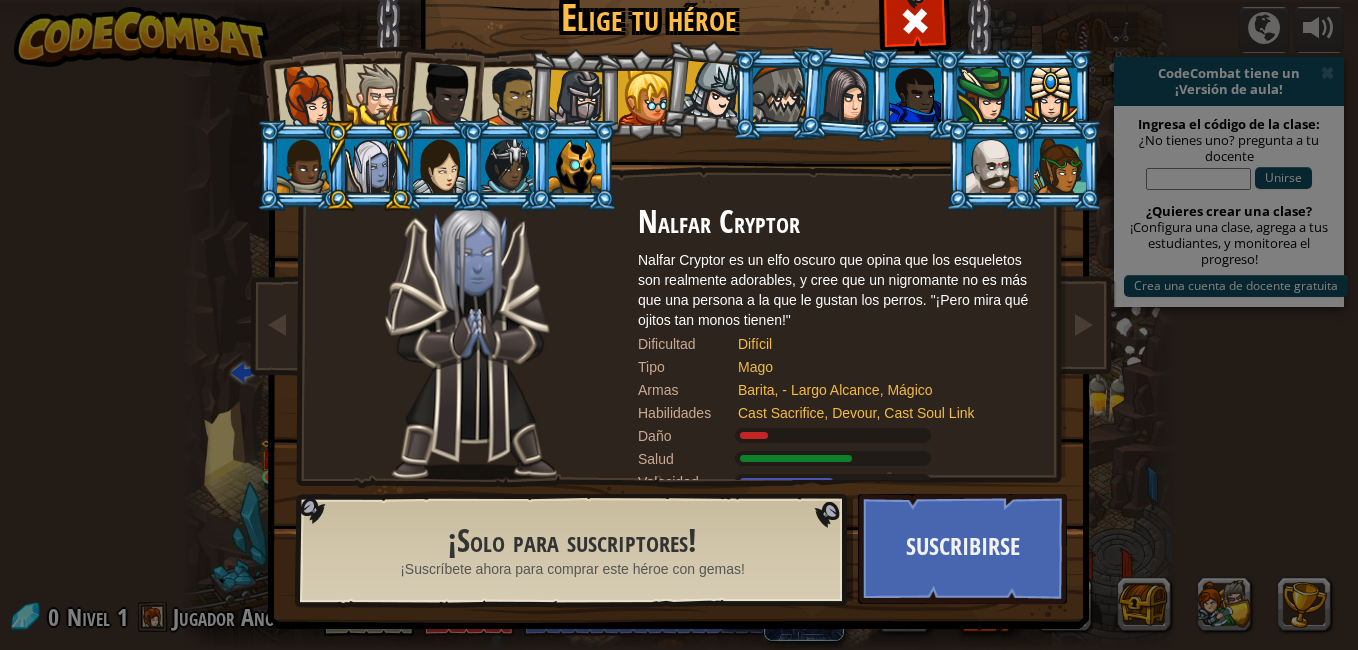 click at bounding box center (369, 165) 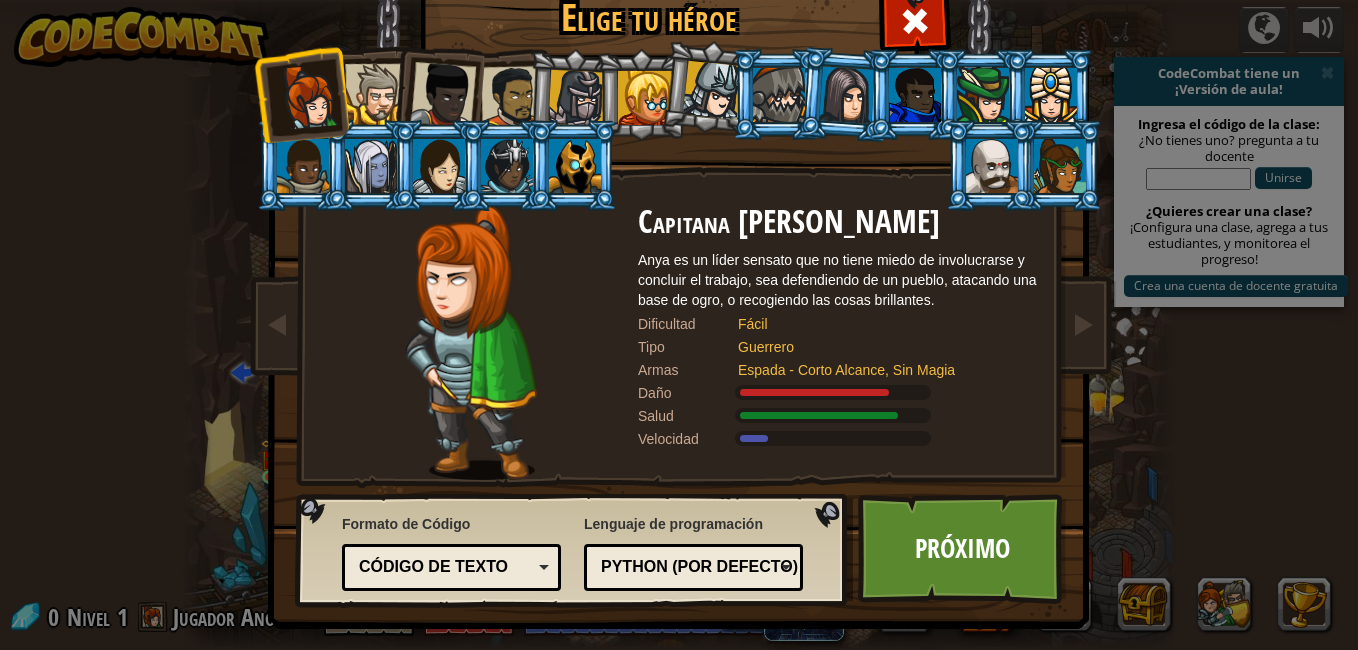 click at bounding box center [375, 94] 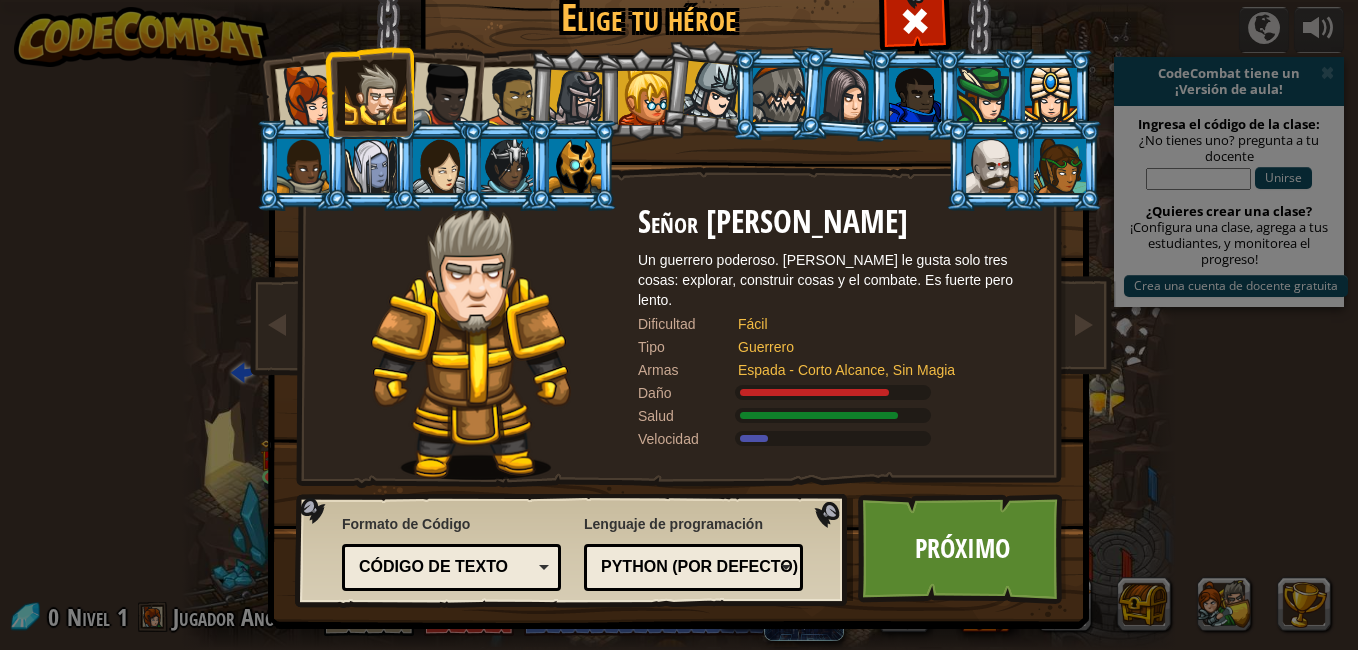 click at bounding box center (443, 95) 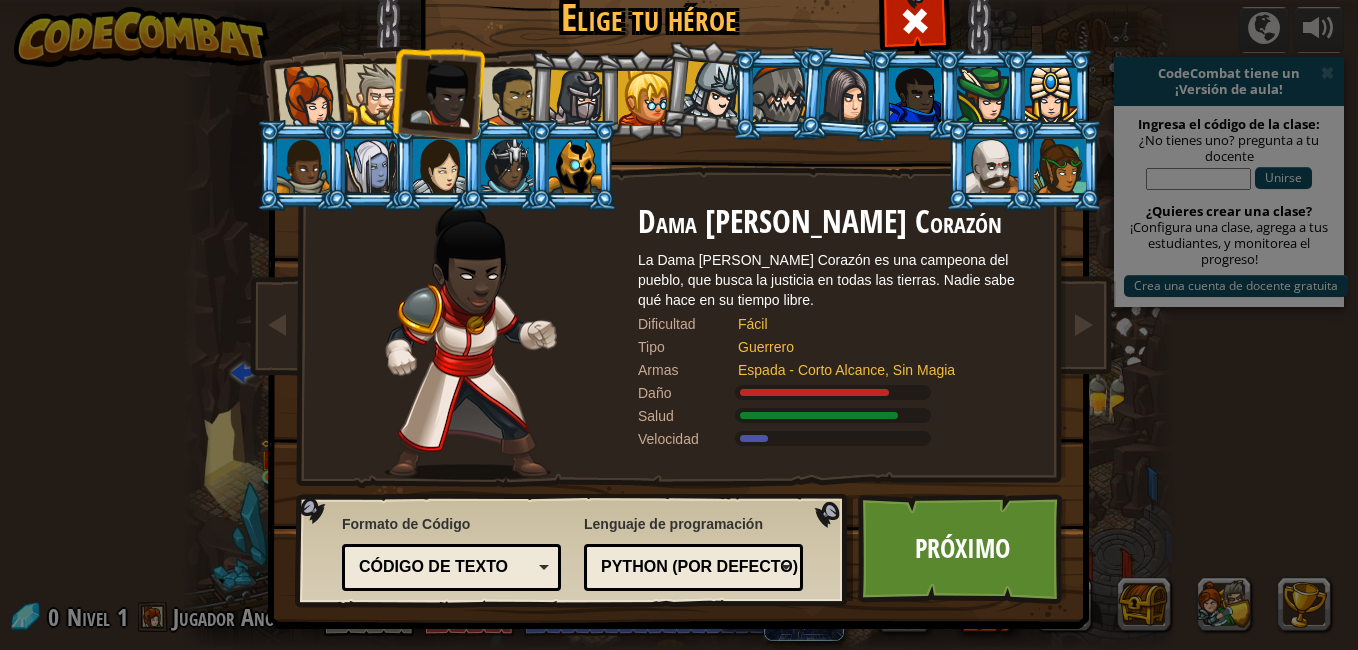 click at bounding box center (512, 97) 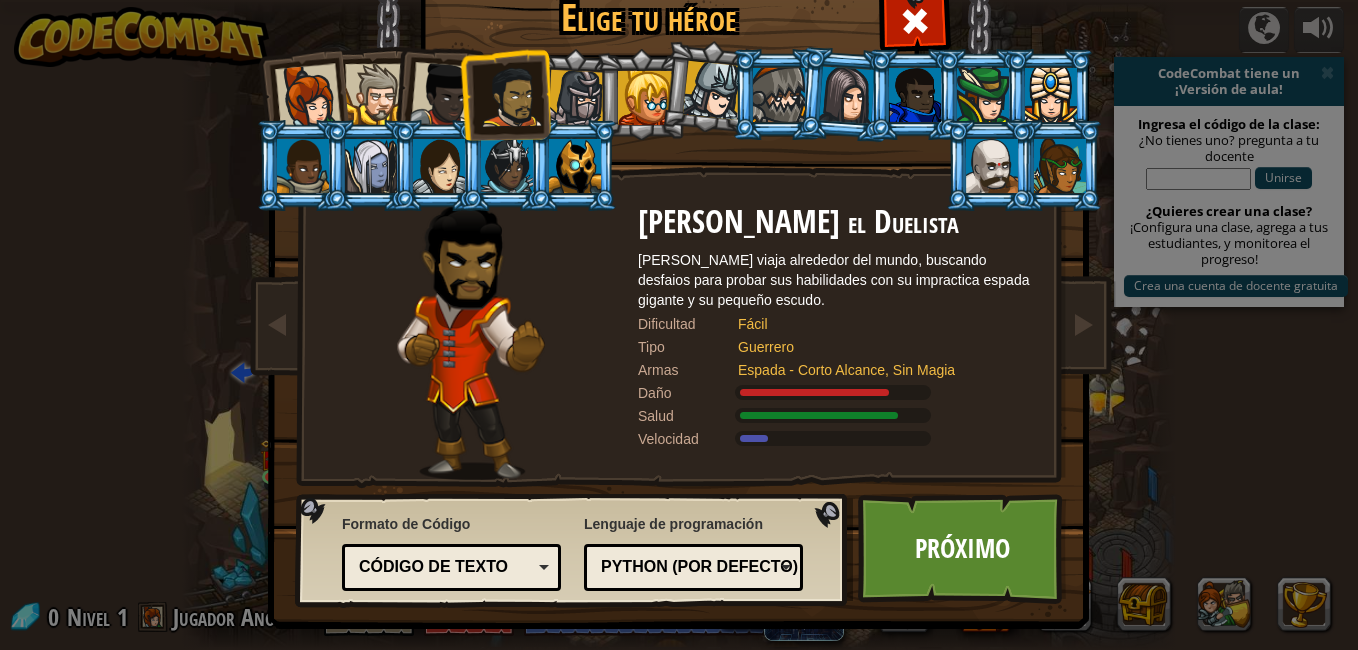 click at bounding box center [576, 98] 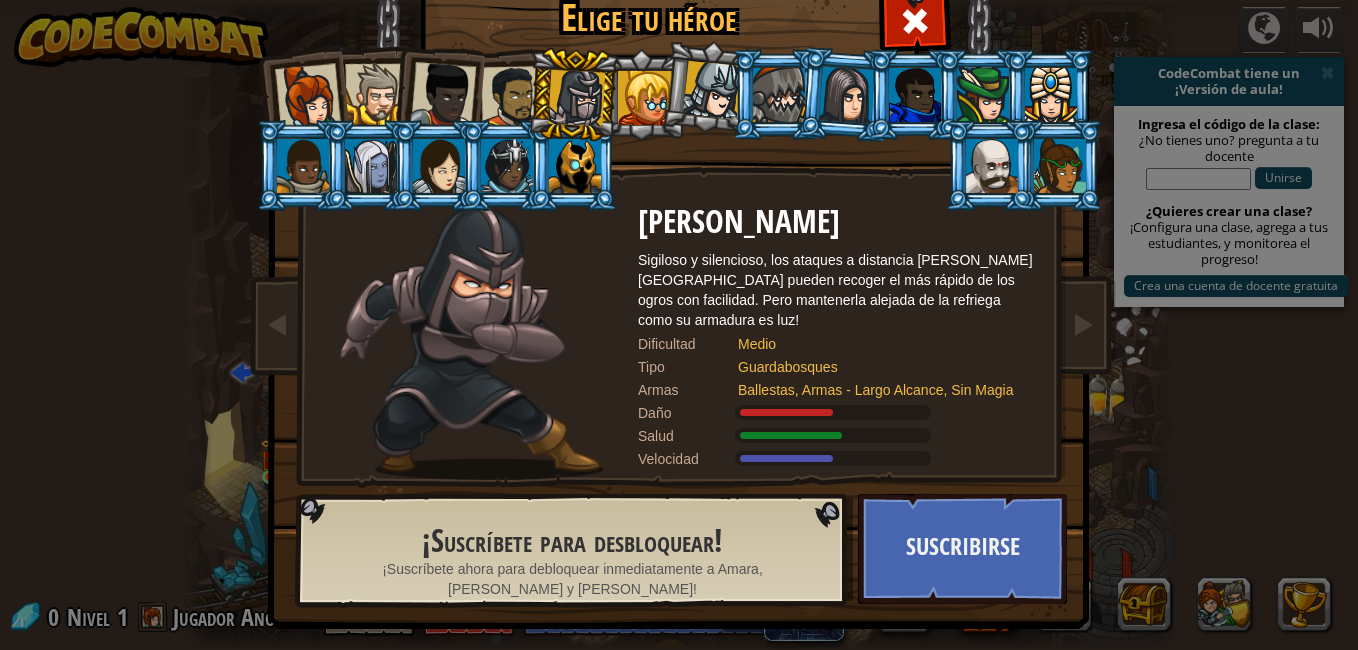 click at bounding box center [777, 94] 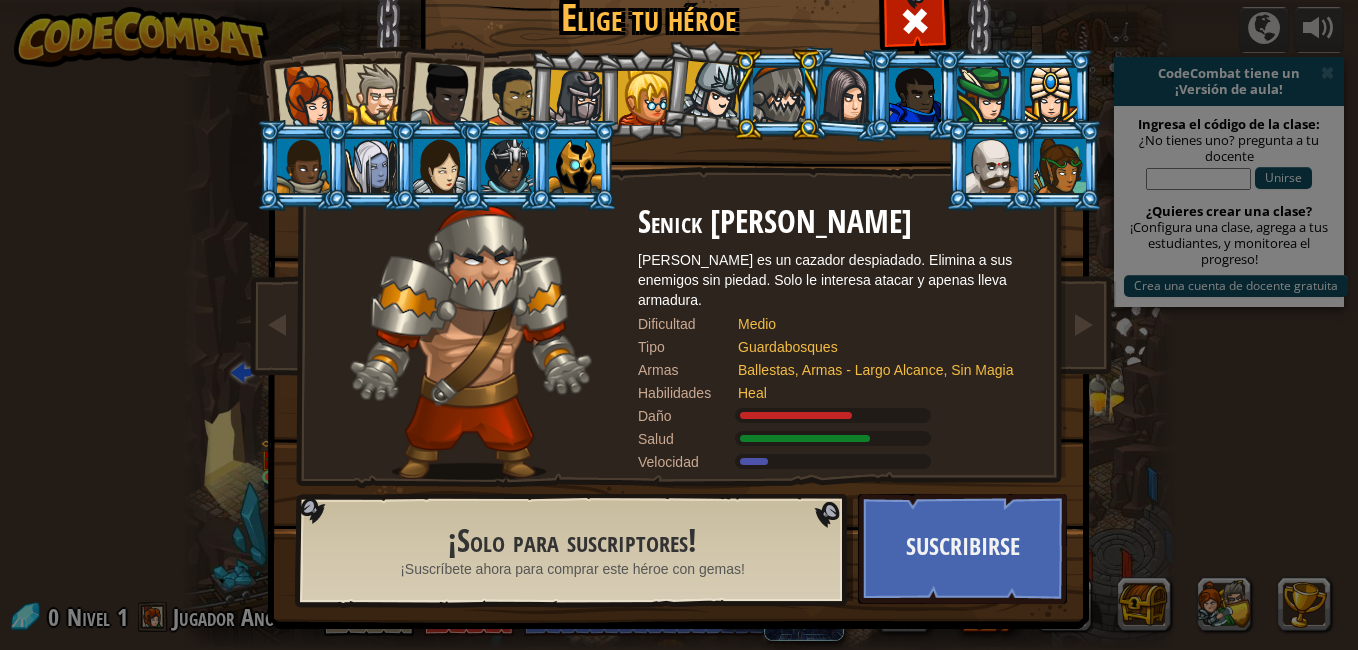 click at bounding box center [779, 95] 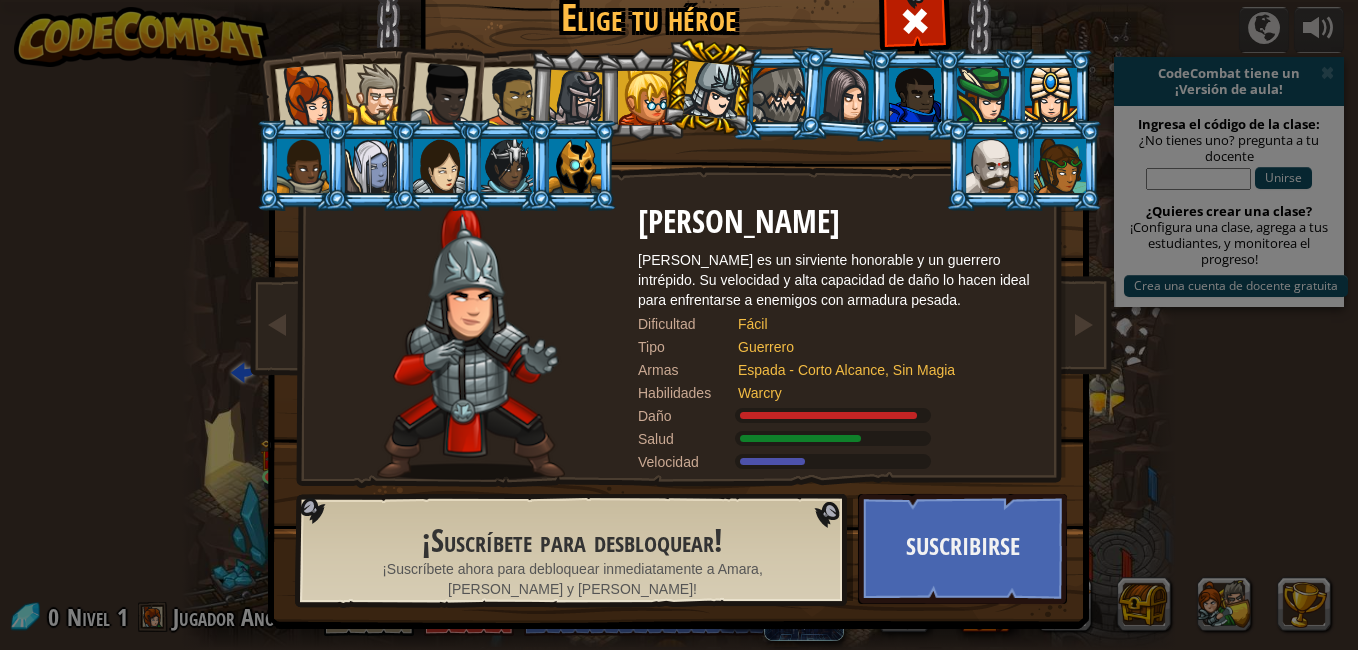click at bounding box center [369, 165] 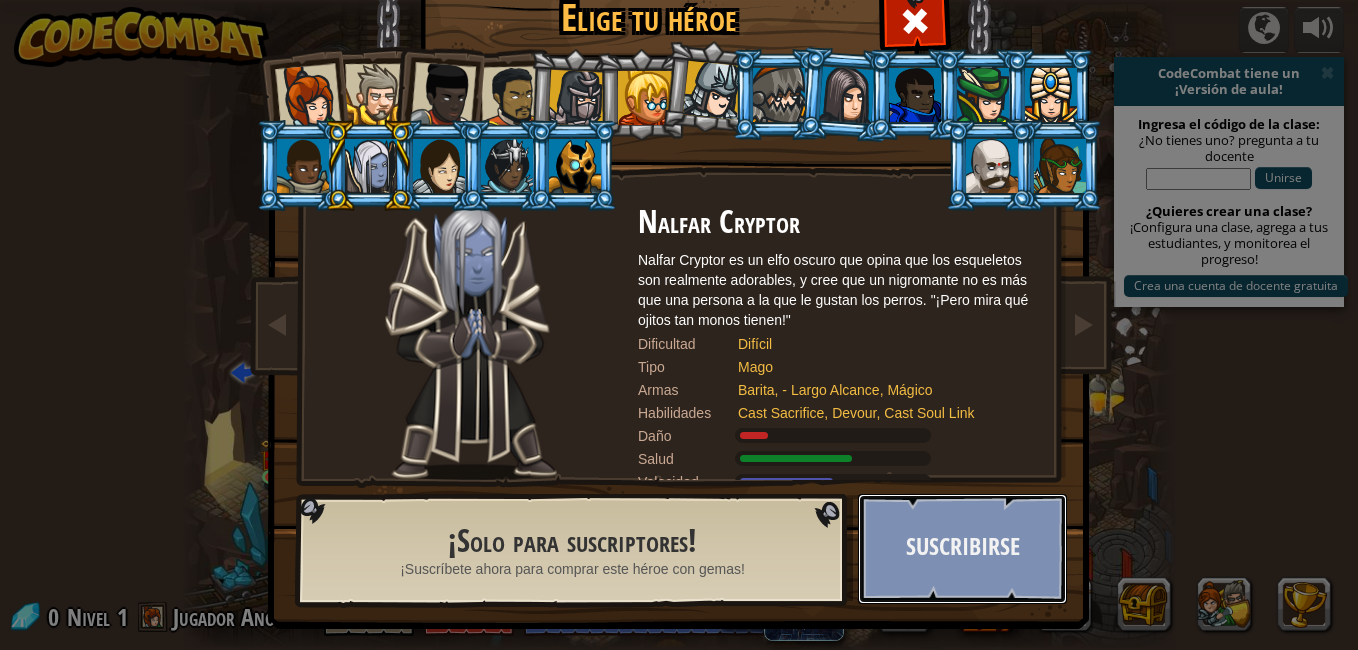click on "Suscribirse" at bounding box center (962, 549) 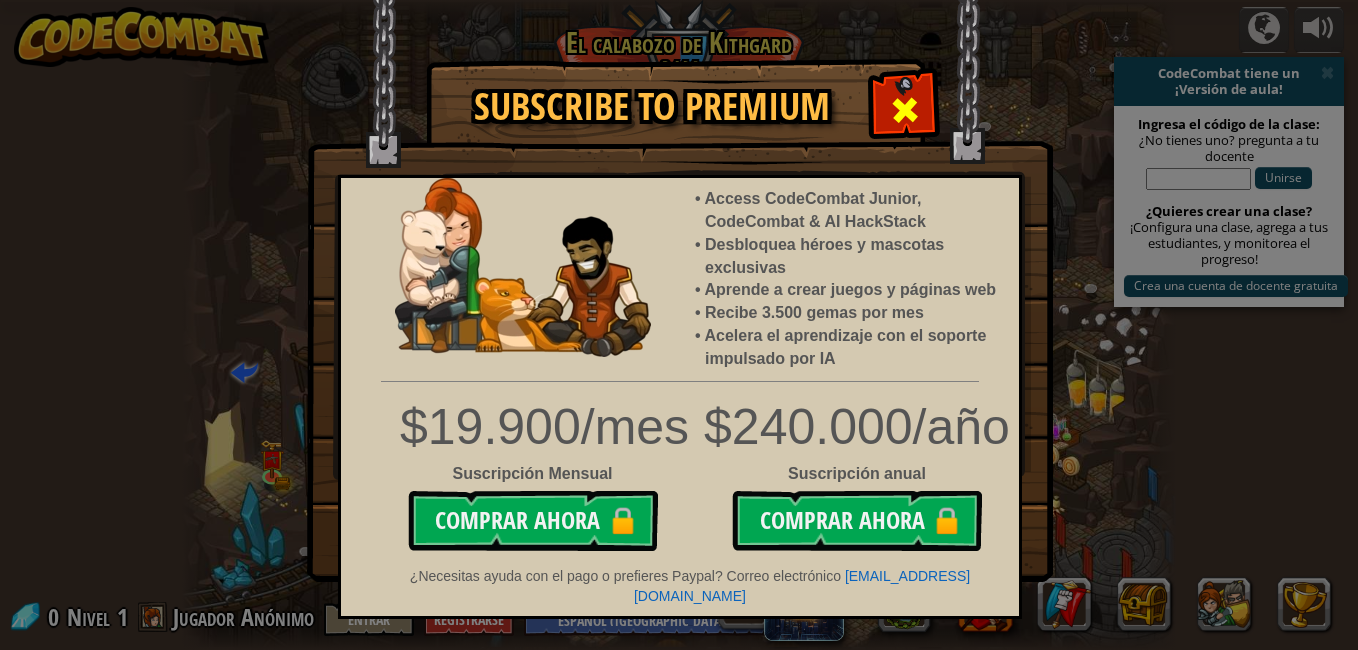 click at bounding box center [904, 107] 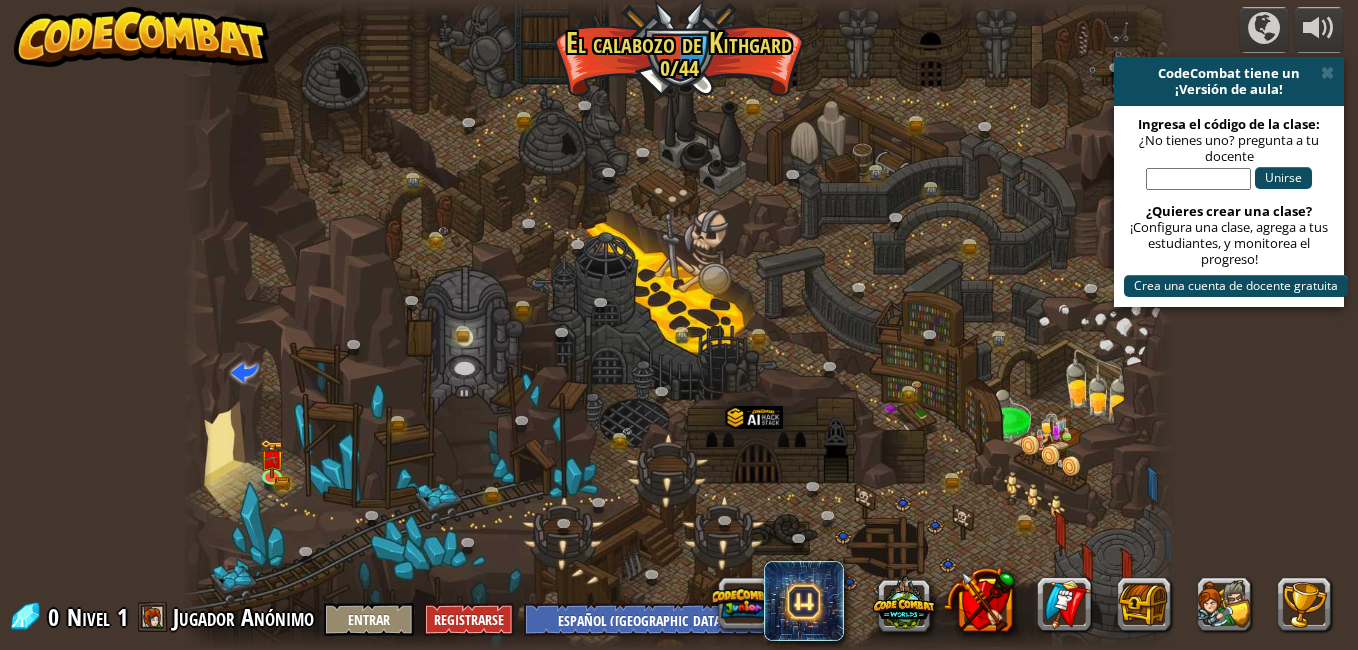 click at bounding box center [679, 325] 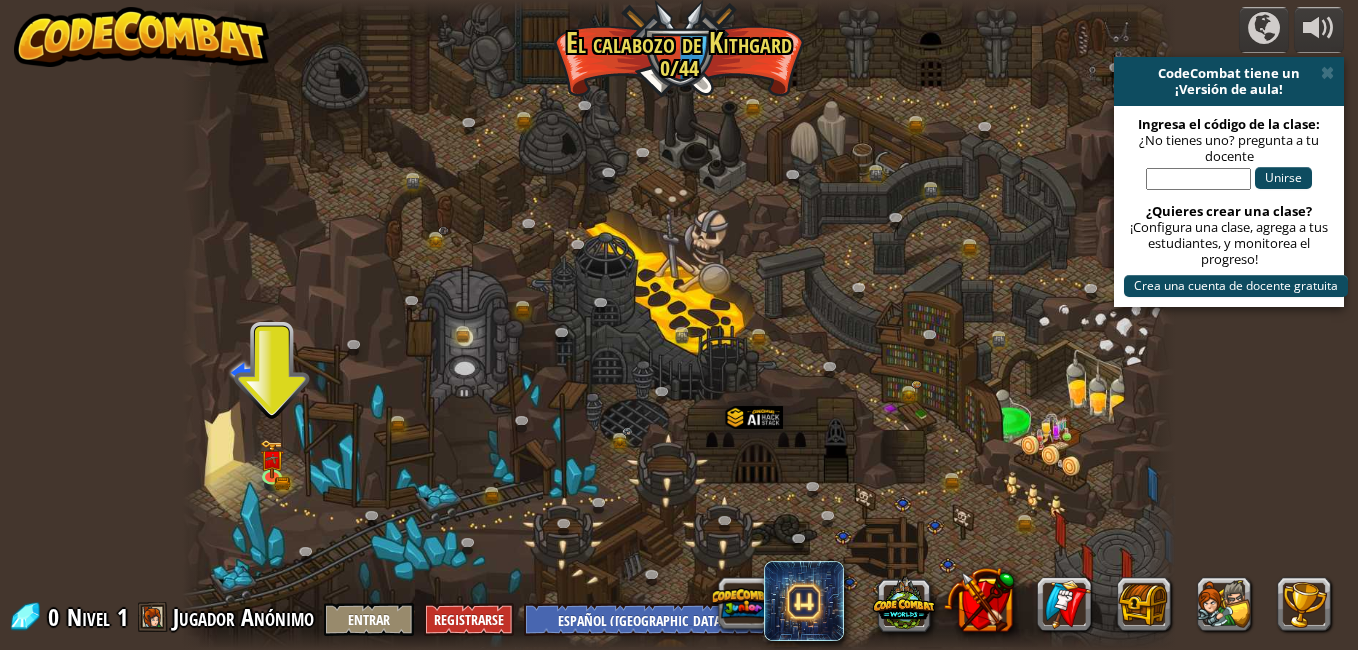 click at bounding box center [679, 325] 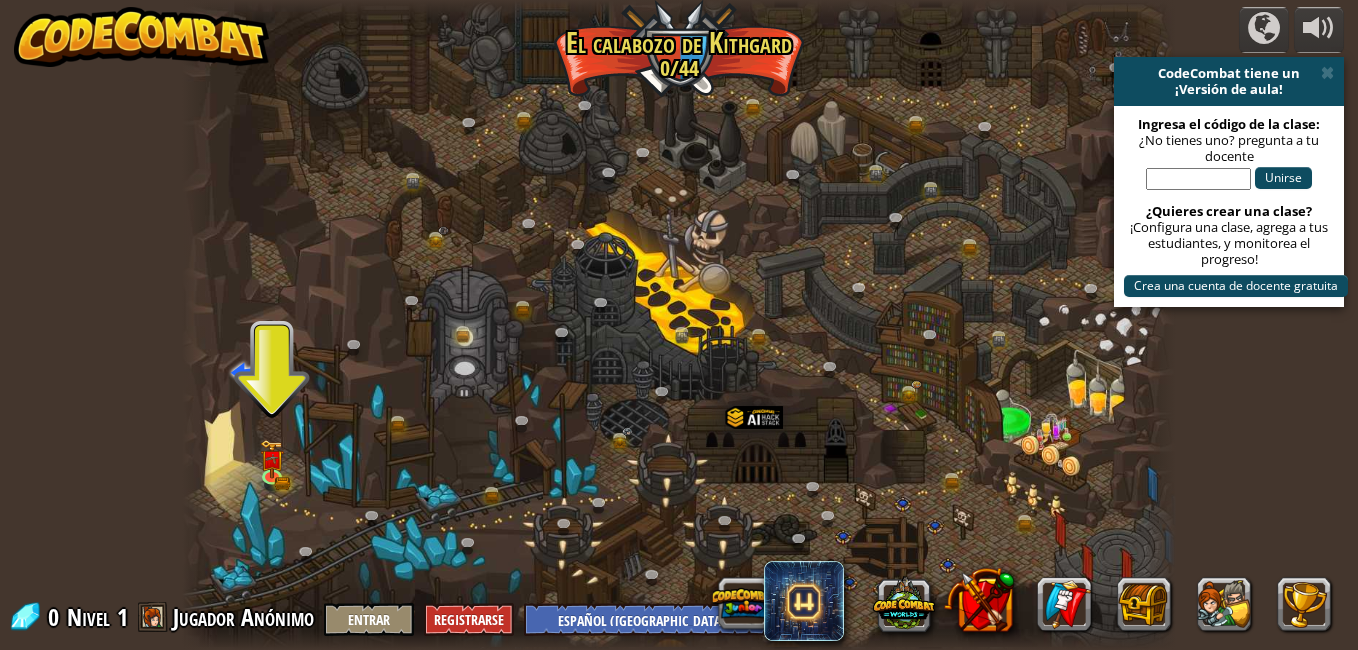 click at bounding box center (679, 325) 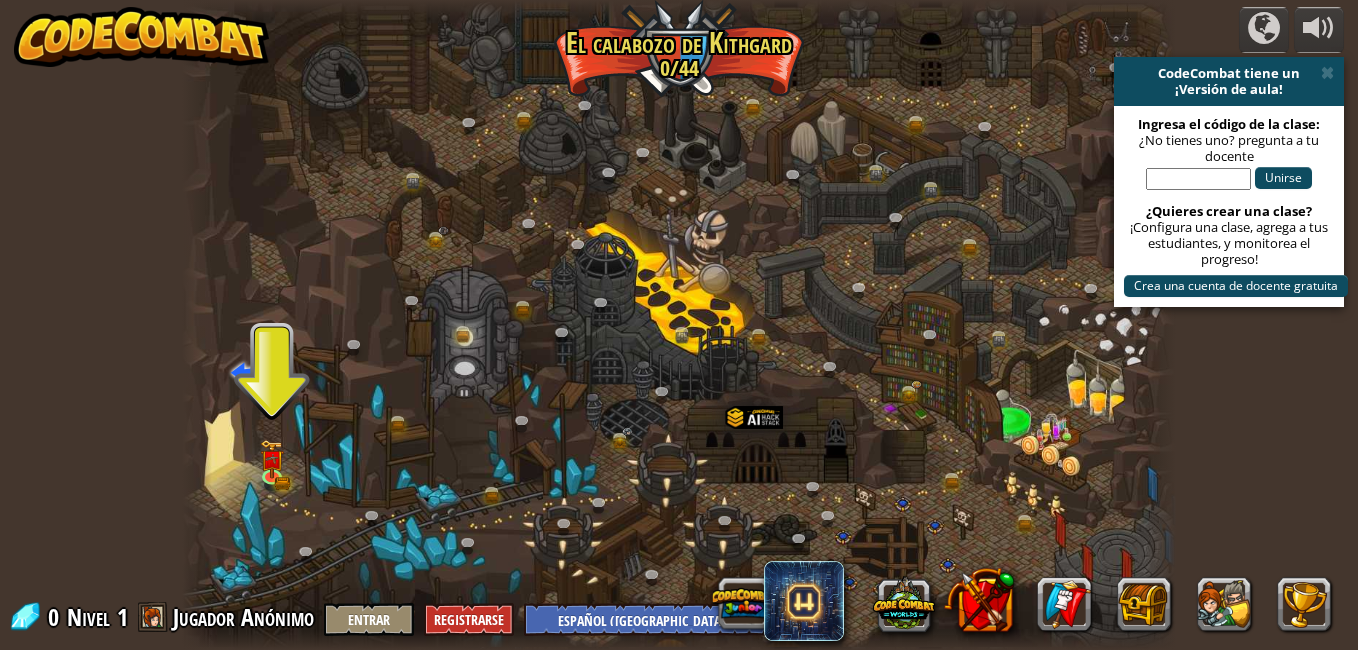 drag, startPoint x: 782, startPoint y: 510, endPoint x: 773, endPoint y: 532, distance: 23.769728 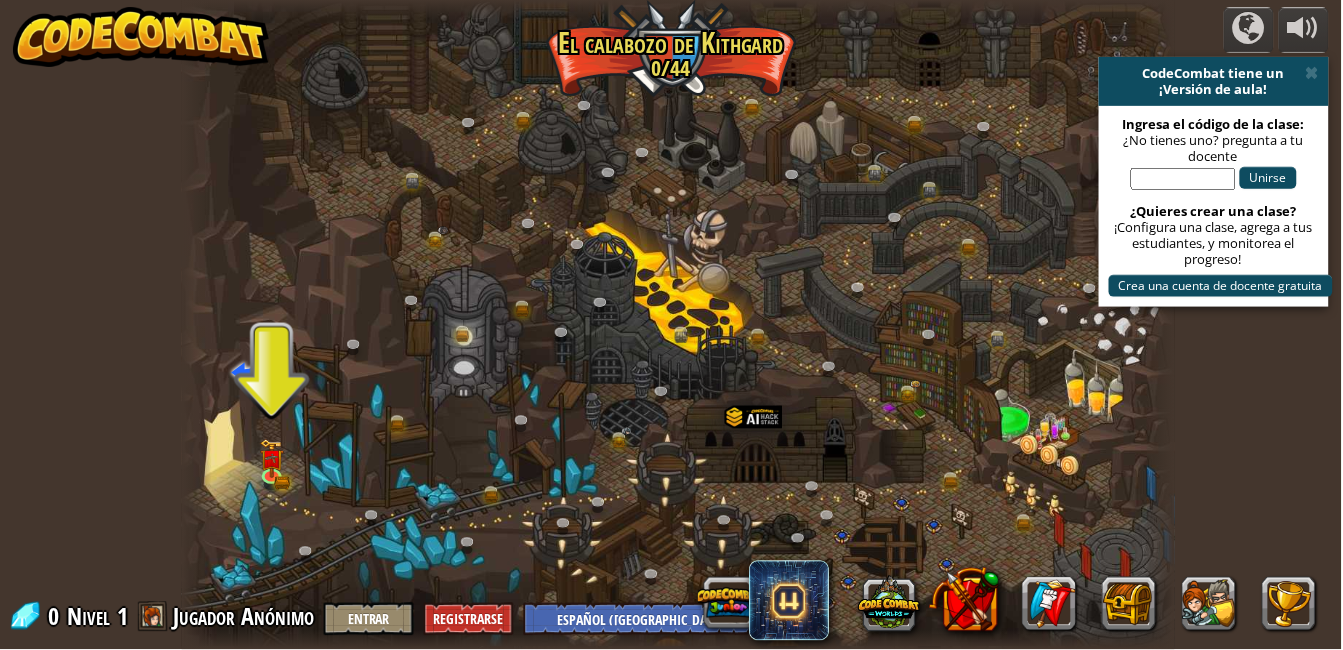 click at bounding box center [679, 325] 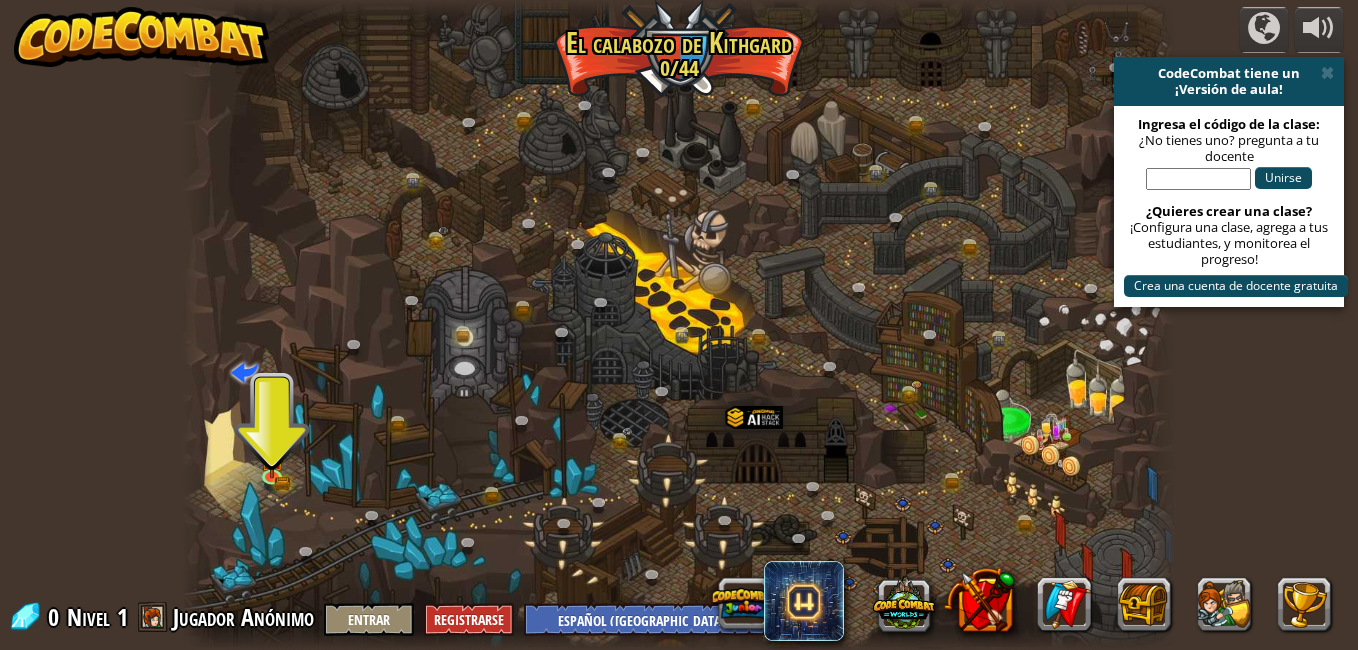 drag, startPoint x: 785, startPoint y: 539, endPoint x: 774, endPoint y: 533, distance: 12.529964 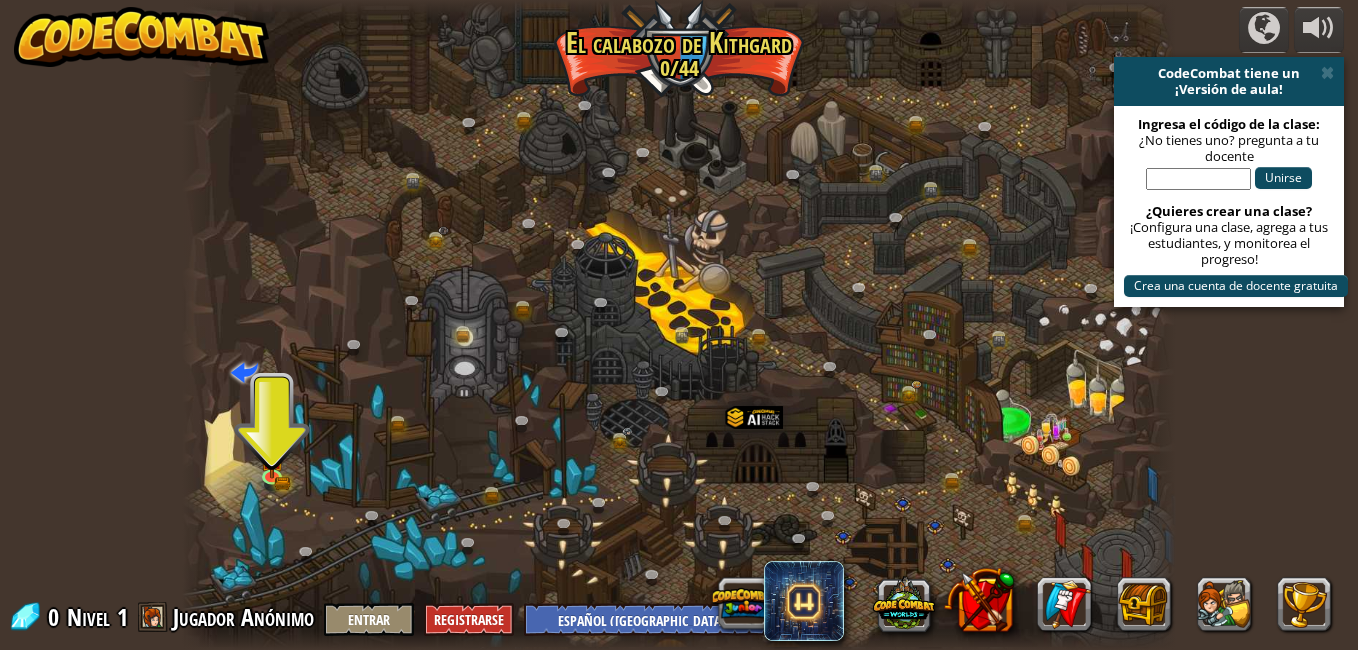 click at bounding box center [679, 325] 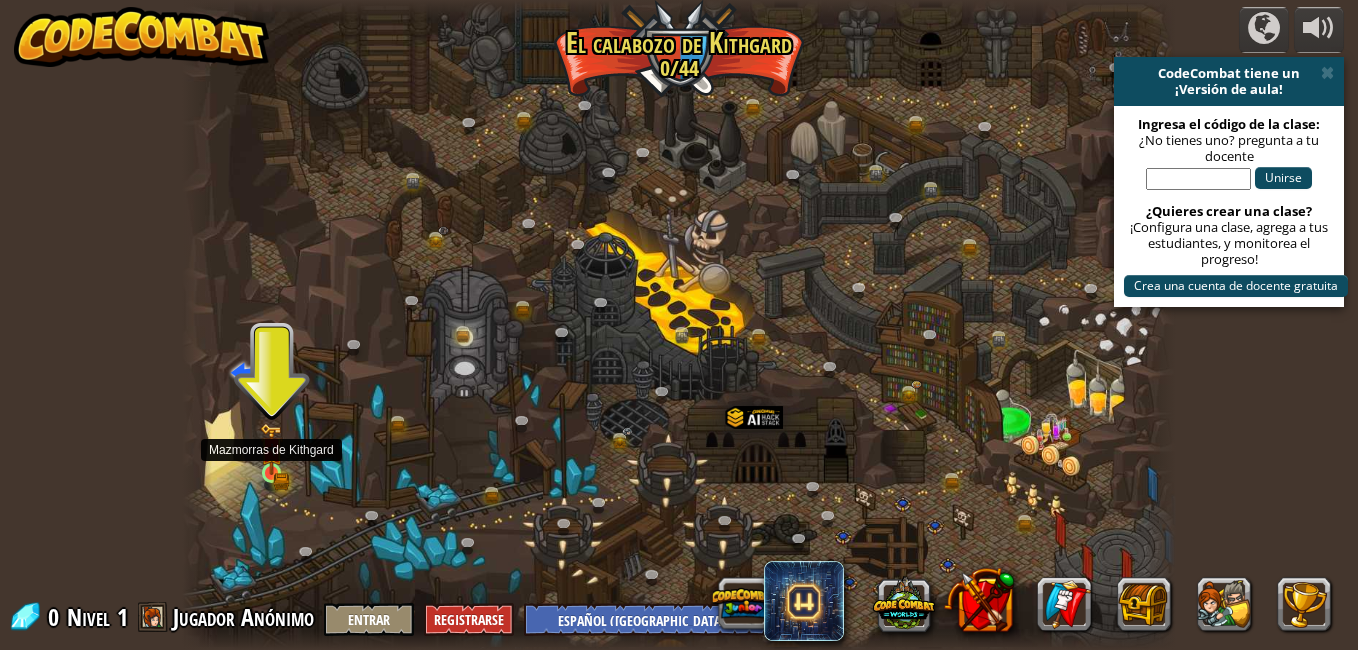 click at bounding box center (272, 449) 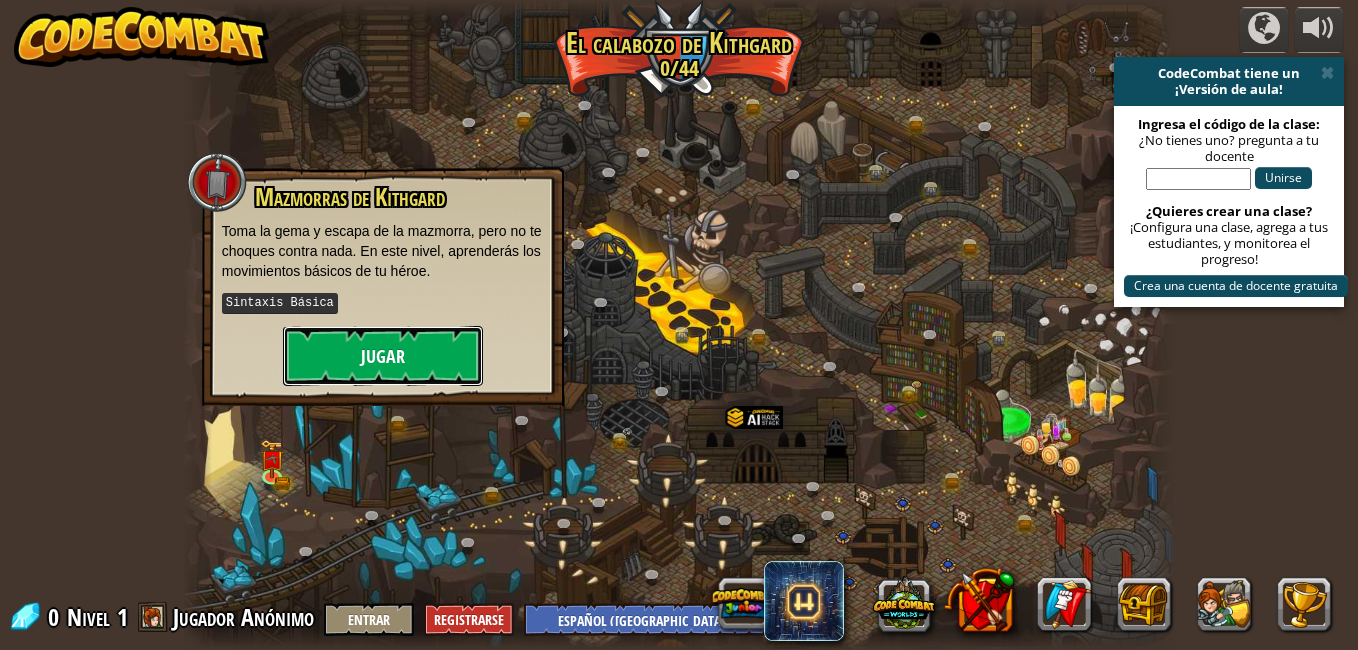 click on "Jugar" at bounding box center [383, 356] 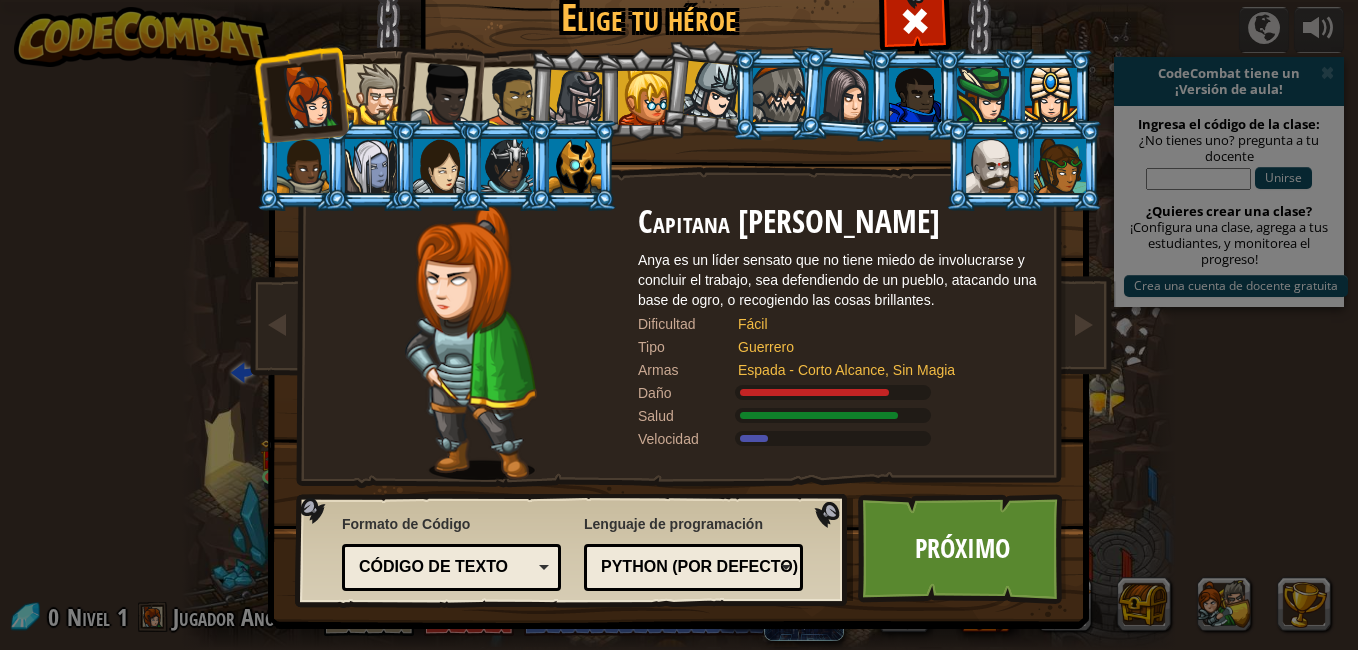 click at bounding box center (371, 166) 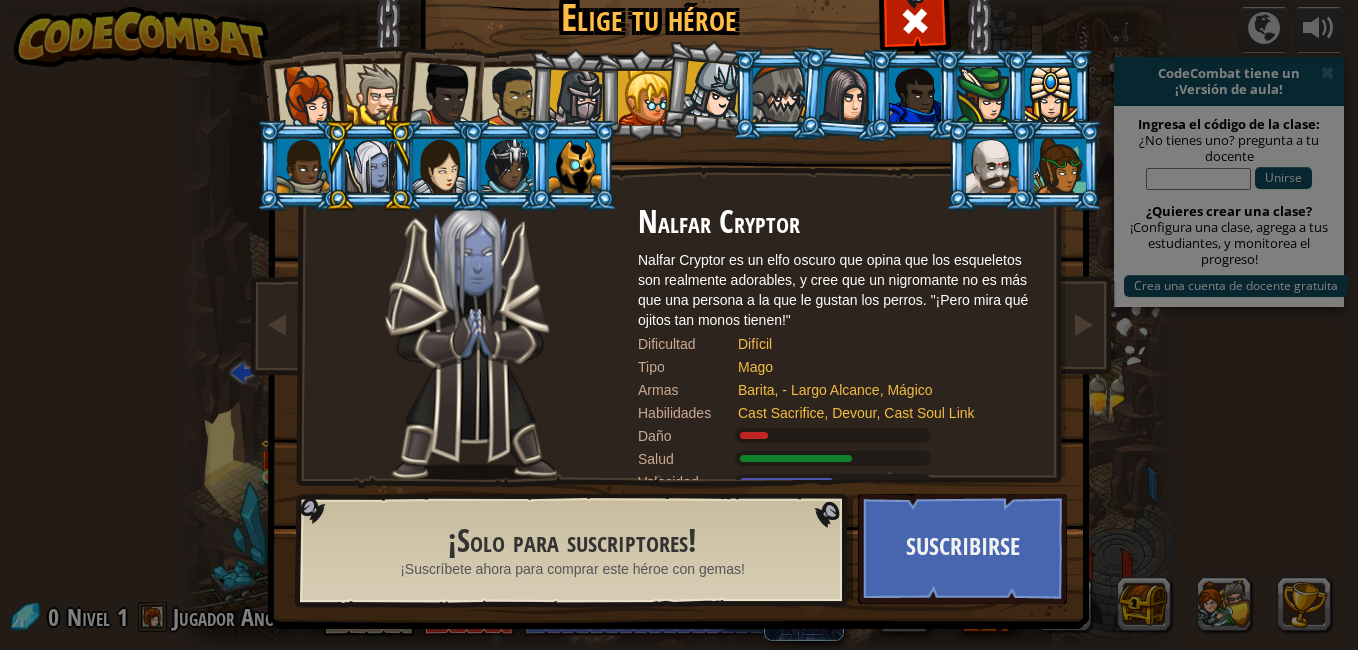 click at bounding box center [439, 166] 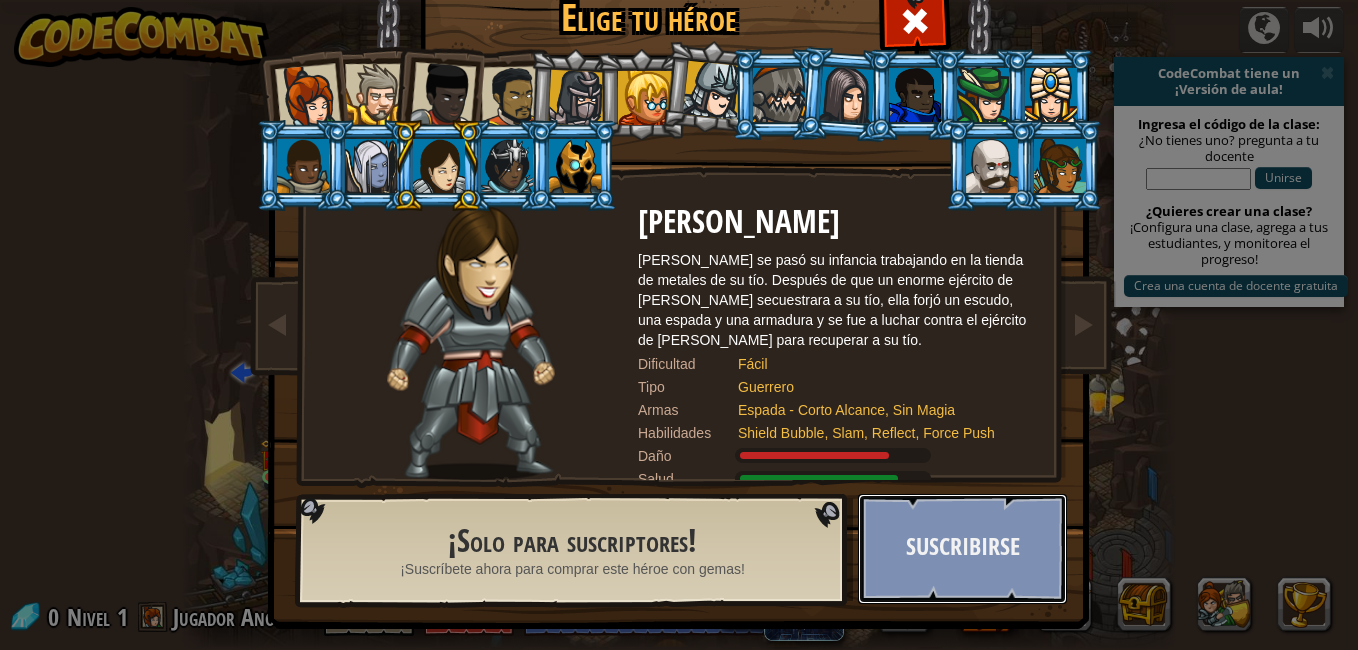 click on "Suscribirse" at bounding box center [962, 549] 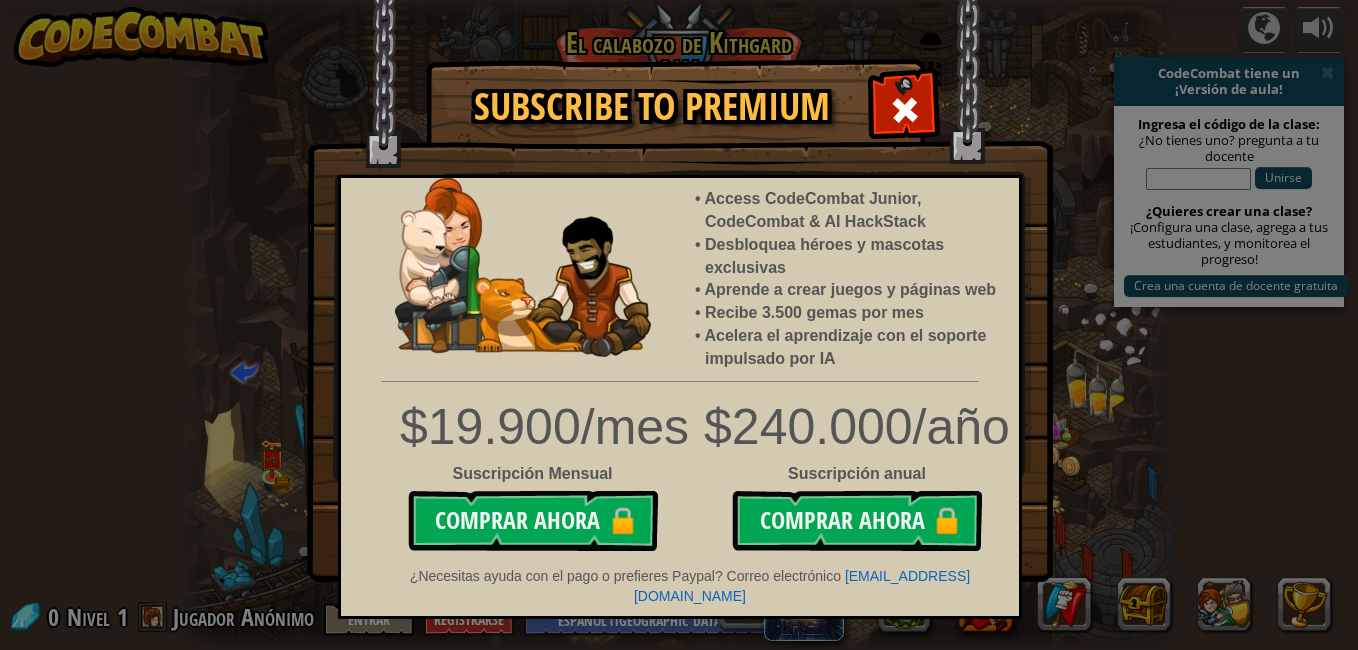 drag, startPoint x: 910, startPoint y: 111, endPoint x: 959, endPoint y: 153, distance: 64.53681 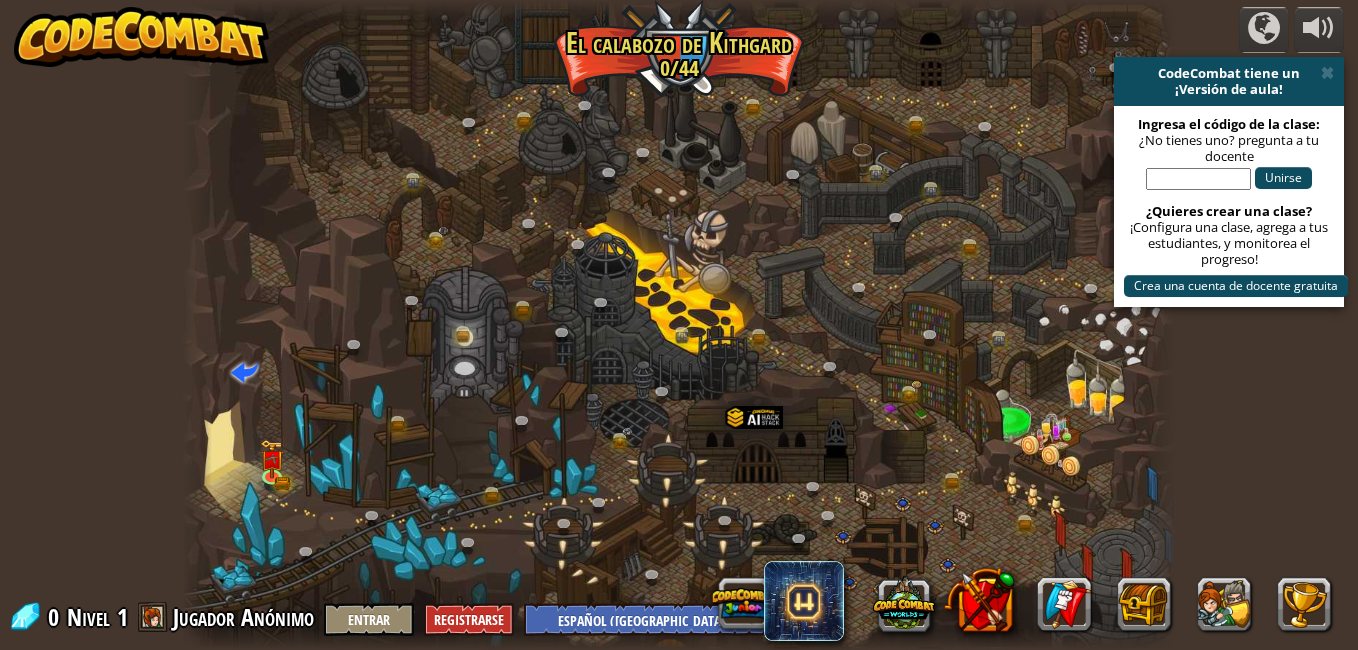 drag, startPoint x: 447, startPoint y: 379, endPoint x: 446, endPoint y: 319, distance: 60.00833 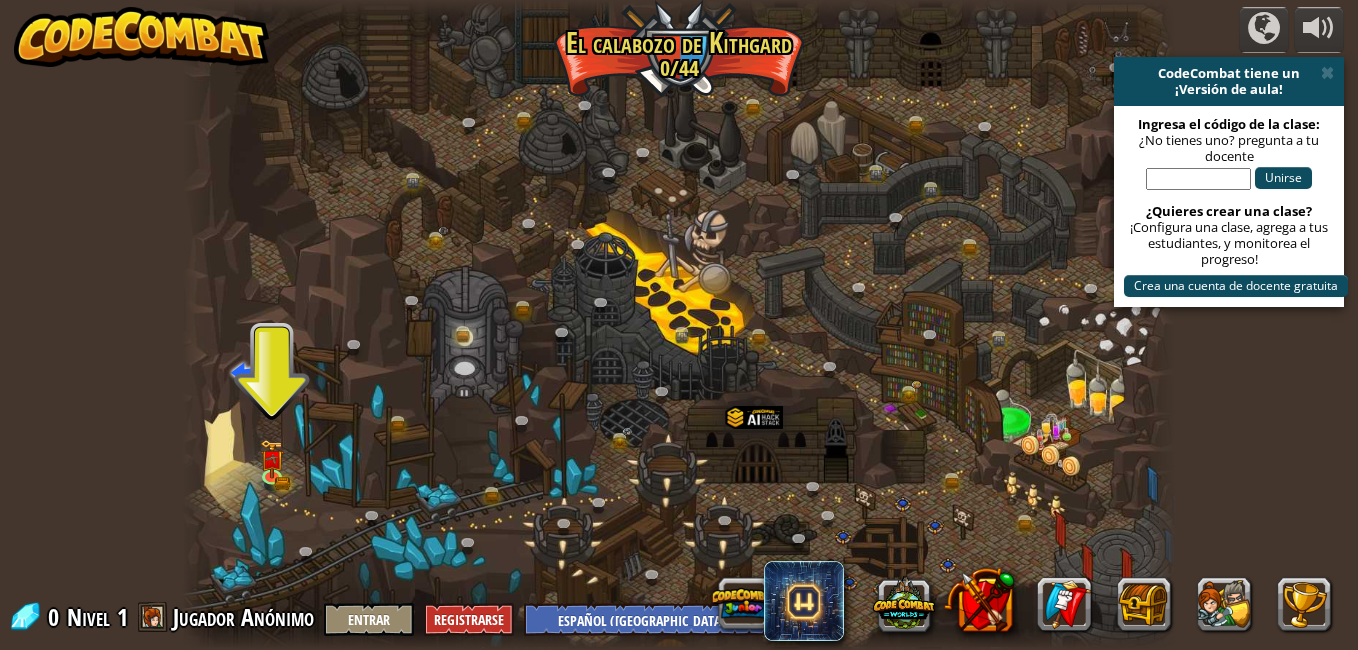 click at bounding box center [679, 325] 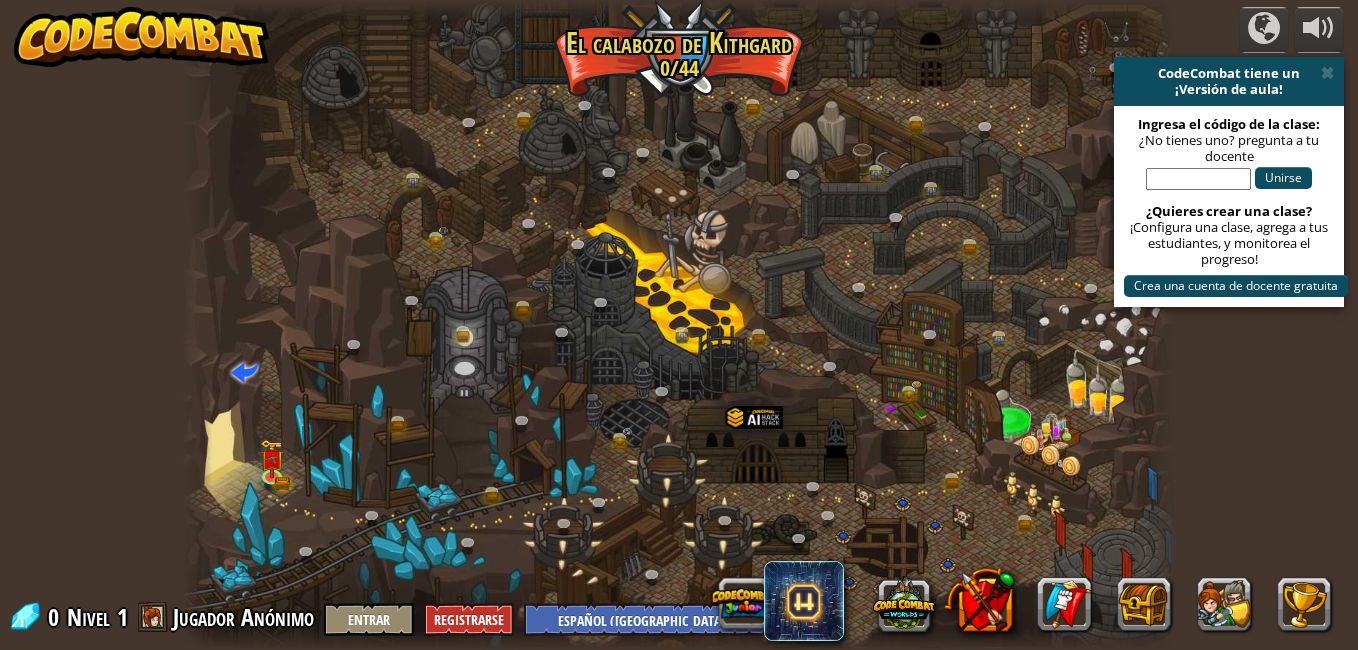 click at bounding box center (679, 325) 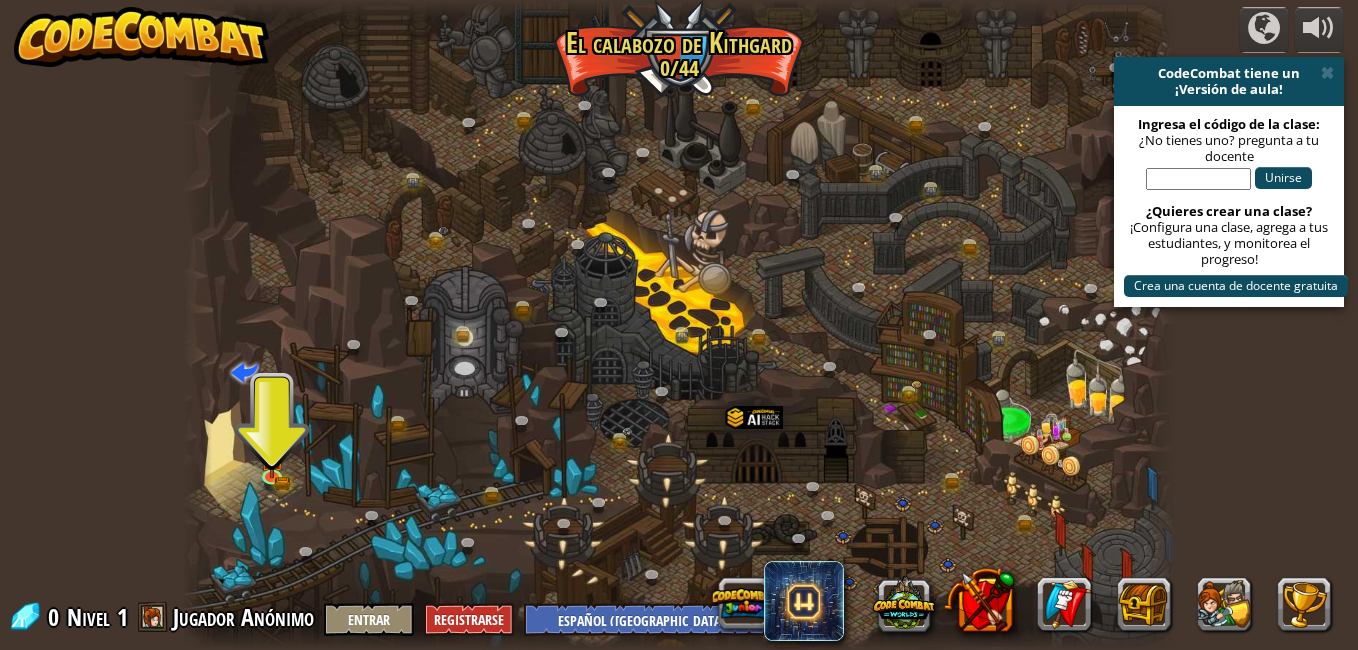 click at bounding box center [679, 325] 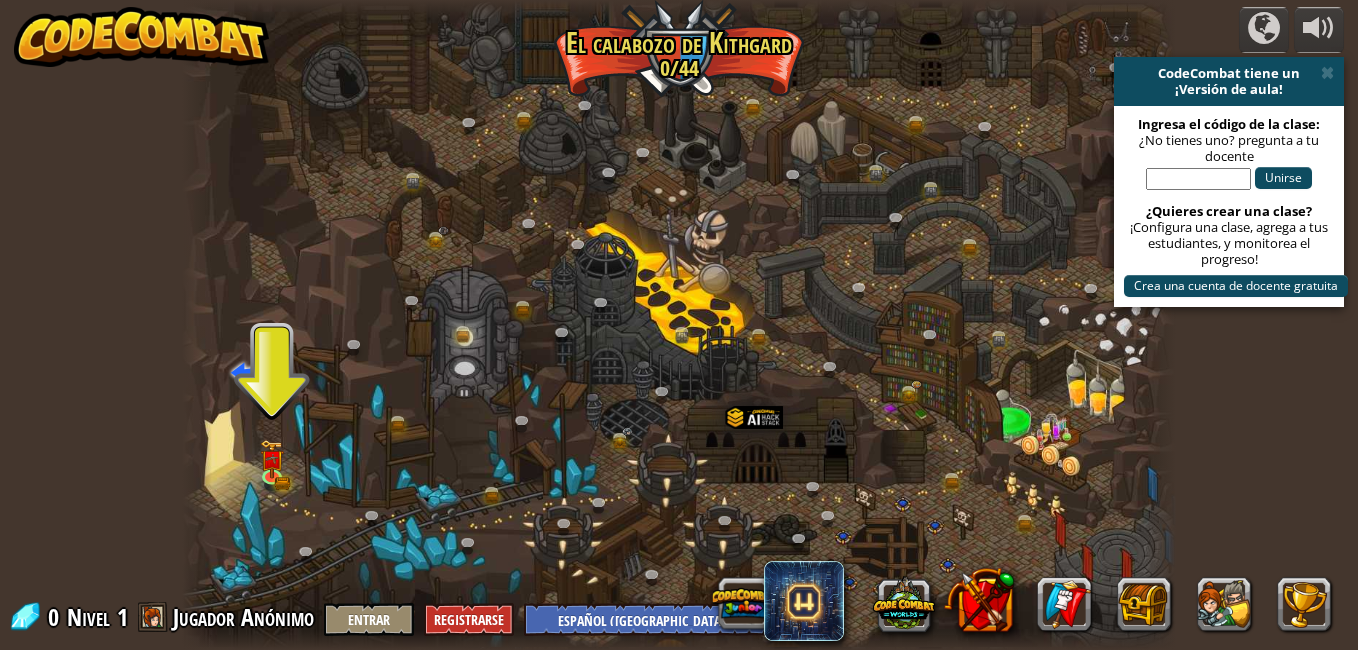 click at bounding box center (679, 325) 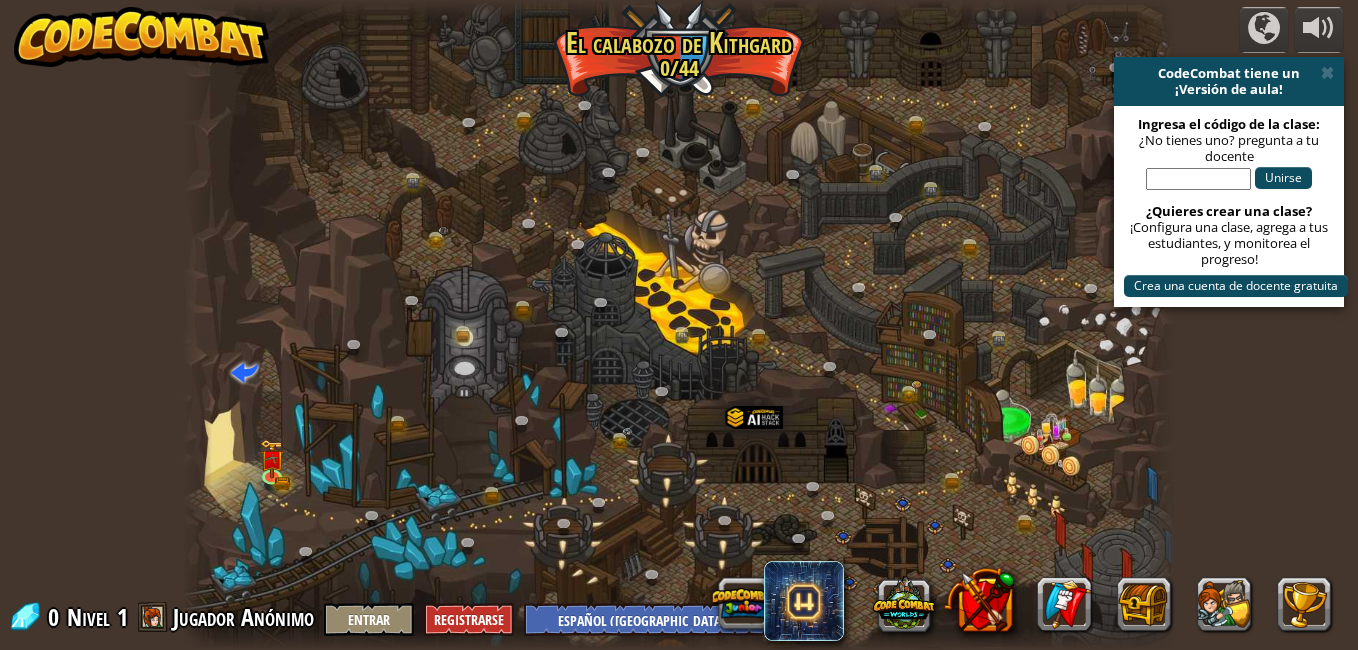 click at bounding box center [679, 325] 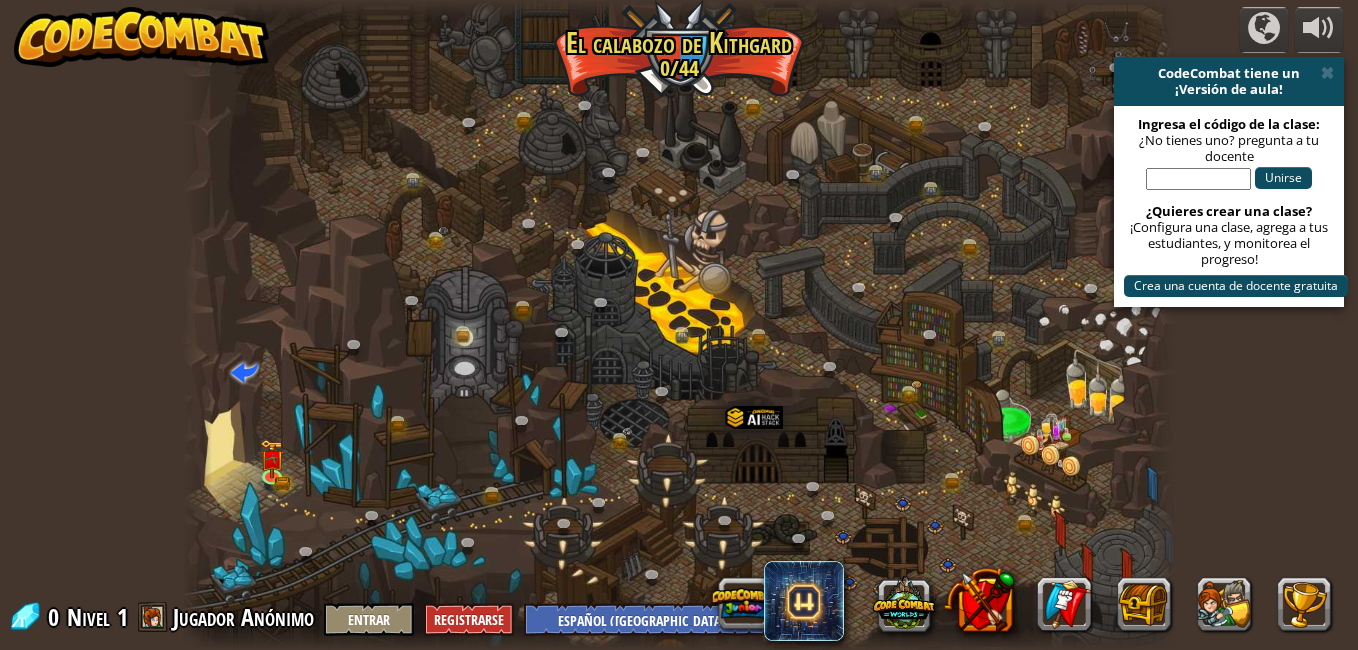 select on "es-419" 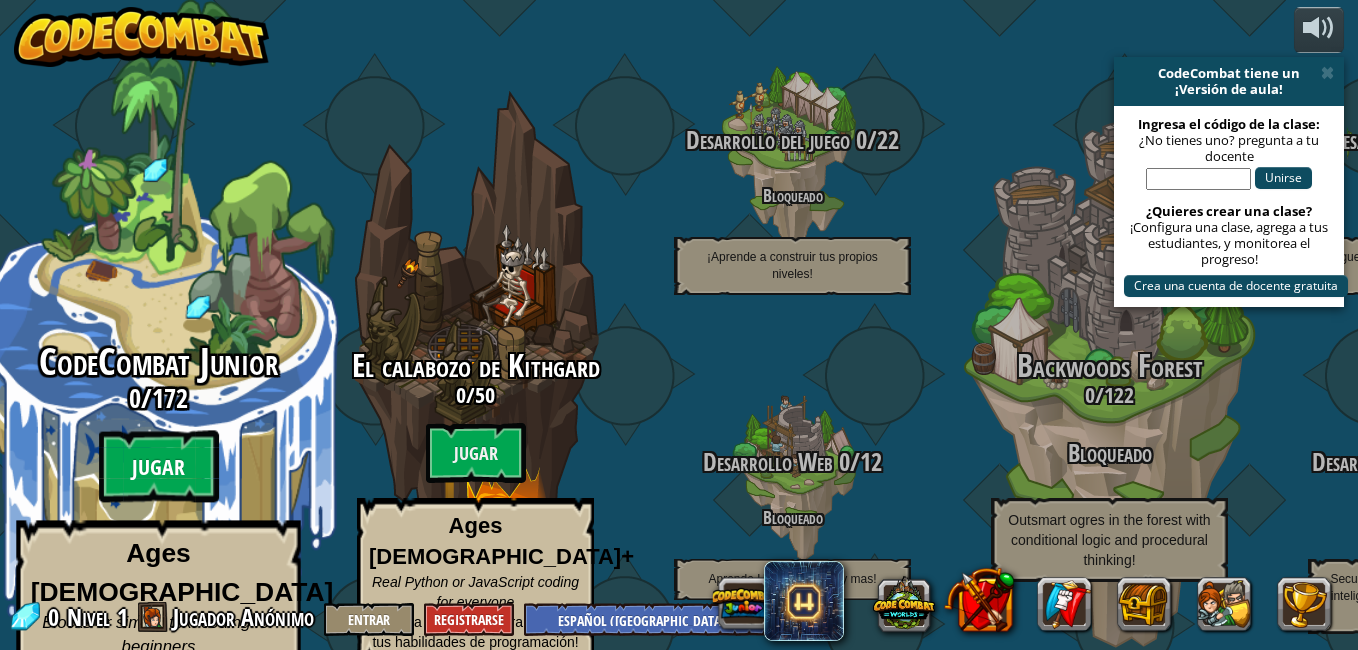 click on "Jugar" at bounding box center [159, 467] 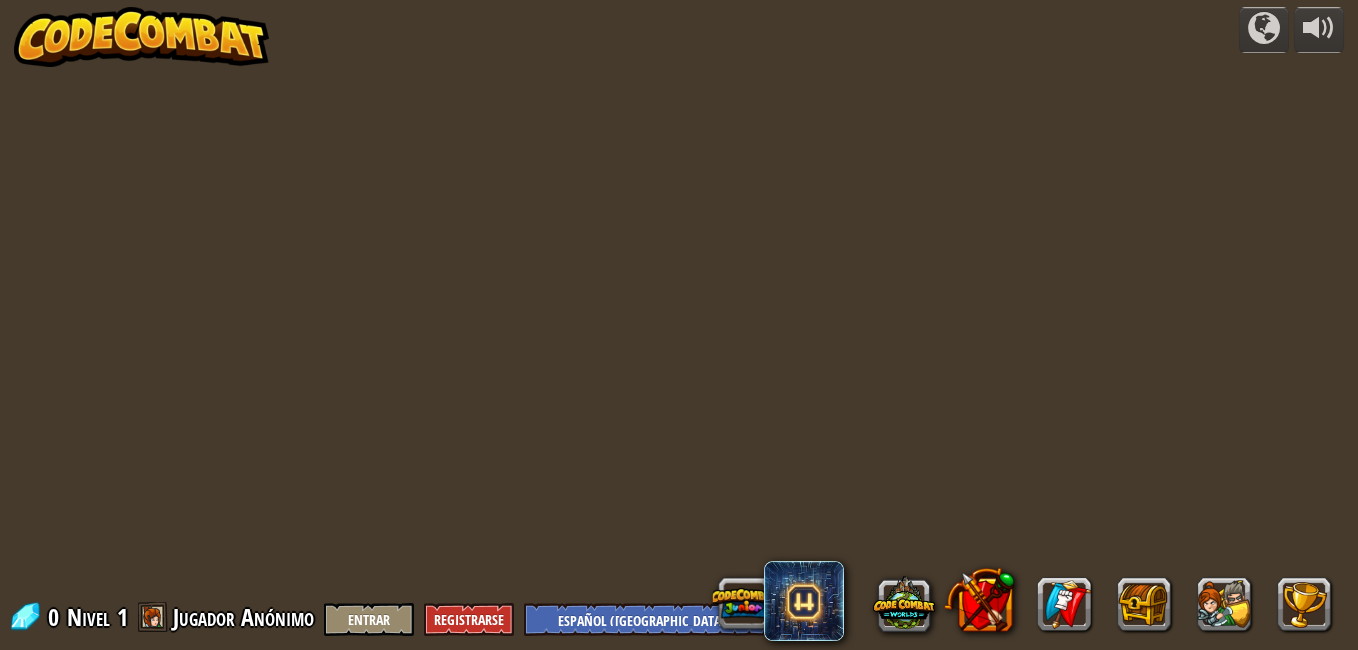 select on "es-419" 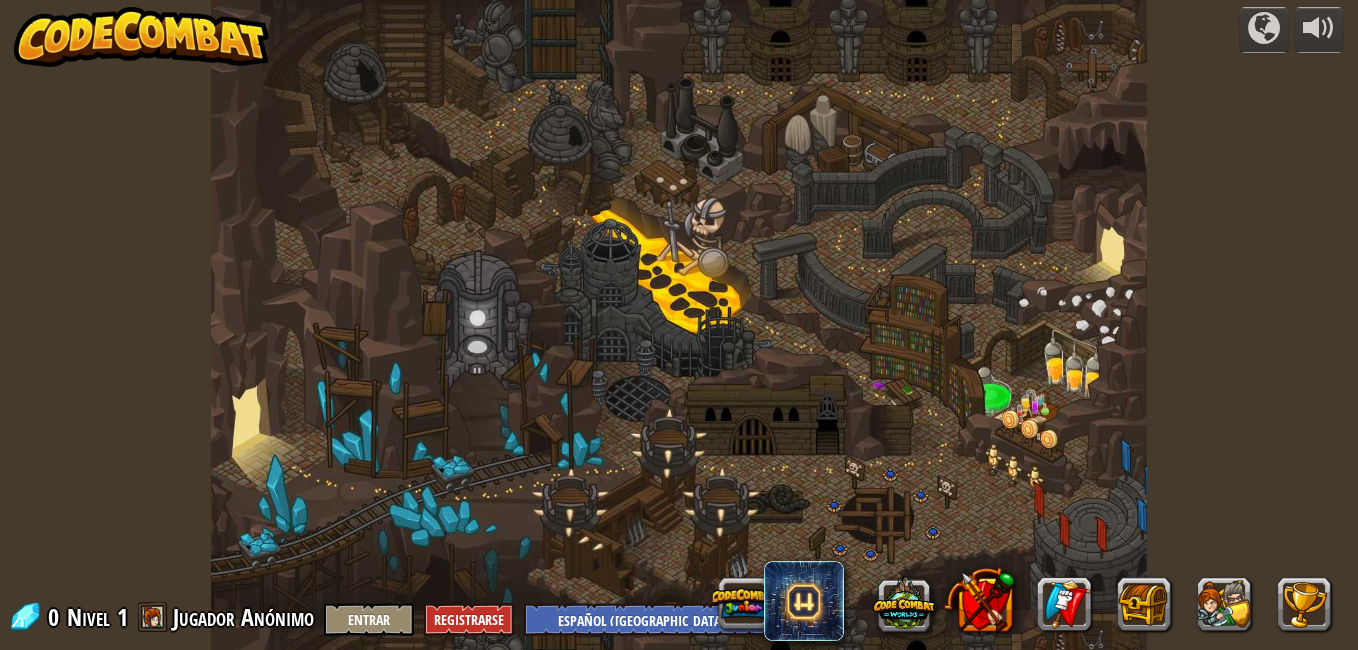 select on "es-419" 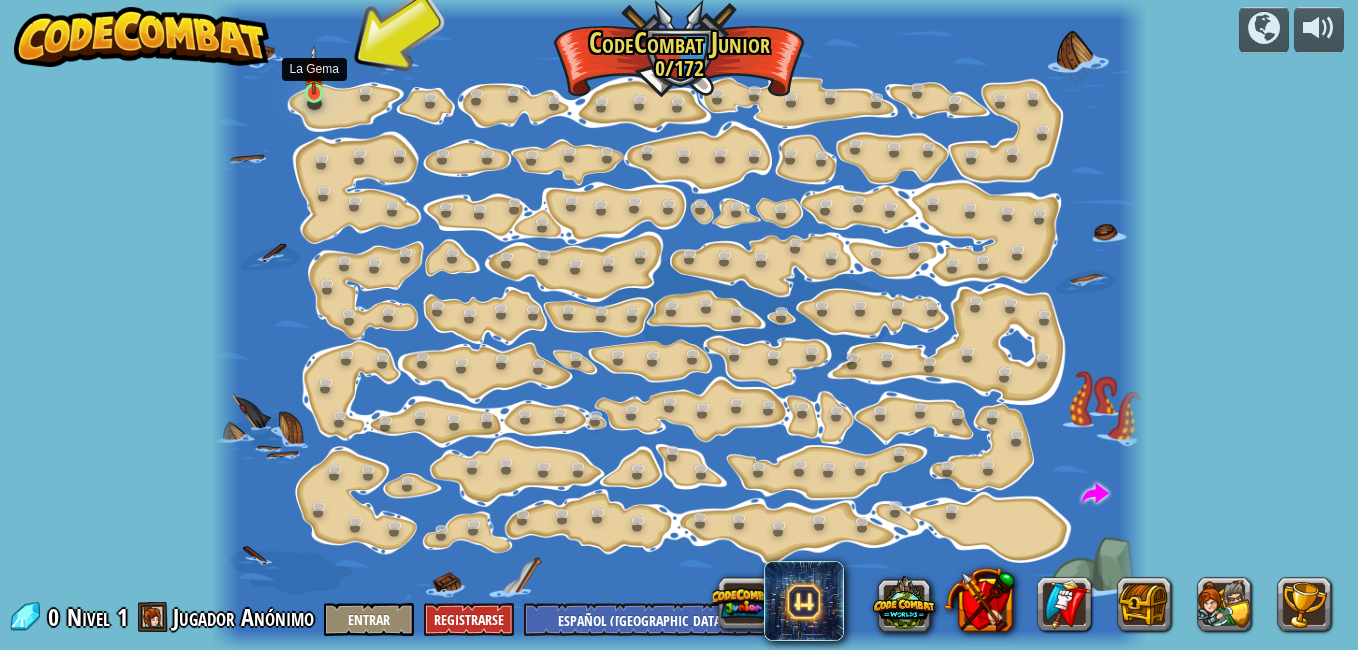click at bounding box center (314, 70) 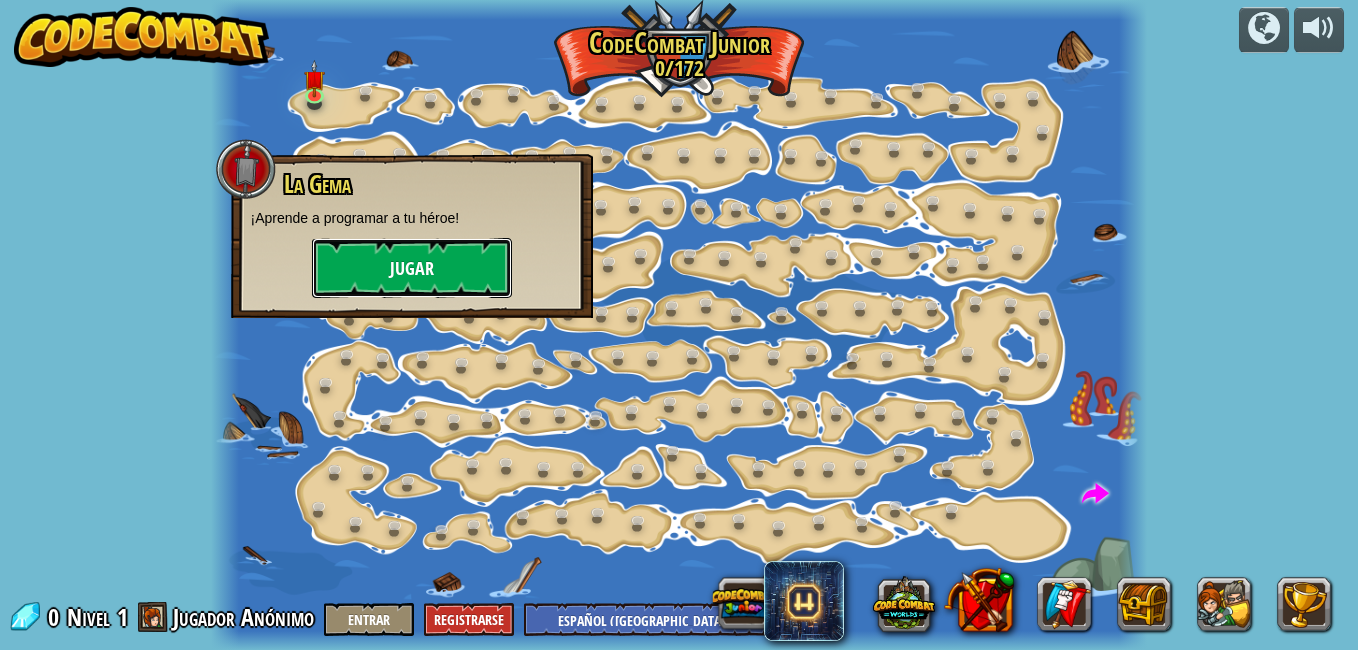 click on "Jugar" at bounding box center (412, 268) 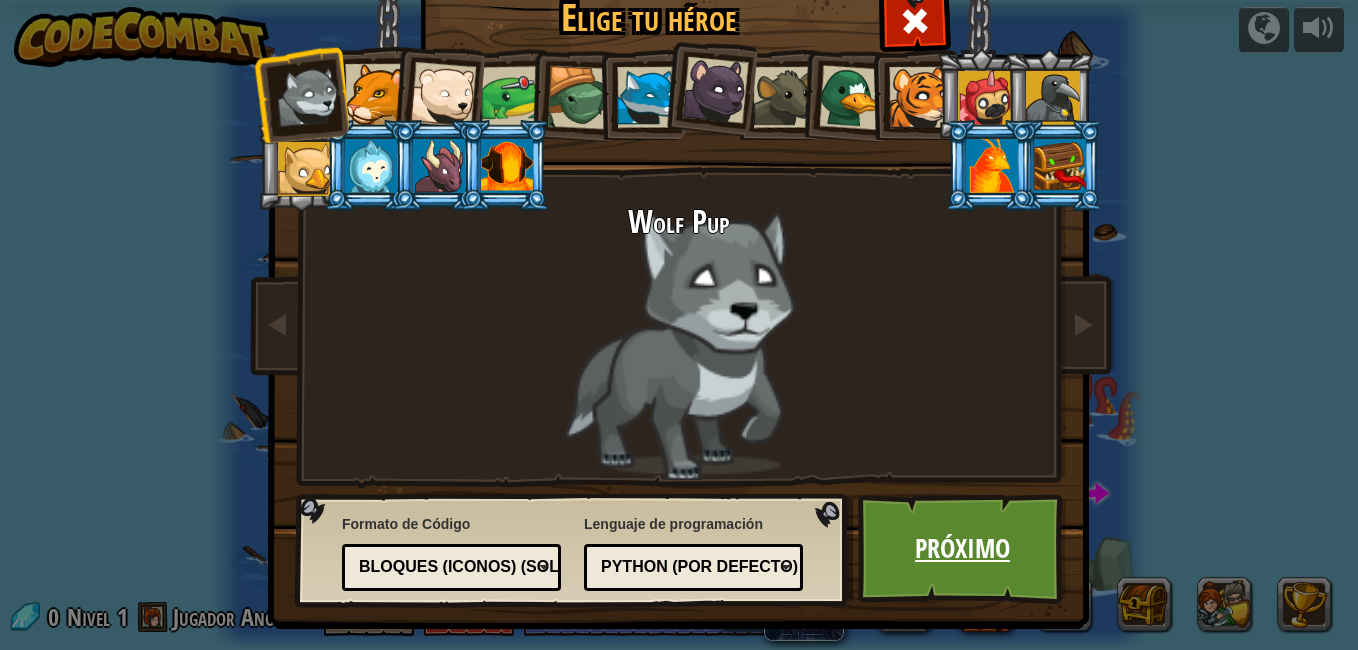click on "Próximo" at bounding box center (962, 549) 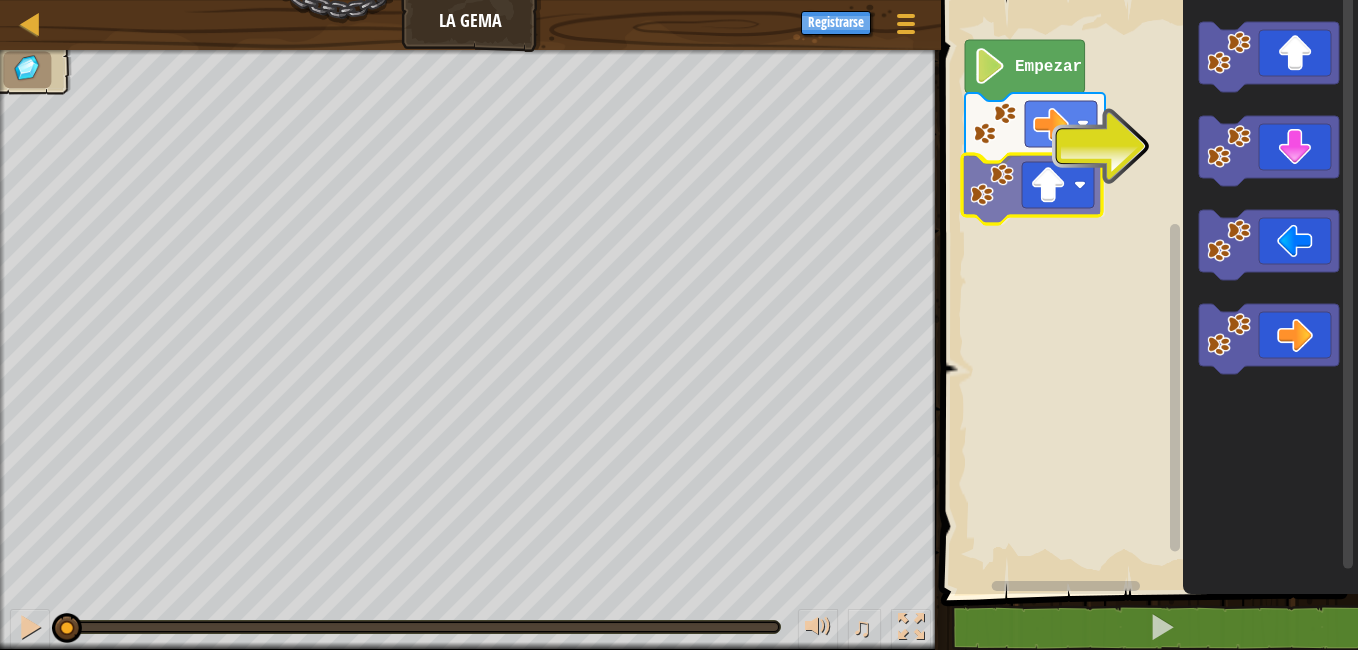 click on "Empezar" at bounding box center (1146, 292) 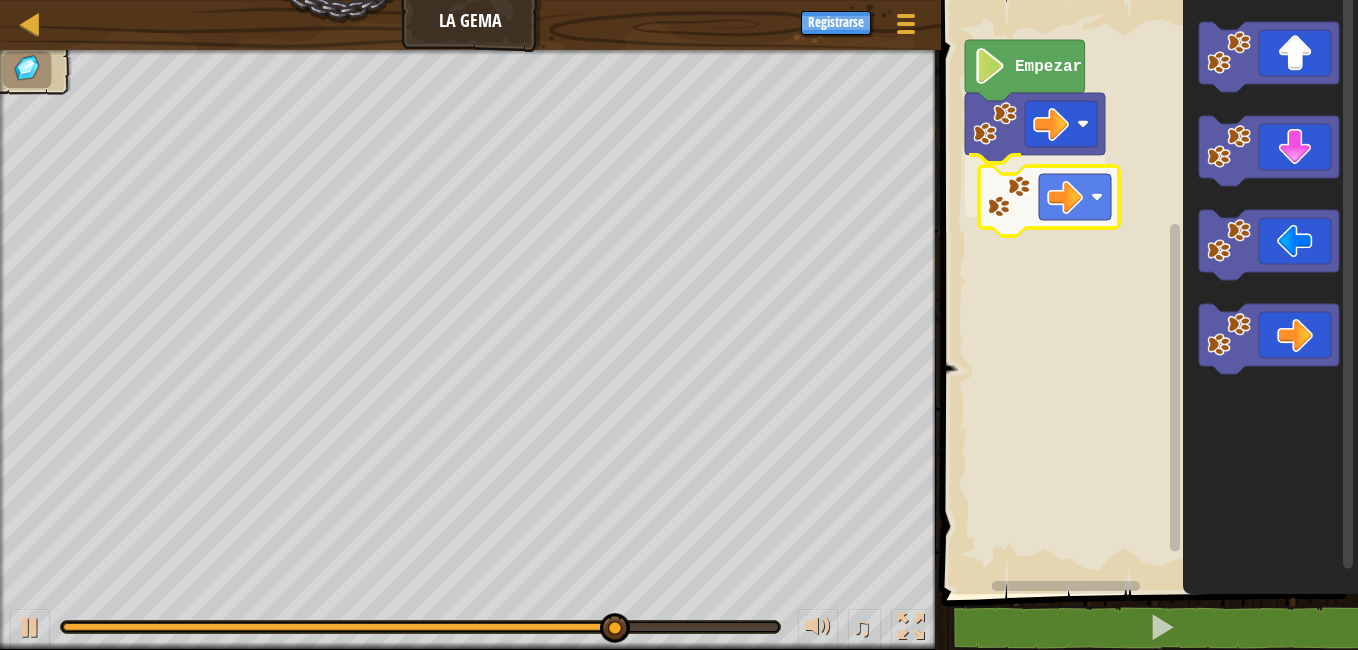 click on "Empezar" at bounding box center (1146, 292) 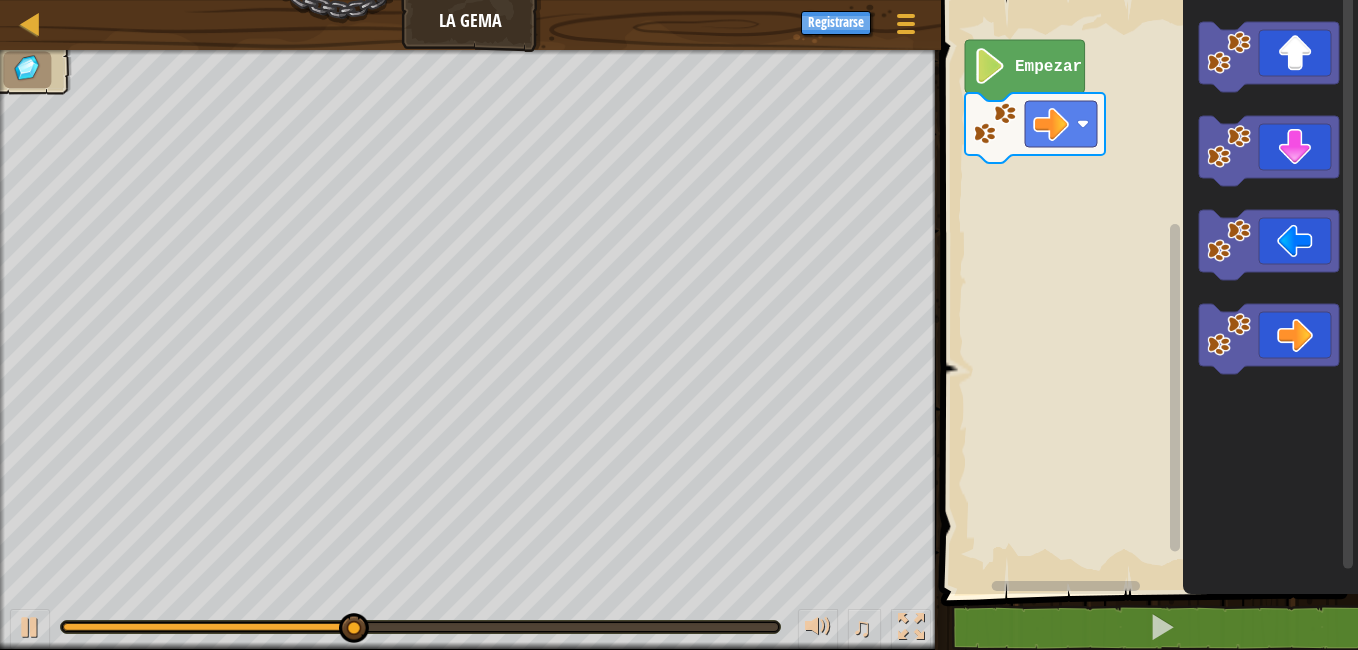 click on "Mapa La Gema Menú del Juego Registrarse 1     הההההההההההההההההההההההההההההההההההההההההההההההההההההההההההההההההההההההההההההההההההההההההההההההההההההההההההההההההההההההההההההההההההההההההההההההההההההההההההההההההההההההההההההההההההההההההההההההההההההההההההההההההההההההההההההההההההההההההההההההההההההההההההההההה XXXXXXXXXXXXXXXXXXXXXXXXXXXXXXXXXXXXXXXXXXXXXXXXXXXXXXXXXXXXXXXXXXXXXXXXXXXXXXXXXXXXXXXXXXXXXXXXXXXXXXXXXXXXXXXXXXXXXXXXXXXXXXXXXXXXXXXXXXXXXXXXXXXXXXXXXXXXXXXXXXXXXXXXXXXXXXXXXXXXXXXXXXXXXXXXXXXXXXXXXXXXXXXXXXXXXXXXXXXXXXXXXXXXXXXXXXXXXXXXXXXXXXXXXXXXXXXX Solución × Bloques 1 2 go ( 'right' )     Empezar Código Guardado Lenguajes de programación : Python Statement   /  Call   /  go('up') go('down') go('left') go('right') × Revisa tu código ♫ 1 2 3" at bounding box center (679, 325) 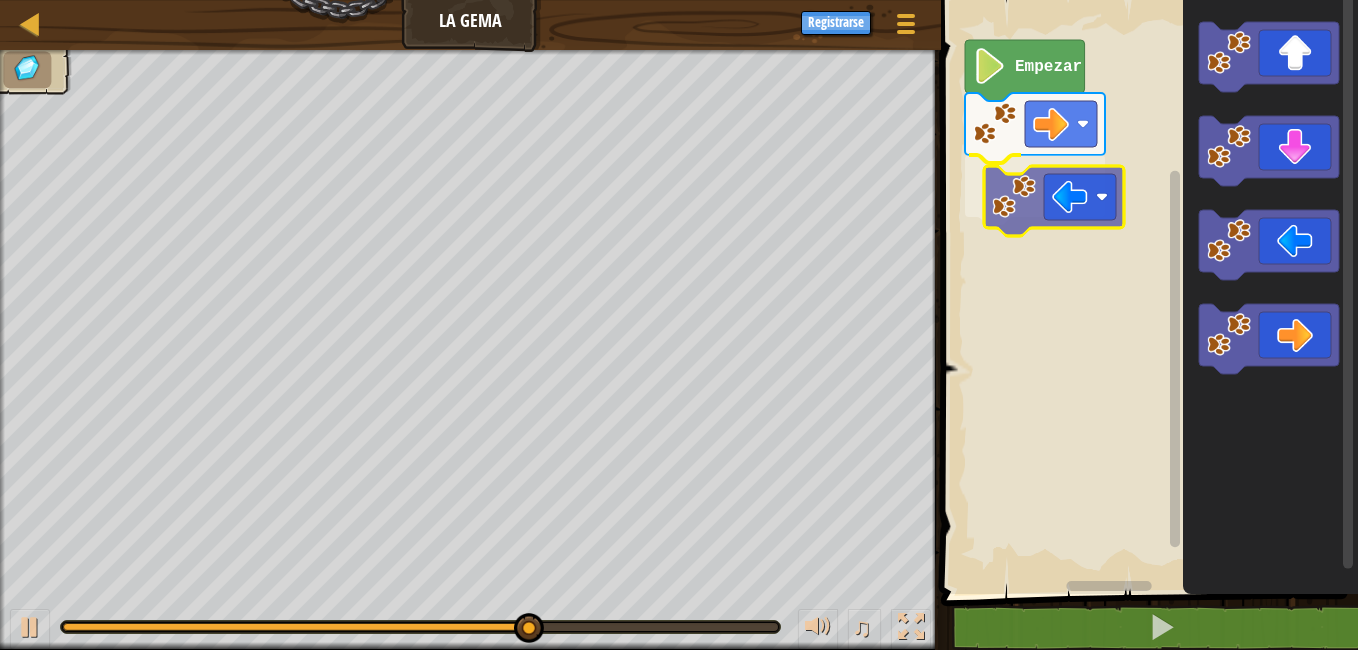 click on "Empezar" at bounding box center [1146, 292] 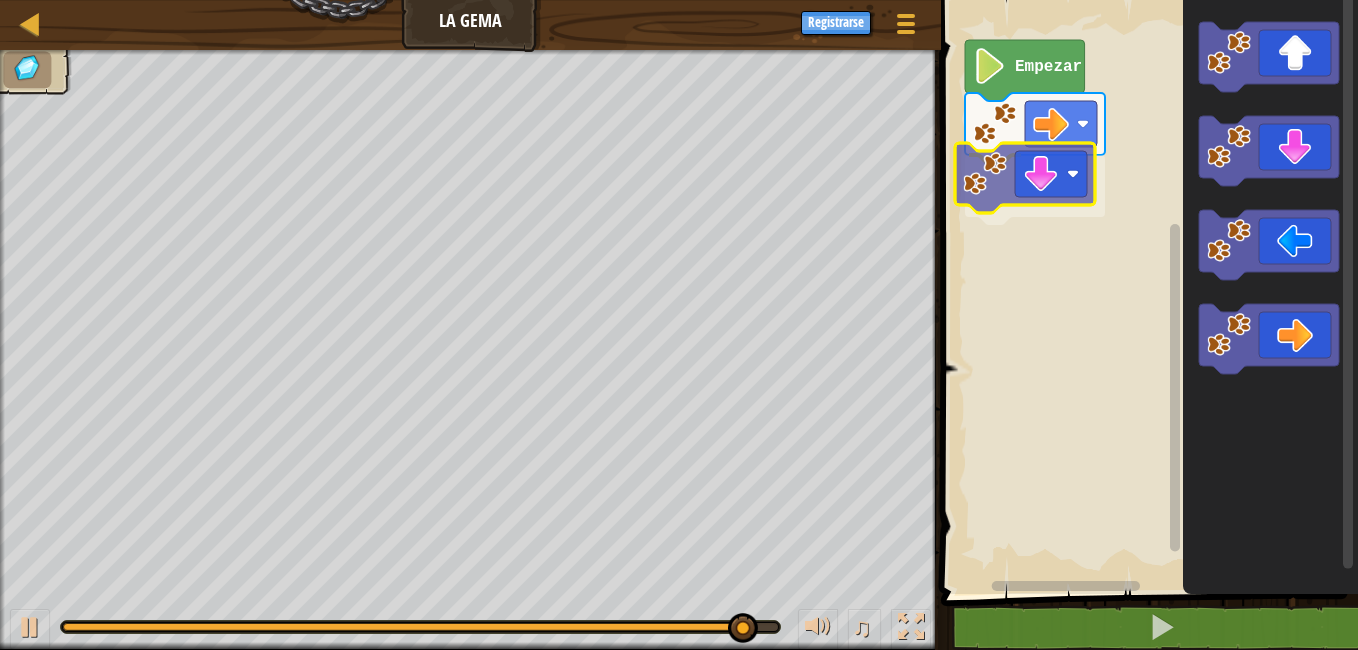 click on "Empezar" at bounding box center (1146, 292) 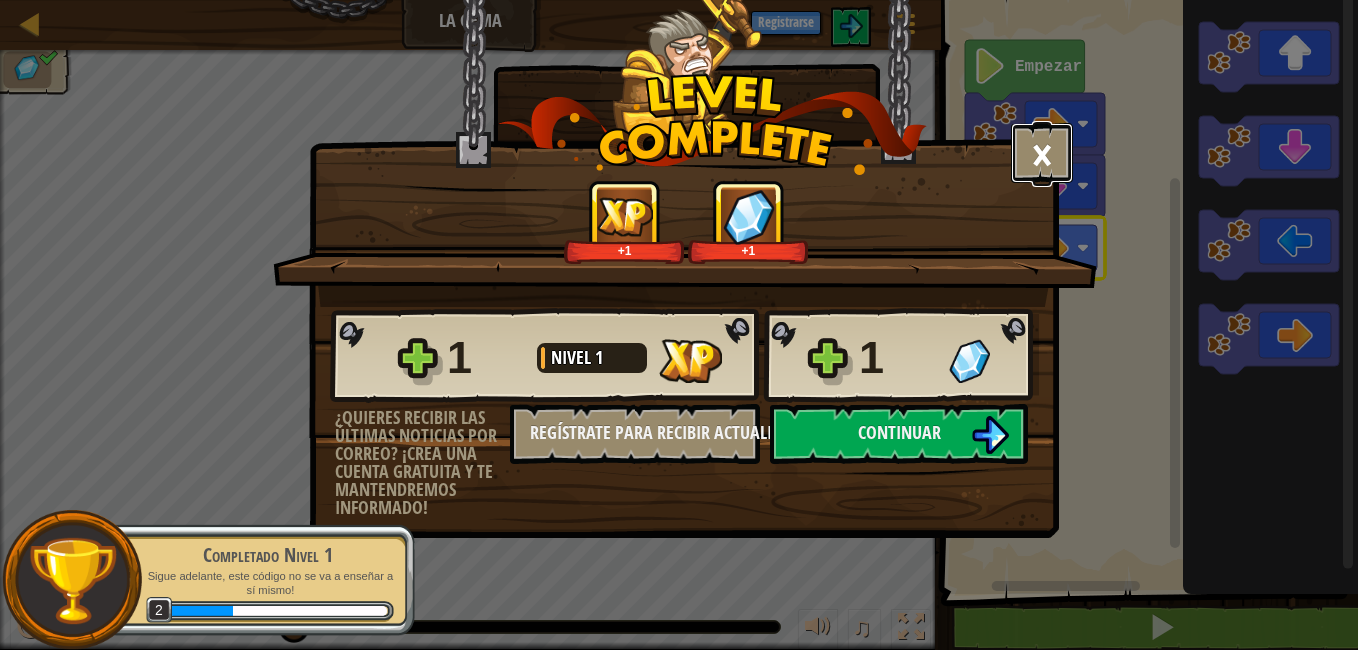 click on "×" at bounding box center (1042, 153) 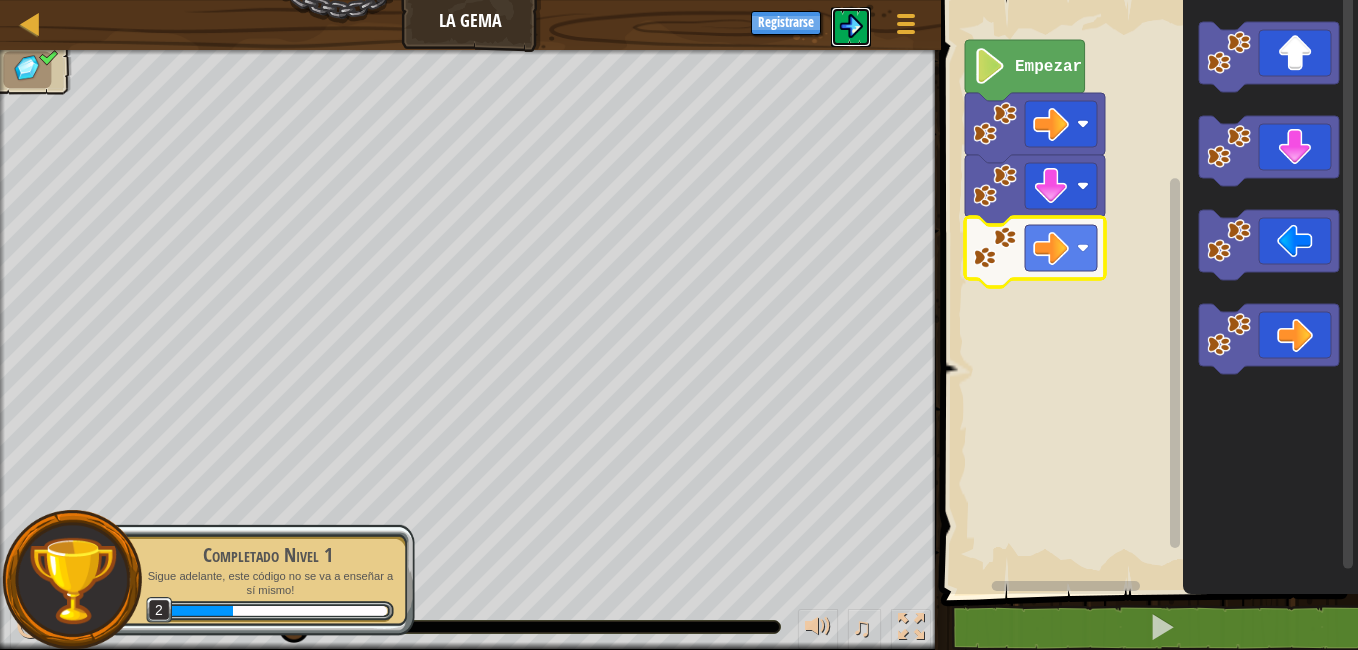 click at bounding box center [851, 26] 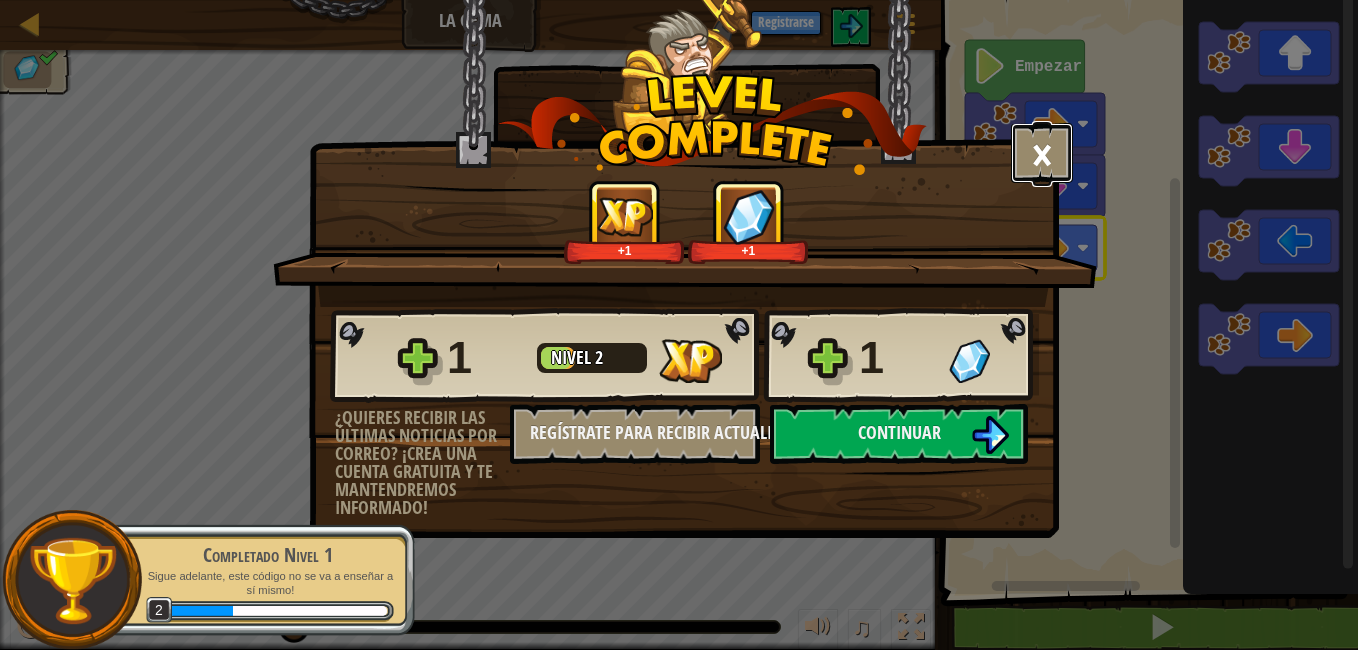 click on "×" at bounding box center [1042, 153] 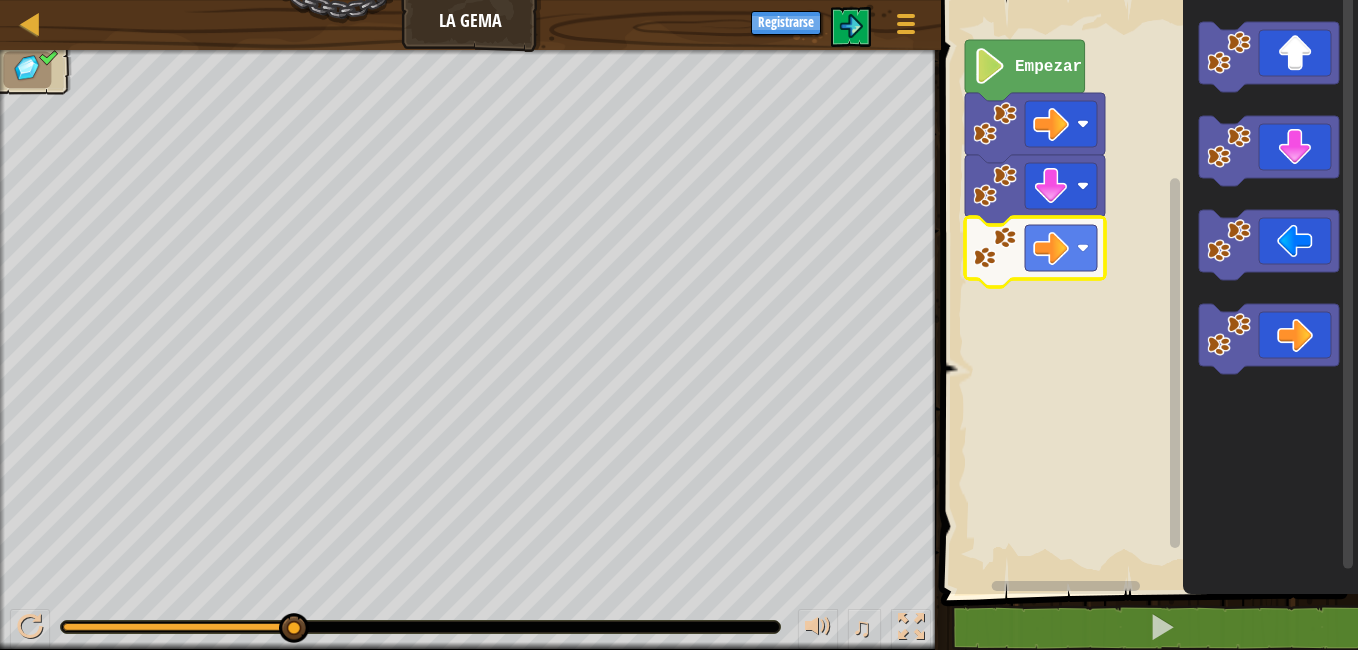 click on "Mapa La Gema Menú del Juego Registrarse" at bounding box center (470, 25) 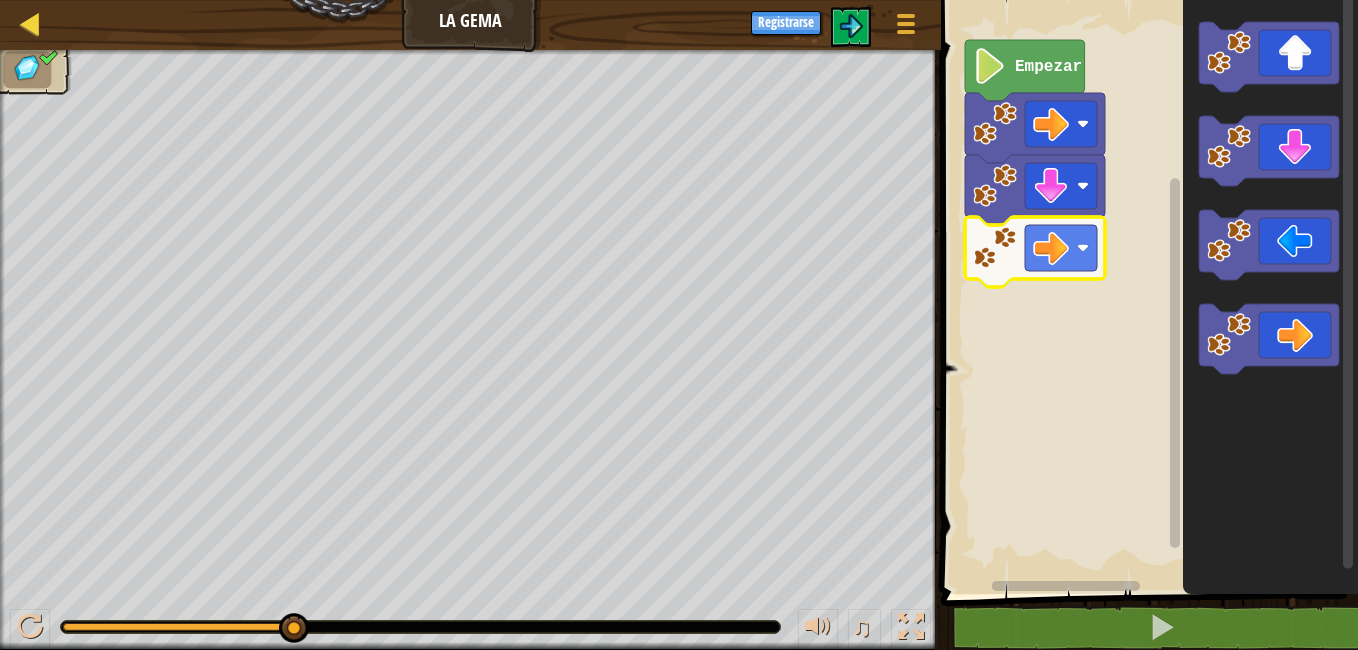 drag, startPoint x: 56, startPoint y: 18, endPoint x: 46, endPoint y: 11, distance: 12.206555 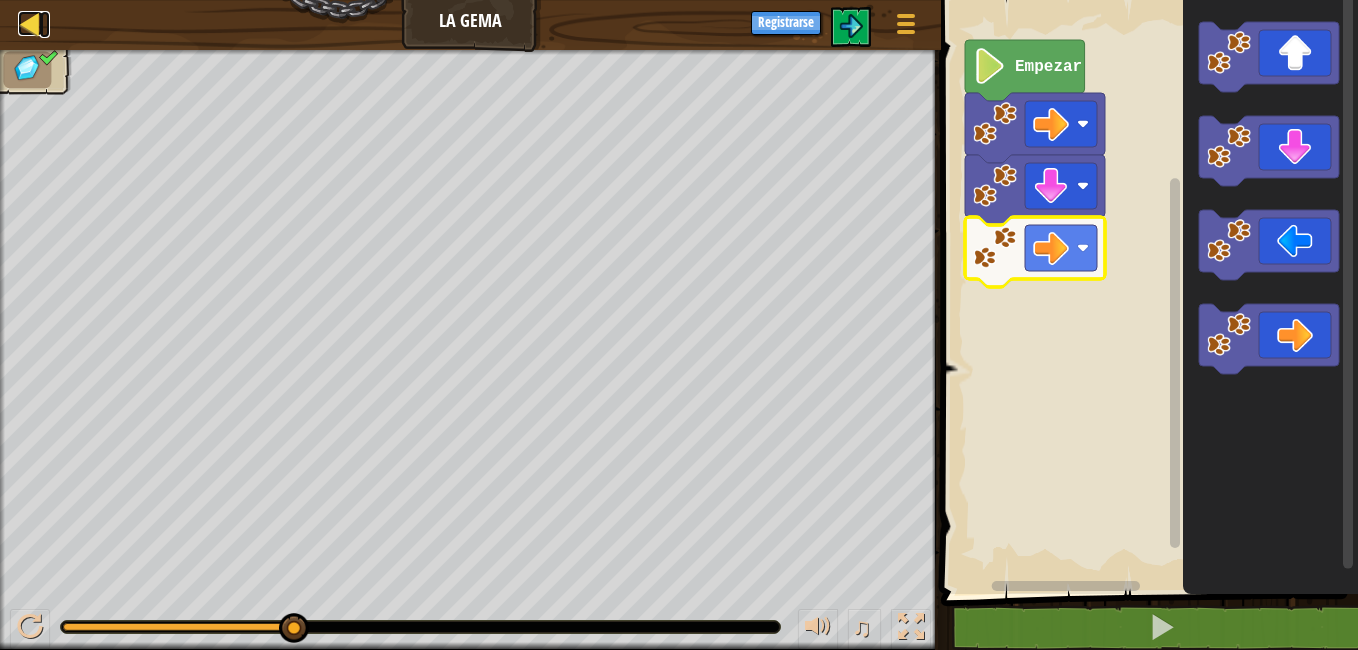 click at bounding box center [30, 23] 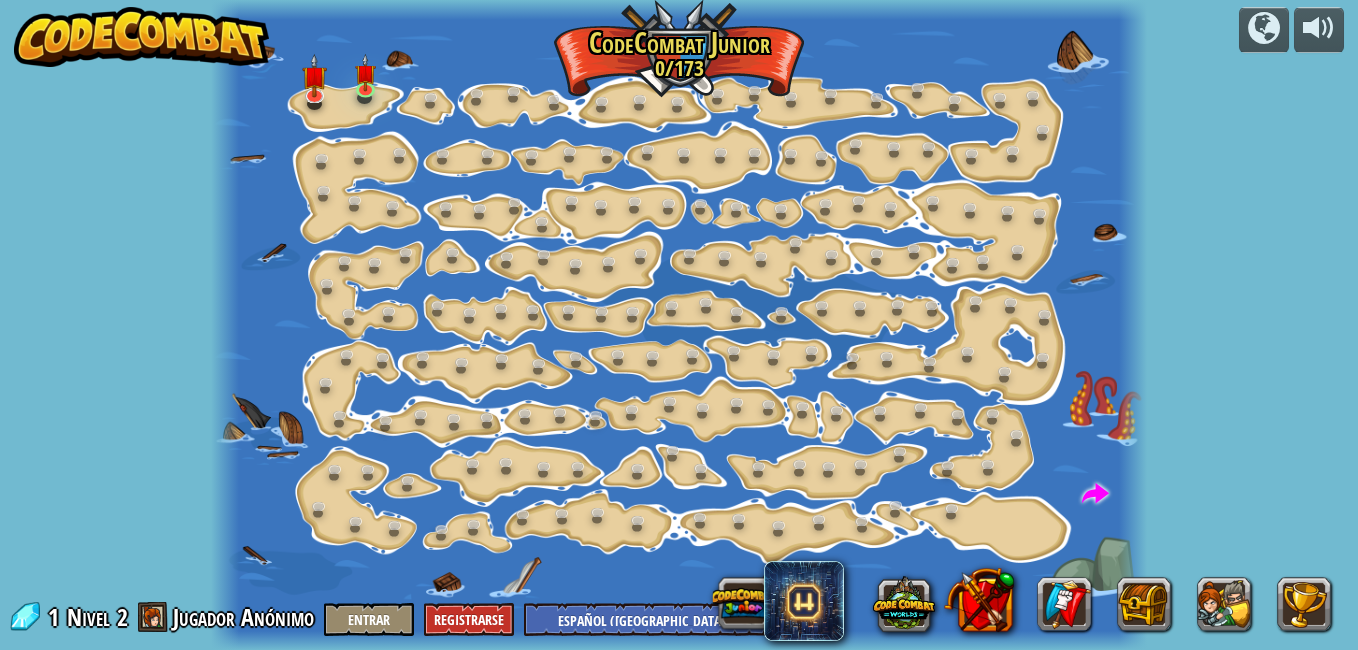 select on "es-419" 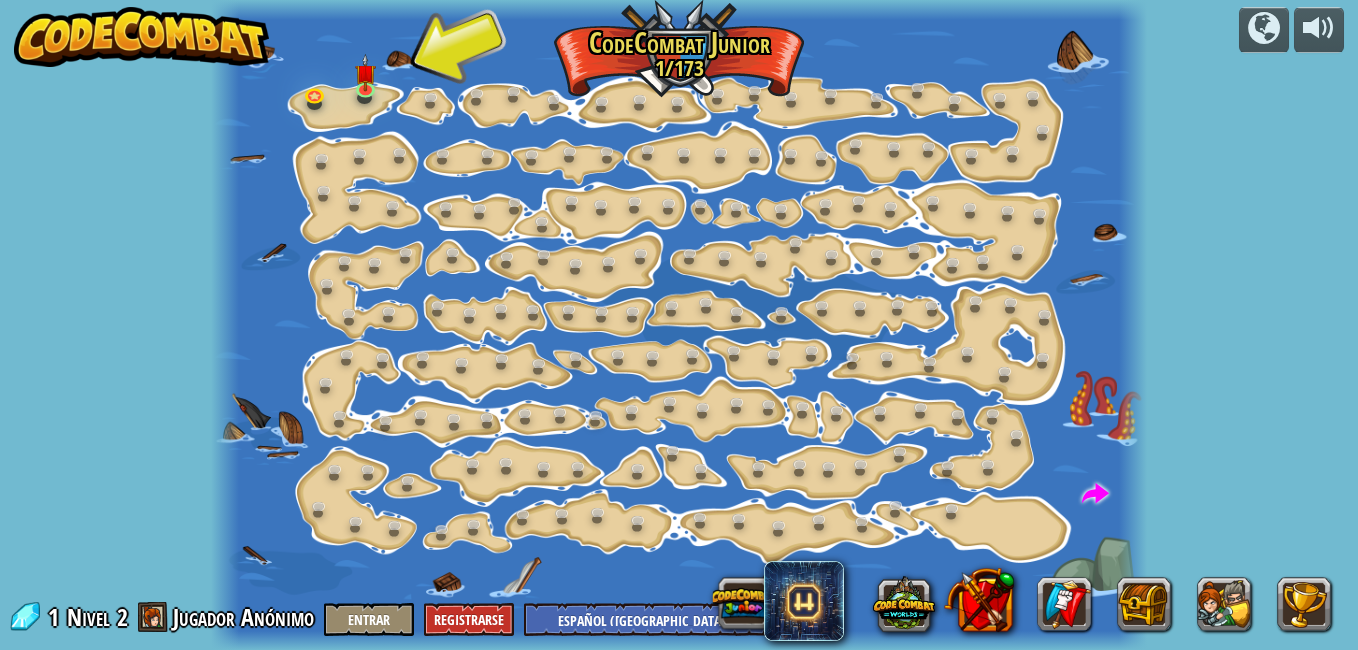 click at bounding box center [679, 325] 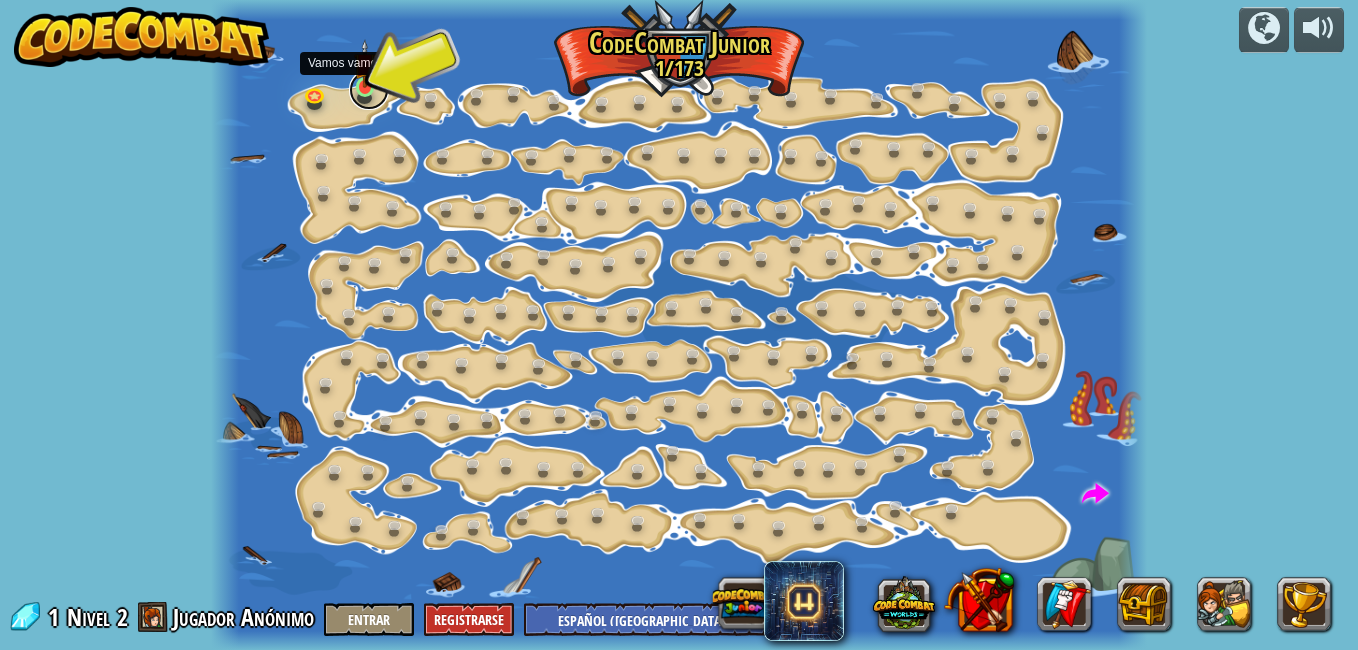 click at bounding box center [369, 90] 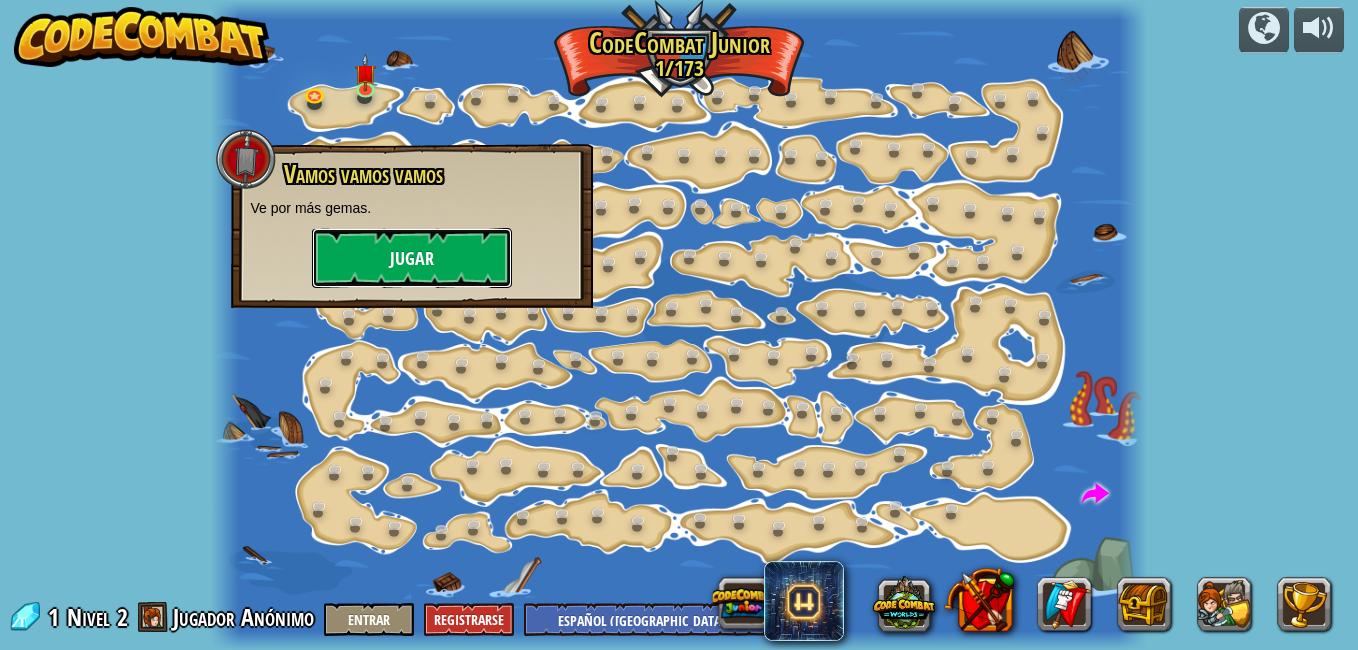 click on "Jugar" at bounding box center [412, 258] 